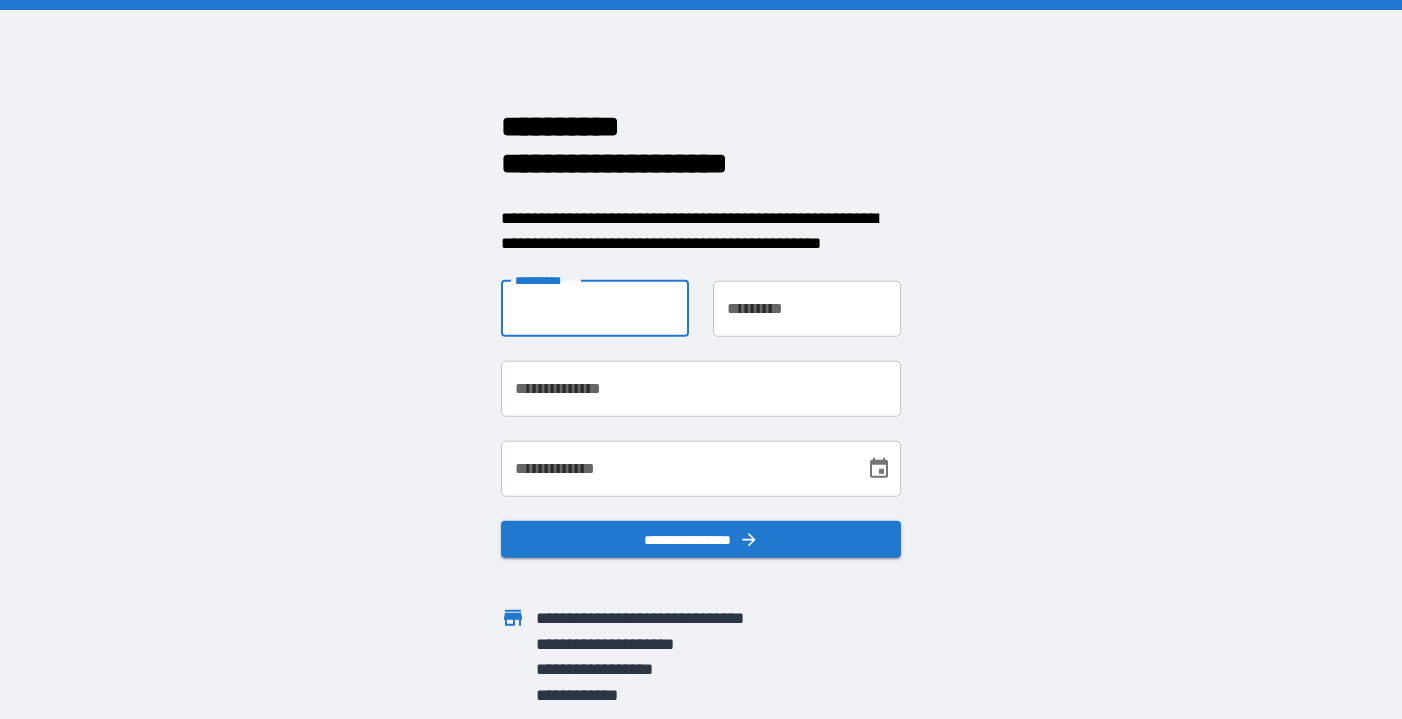 scroll, scrollTop: 0, scrollLeft: 0, axis: both 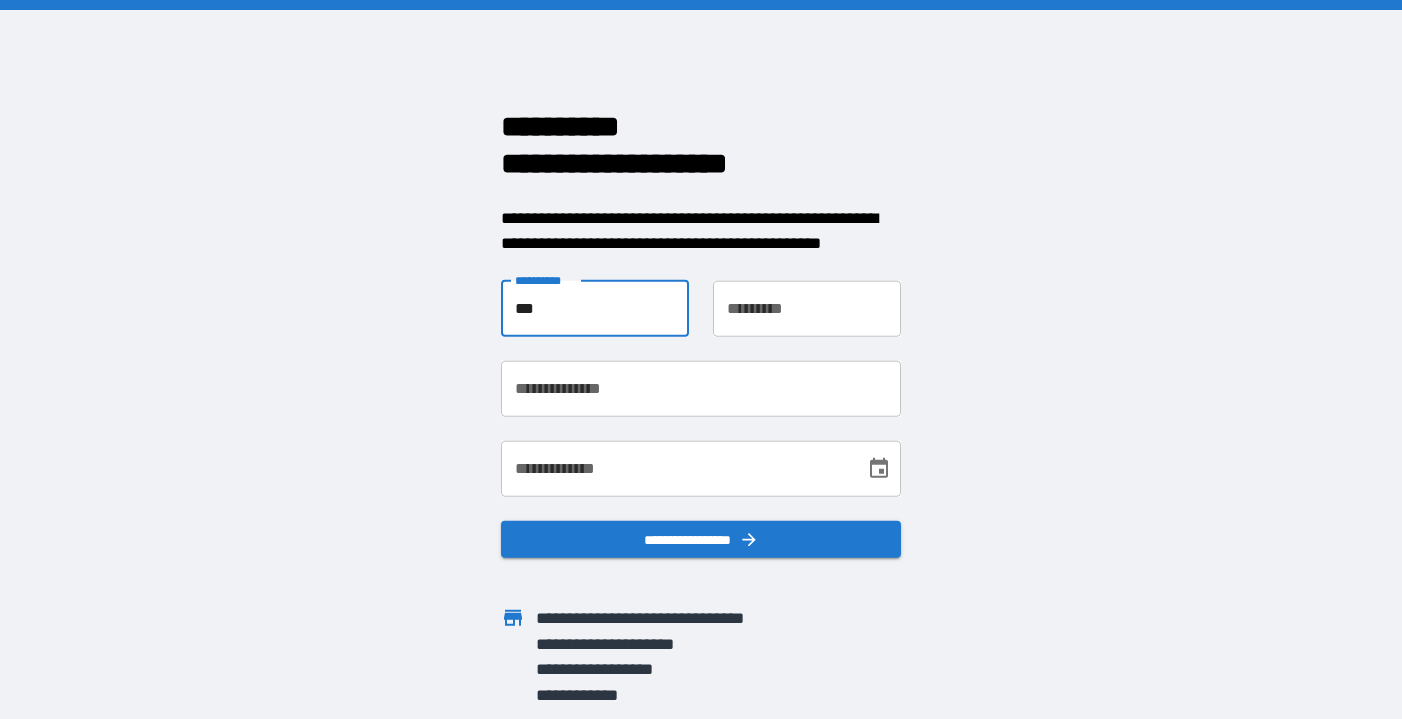 type on "*********" 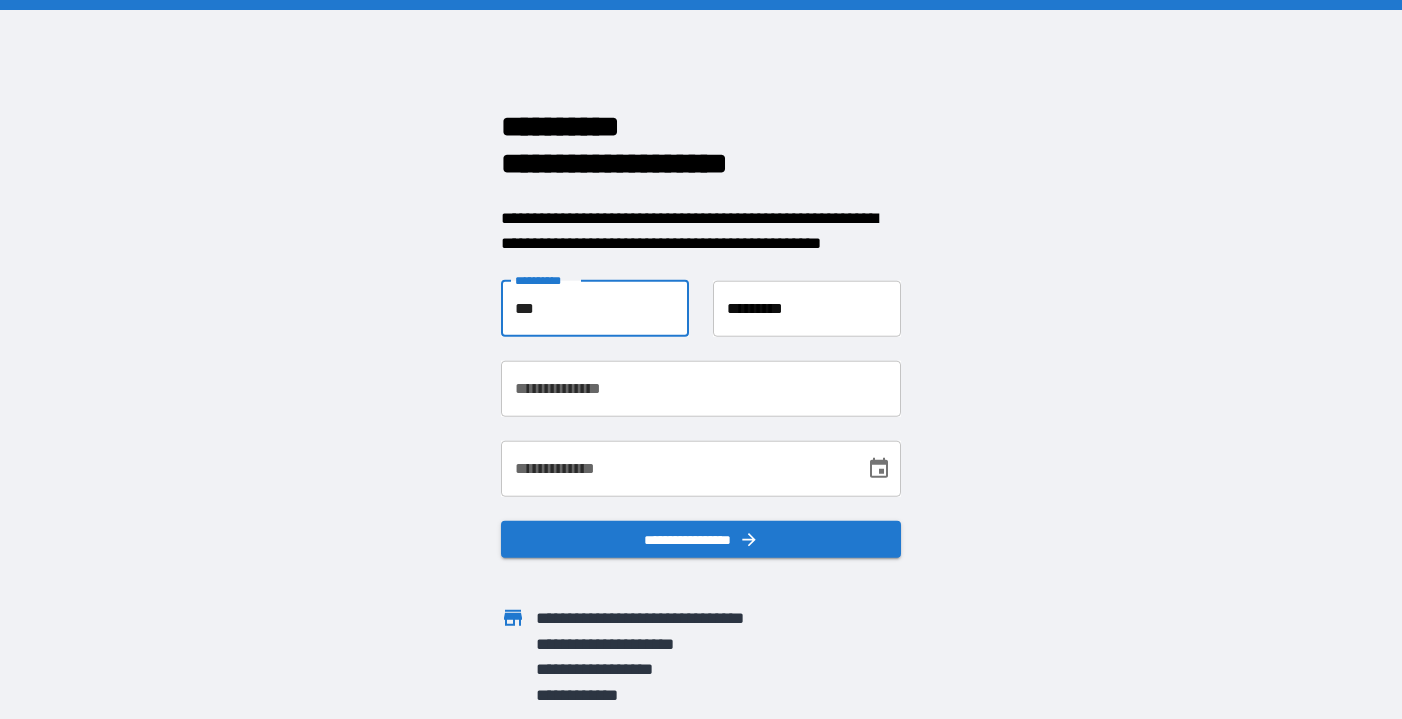 type on "**********" 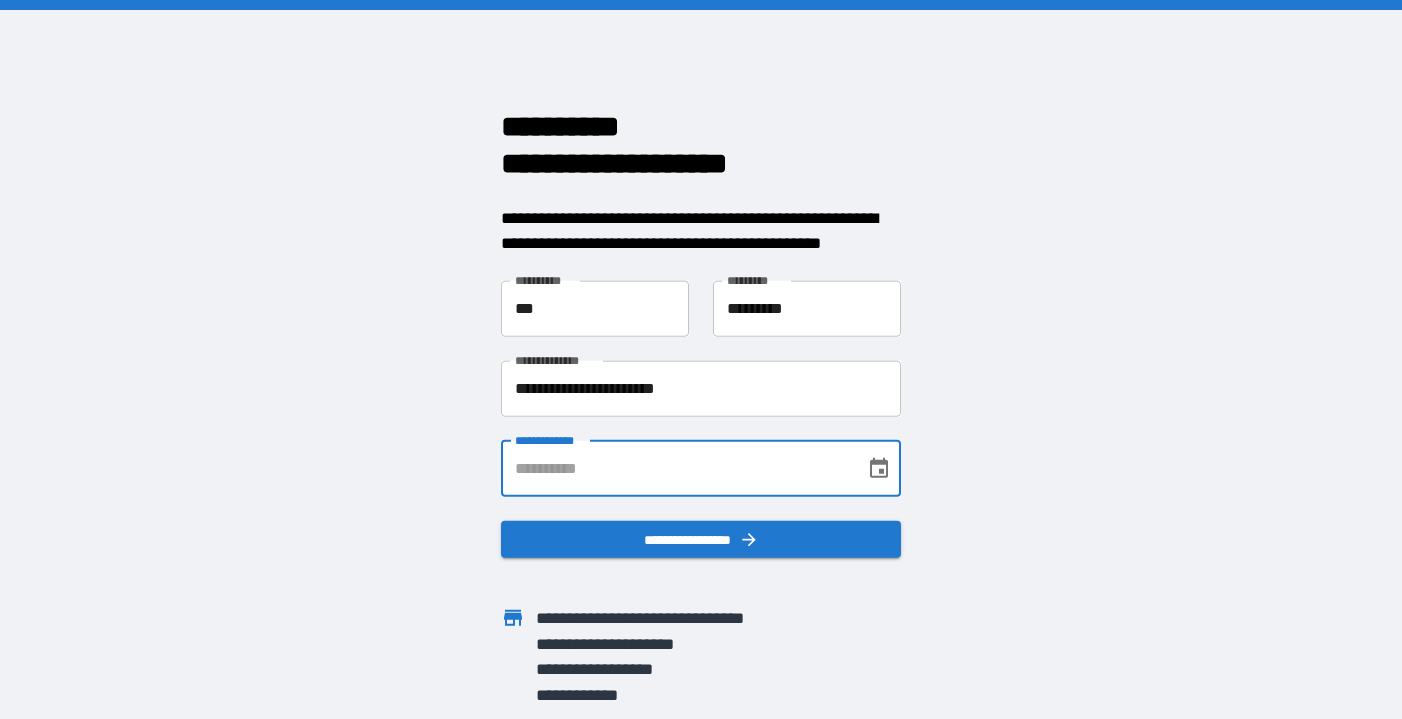 click on "**********" at bounding box center (676, 468) 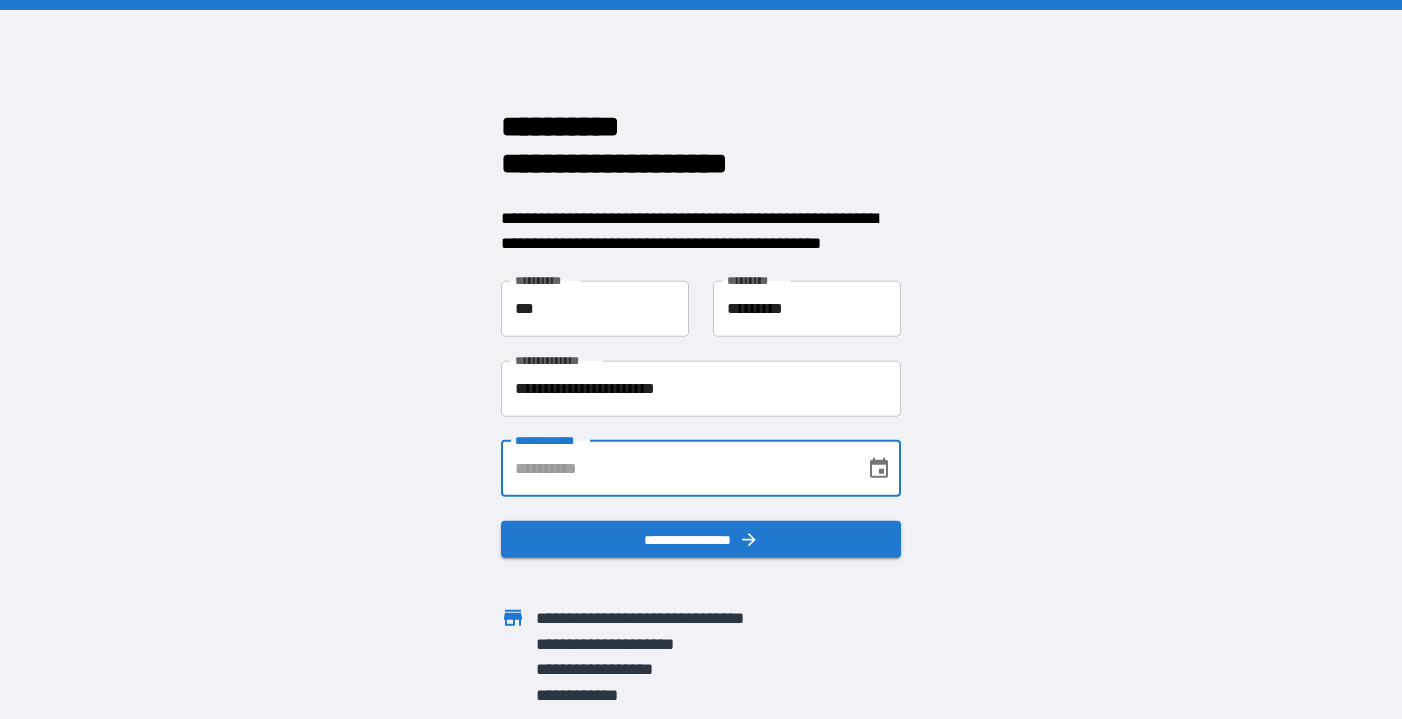 click 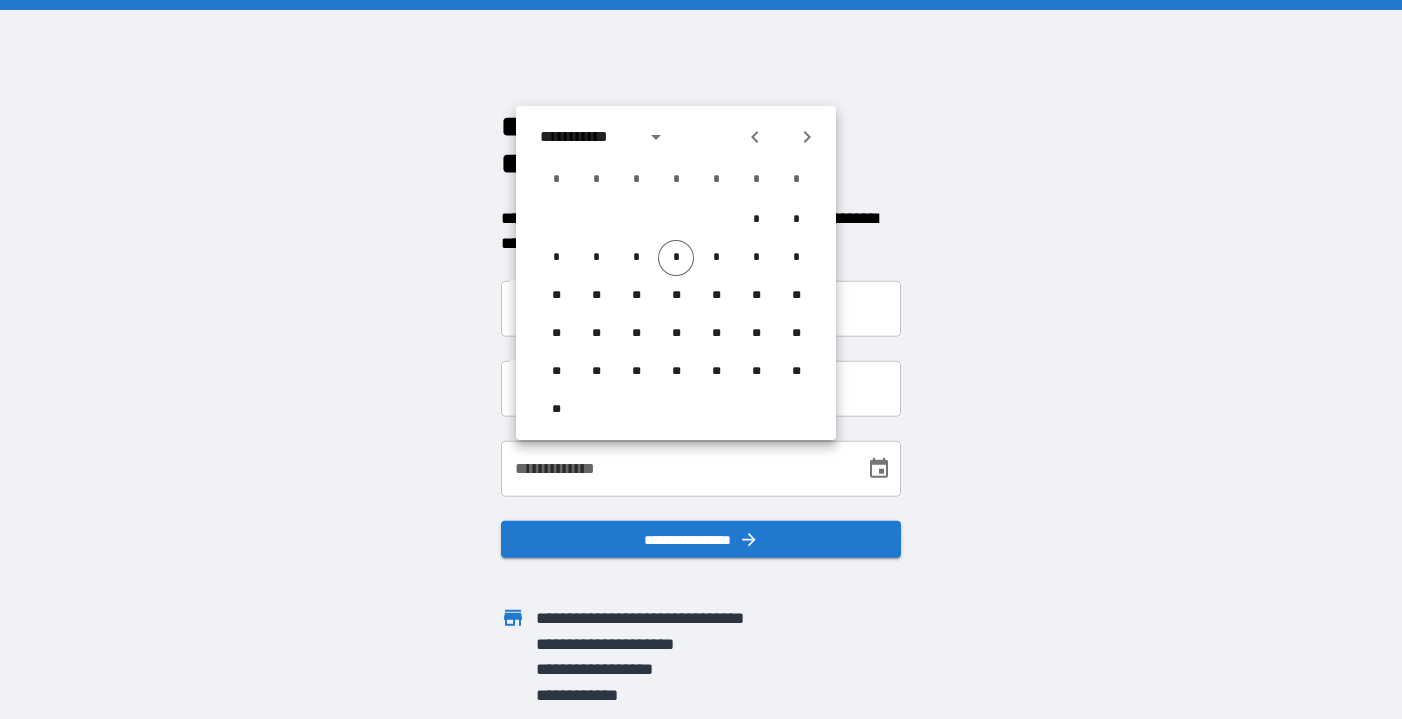 click on "**********" at bounding box center [676, 468] 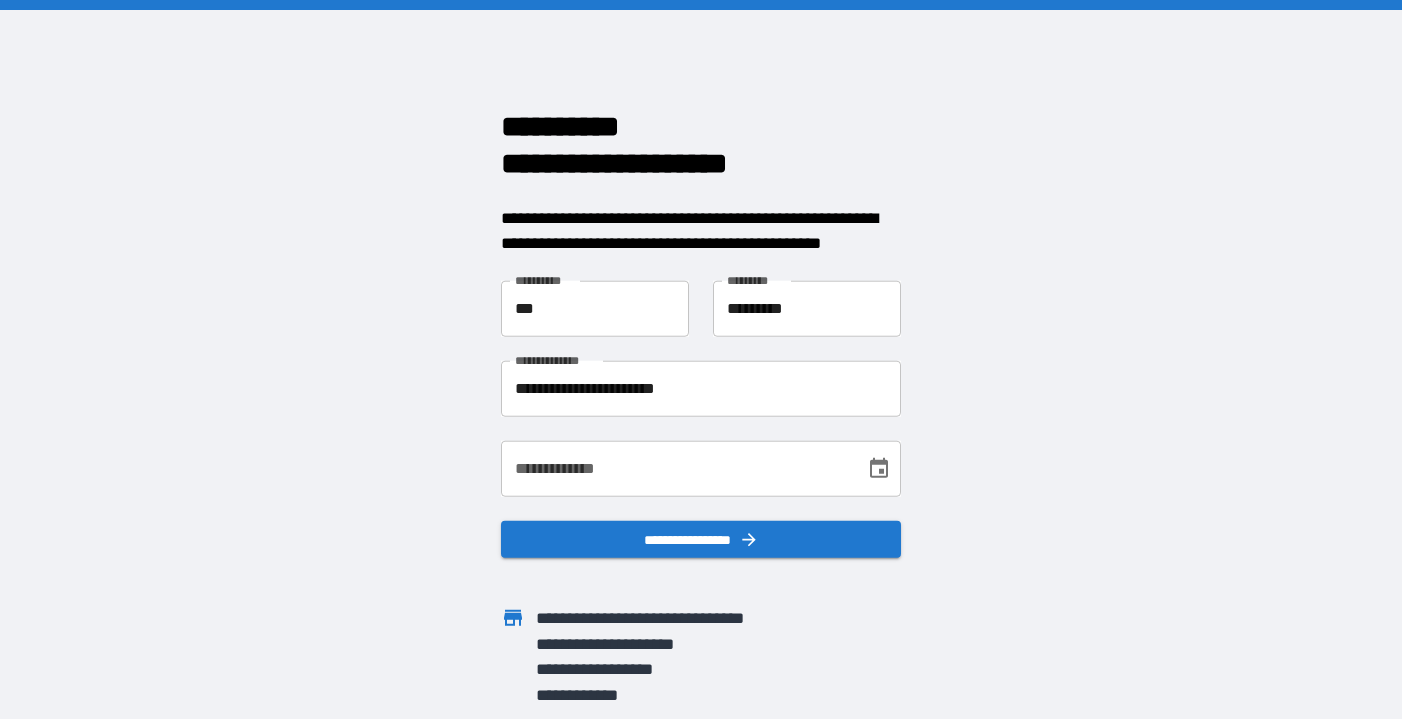 type 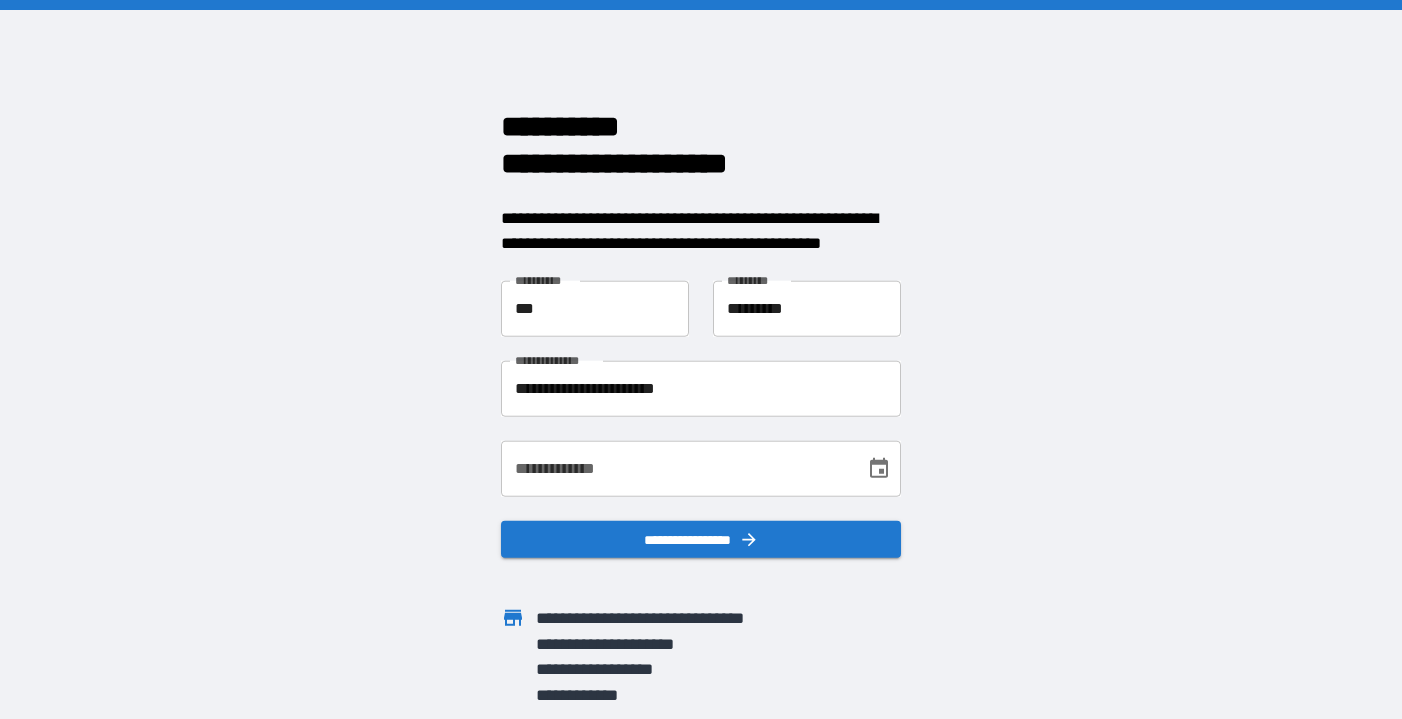 click on "**********" at bounding box center [676, 468] 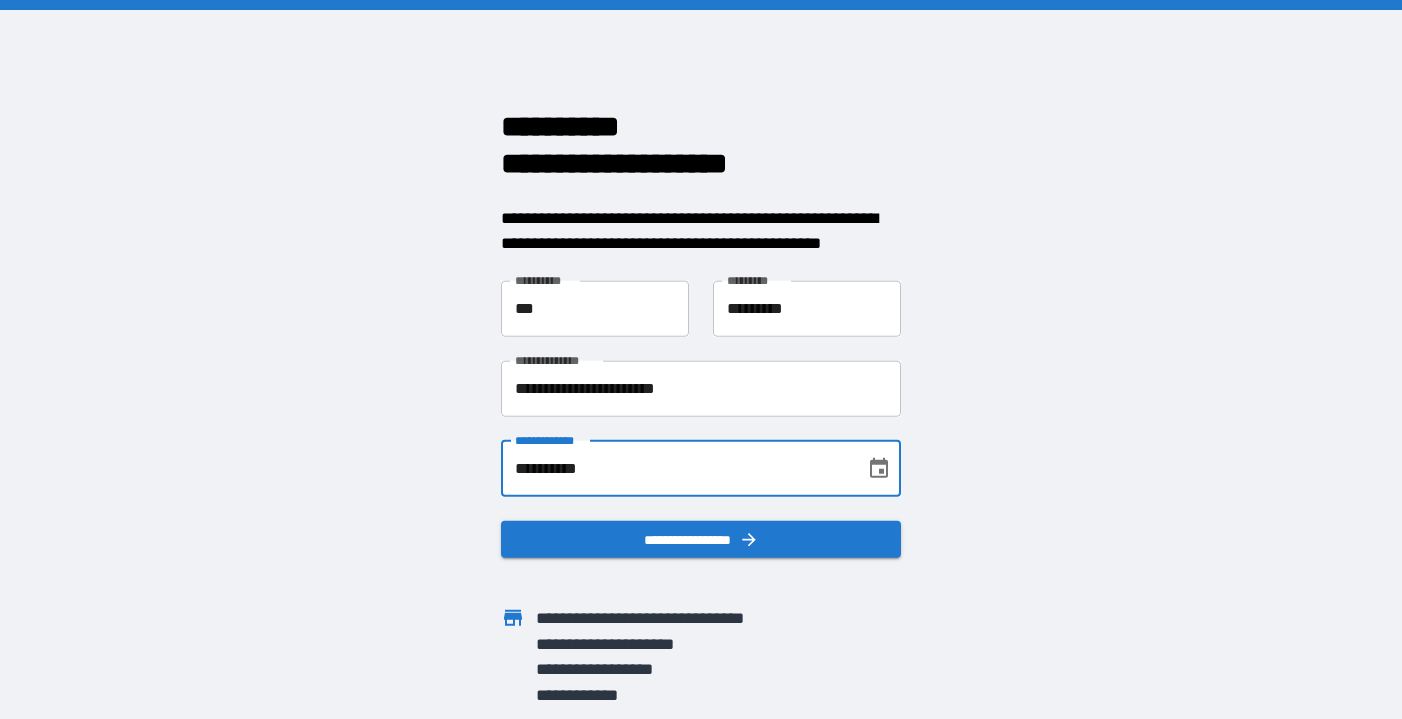 type on "**********" 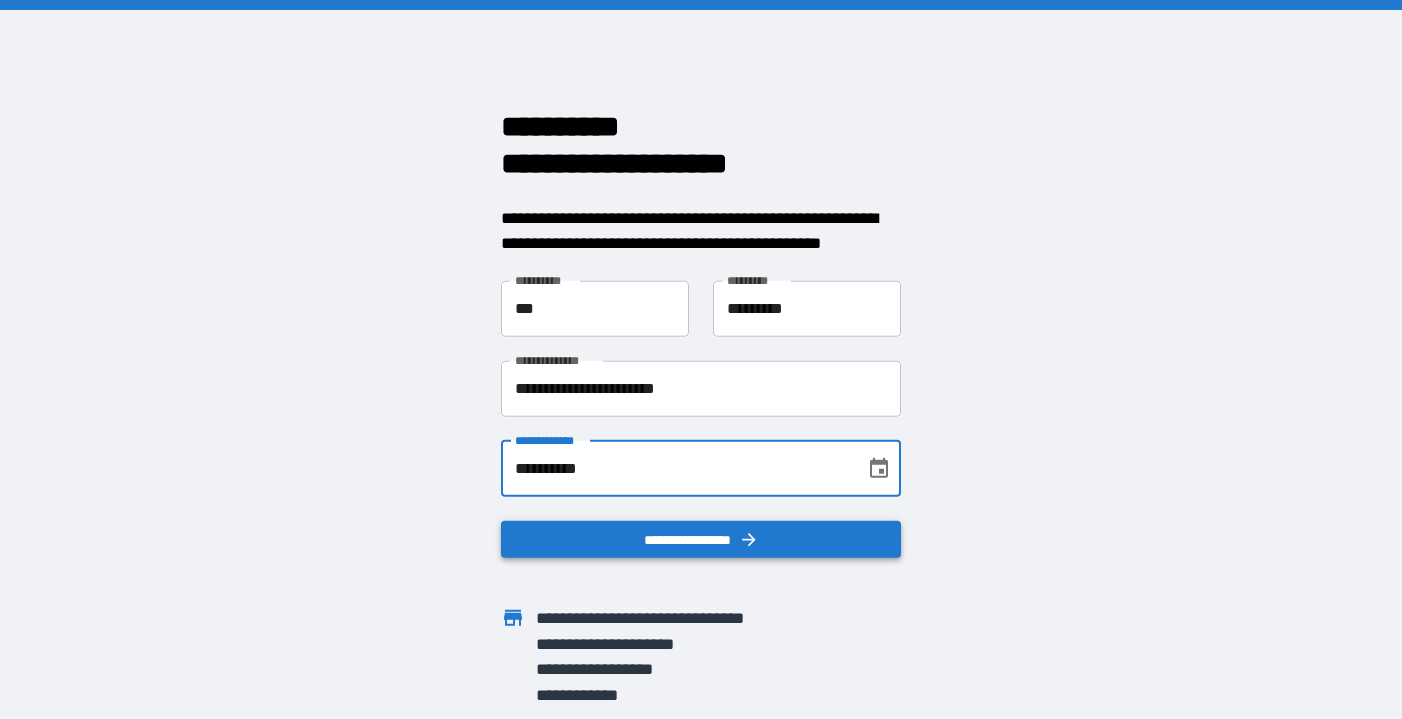 click on "**********" at bounding box center (701, 539) 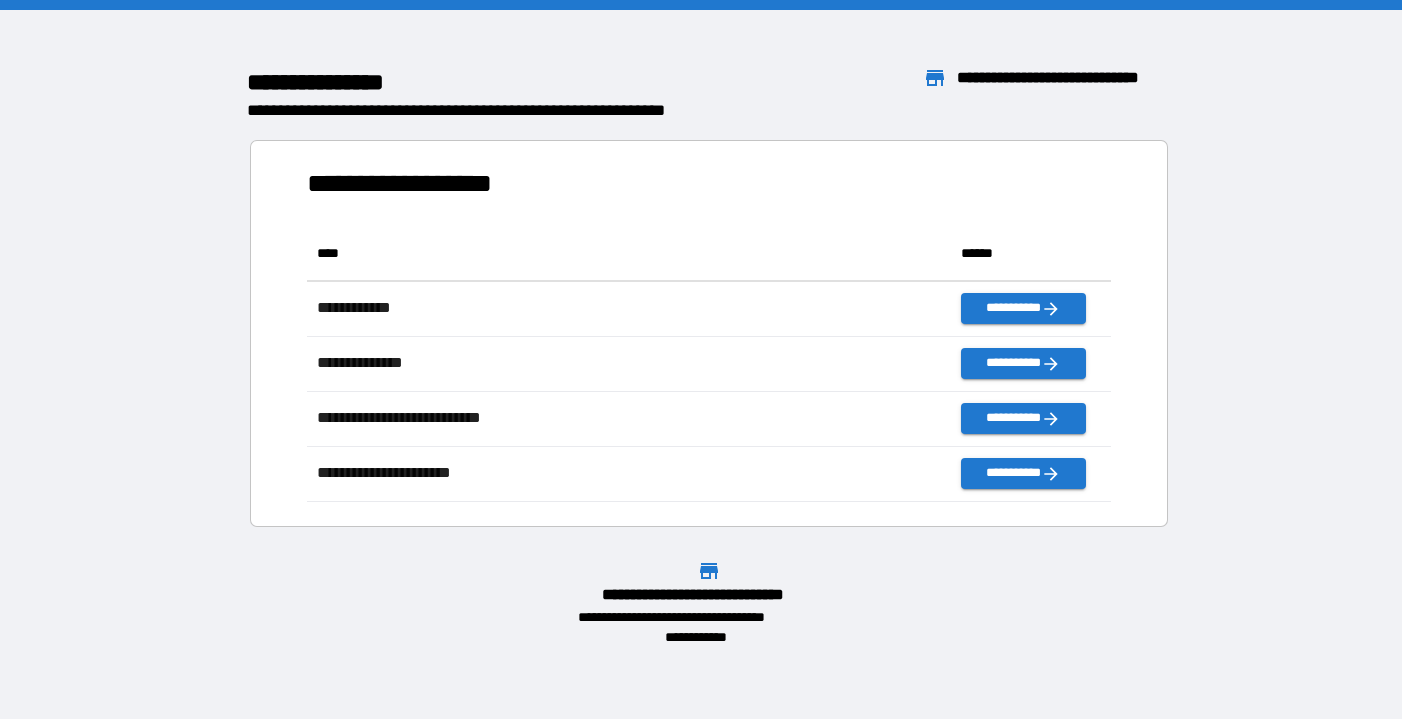 scroll, scrollTop: 16, scrollLeft: 16, axis: both 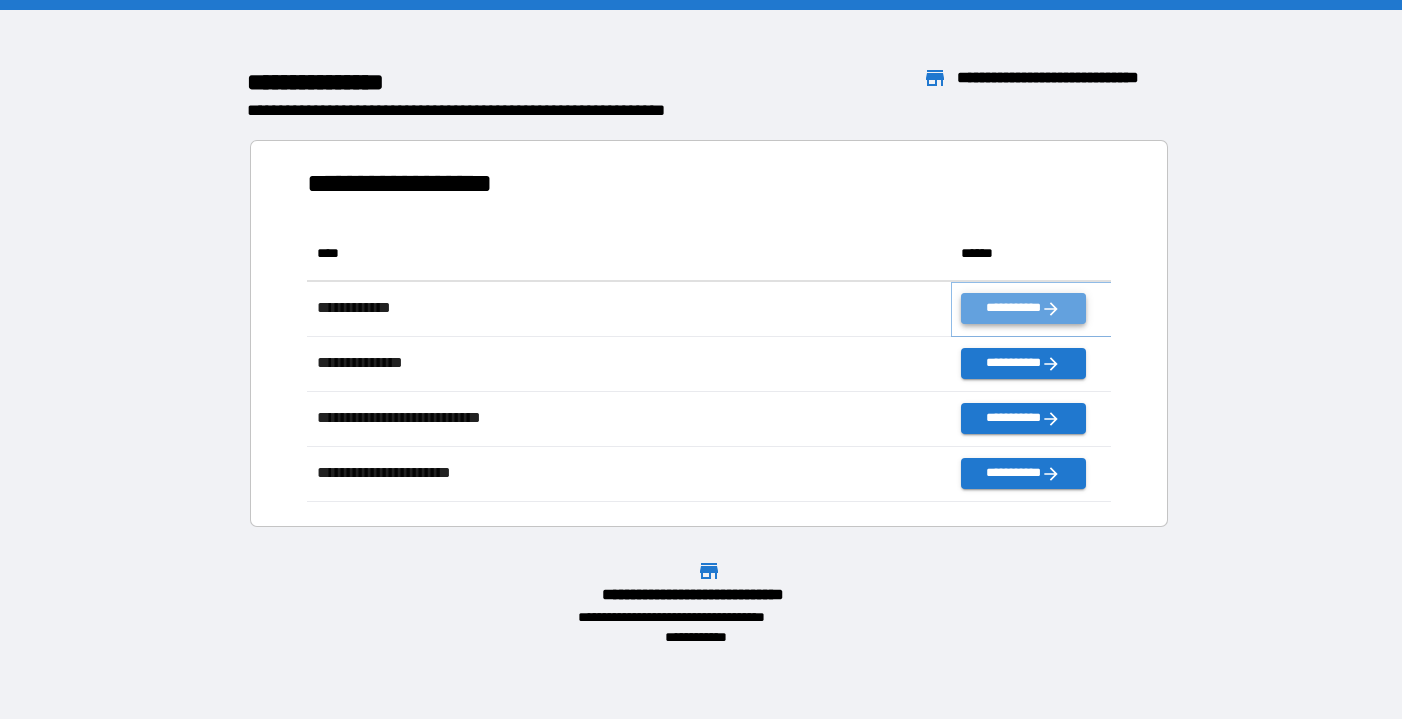 click on "**********" at bounding box center (1023, 308) 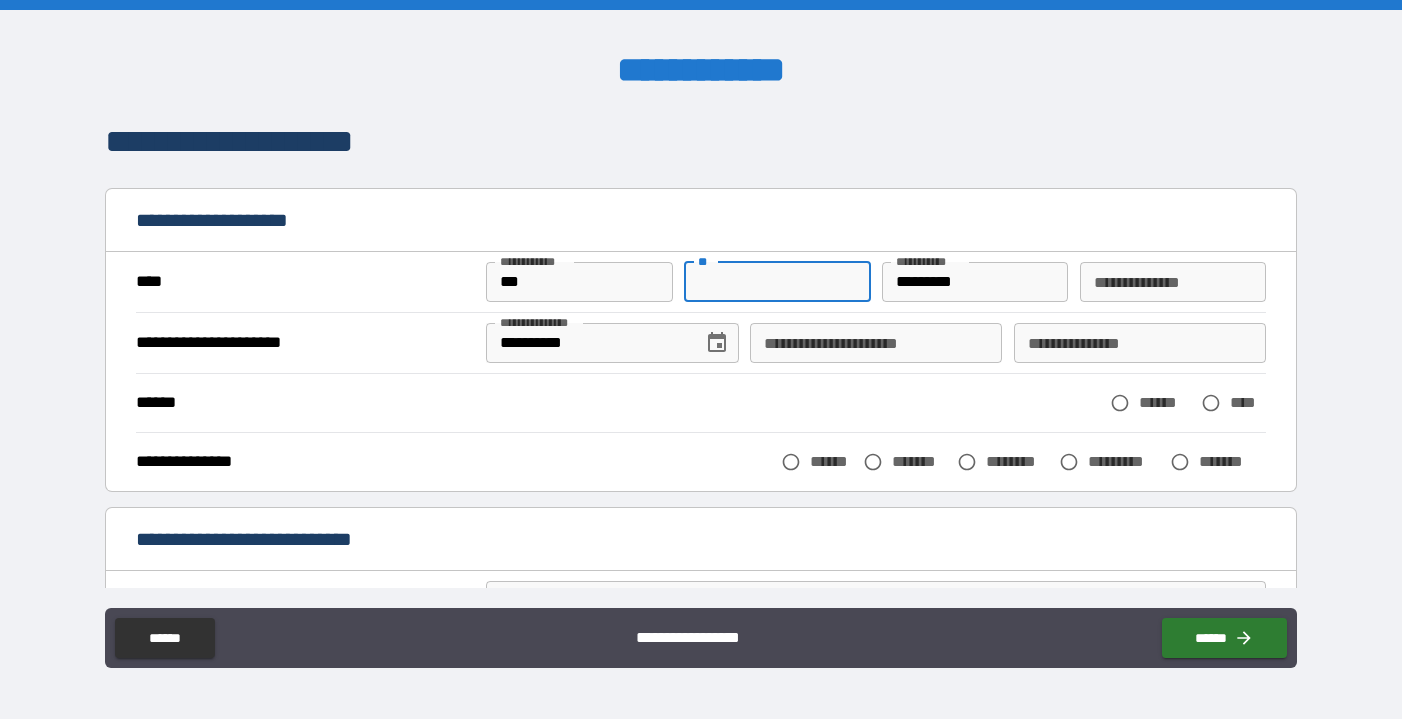 click on "**" at bounding box center (777, 282) 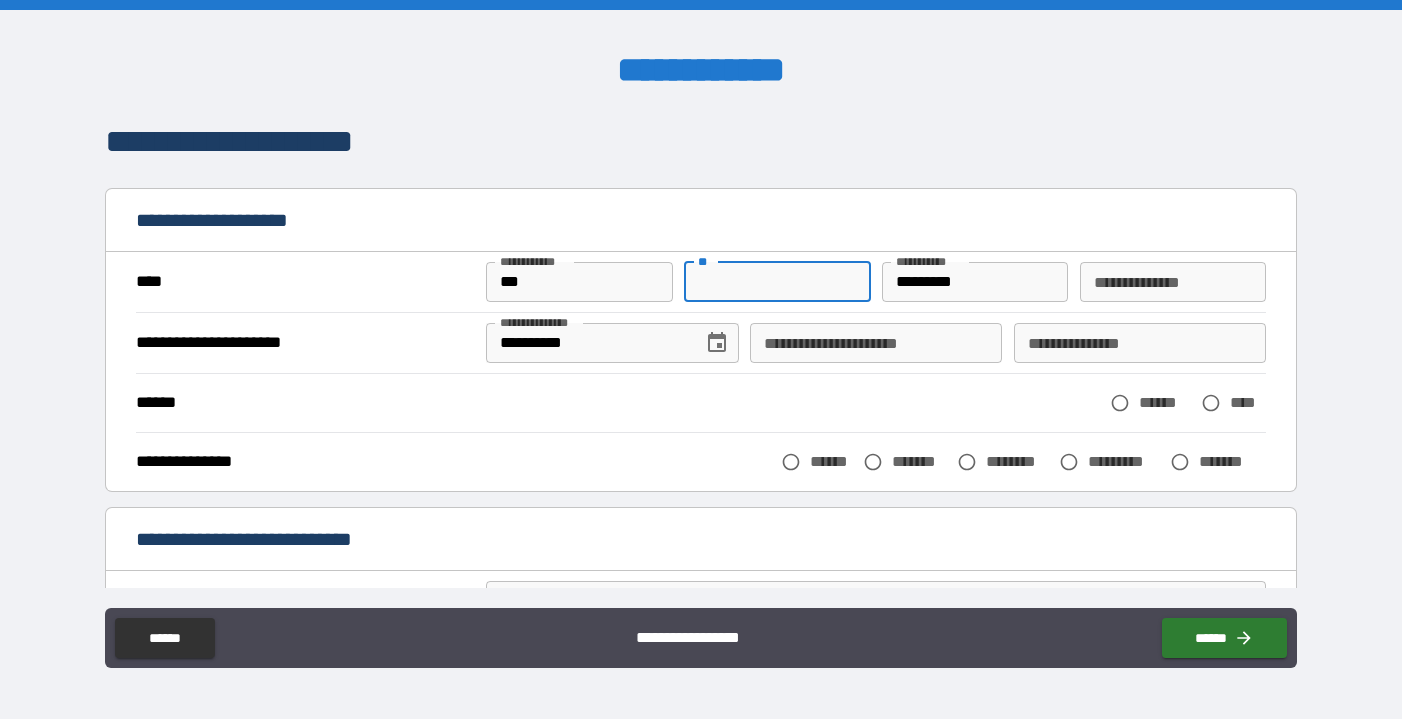 click on "***" at bounding box center (579, 282) 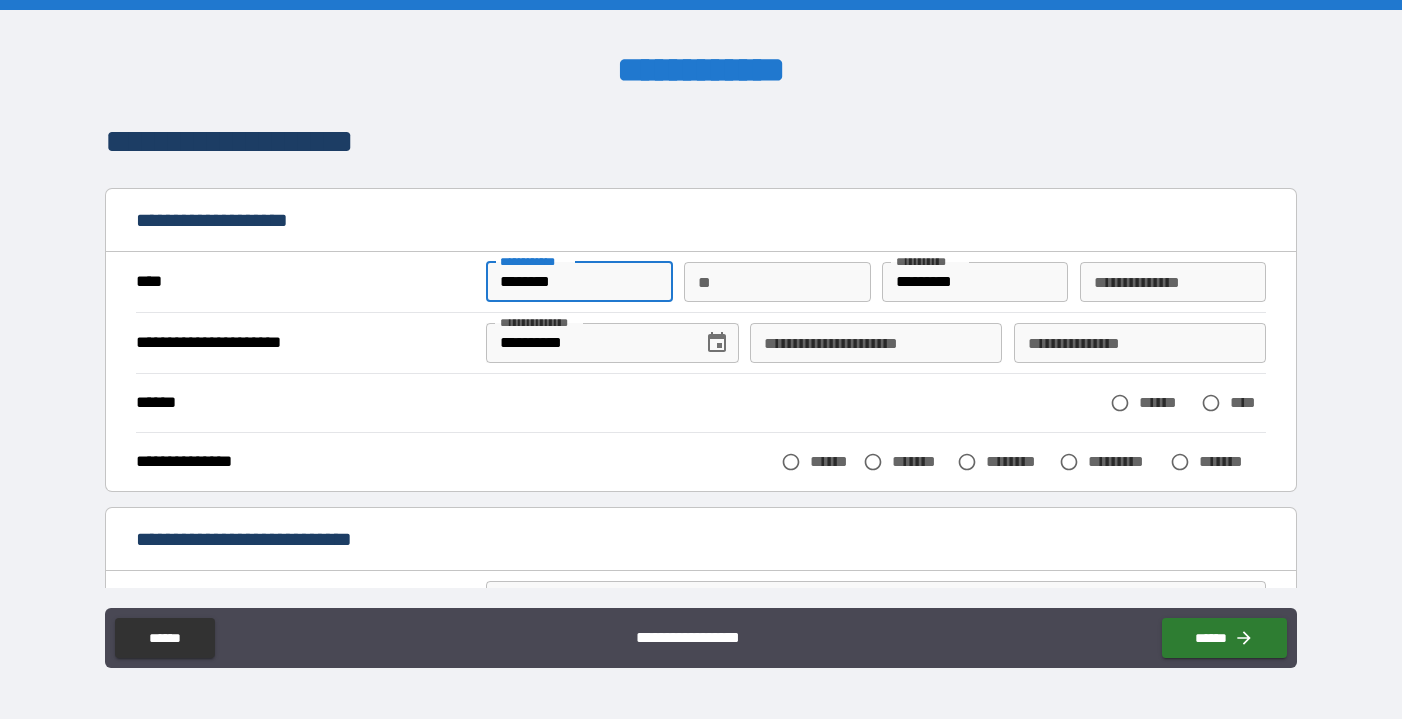 type on "********" 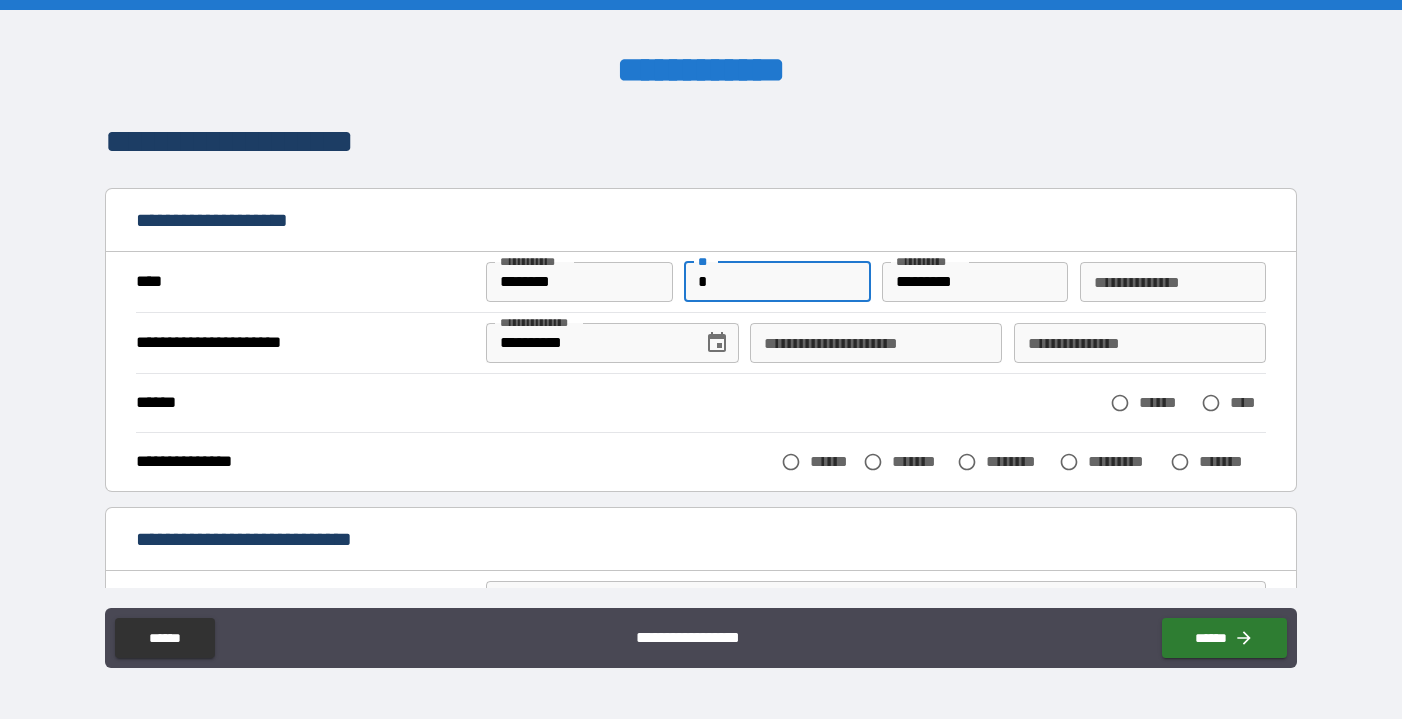 type on "*" 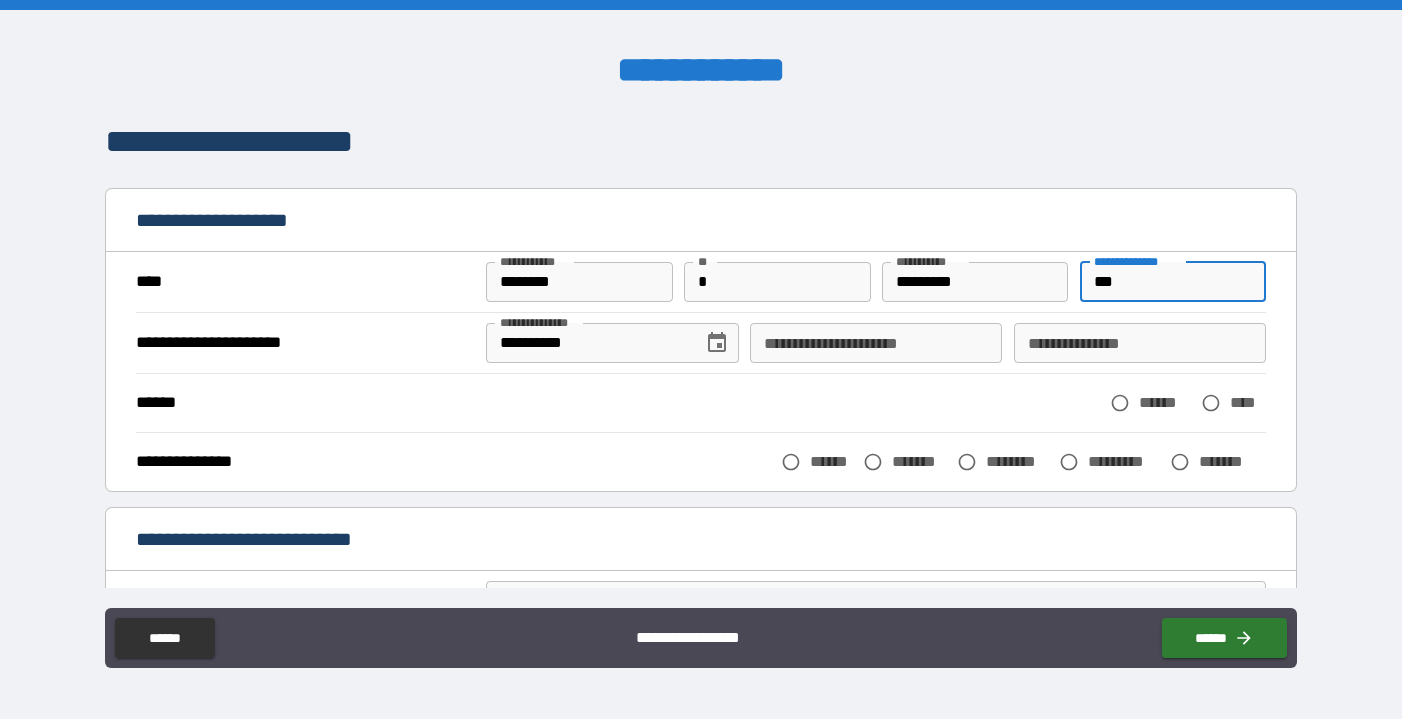 type on "***" 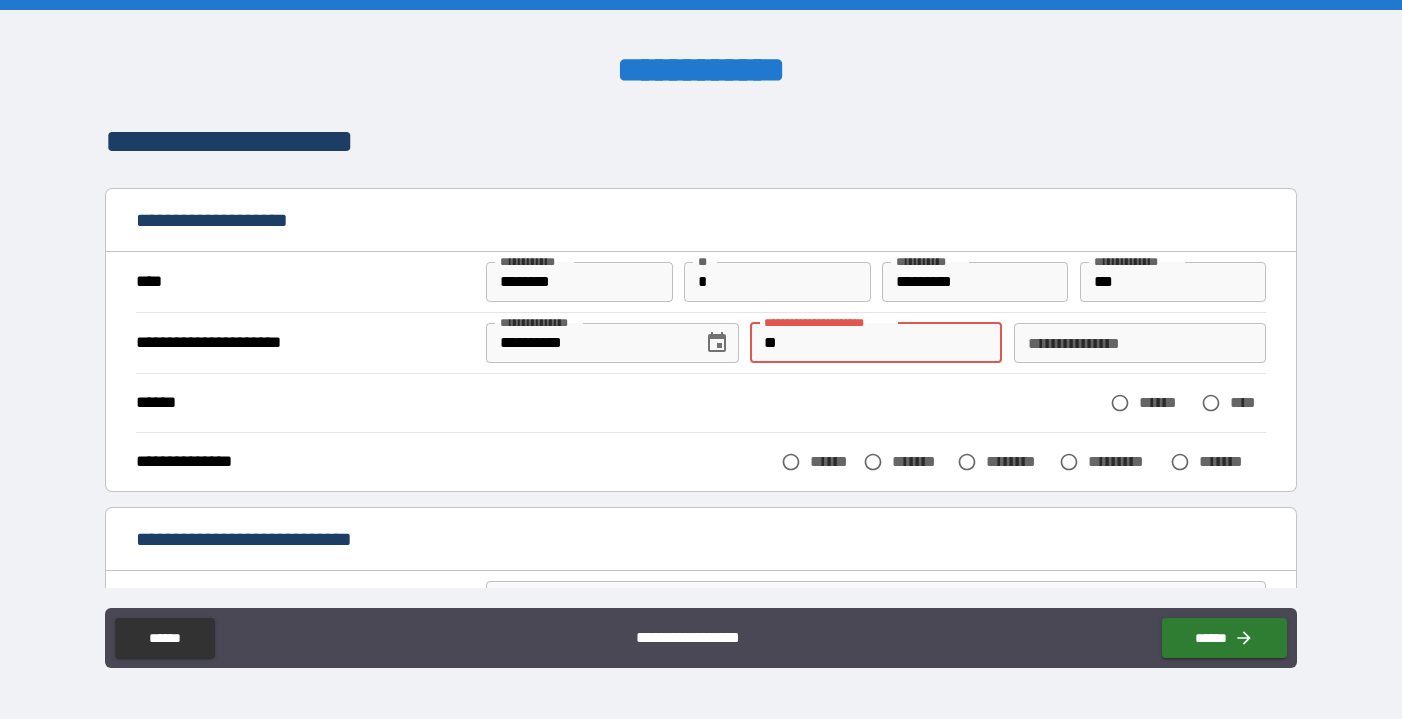 type on "*" 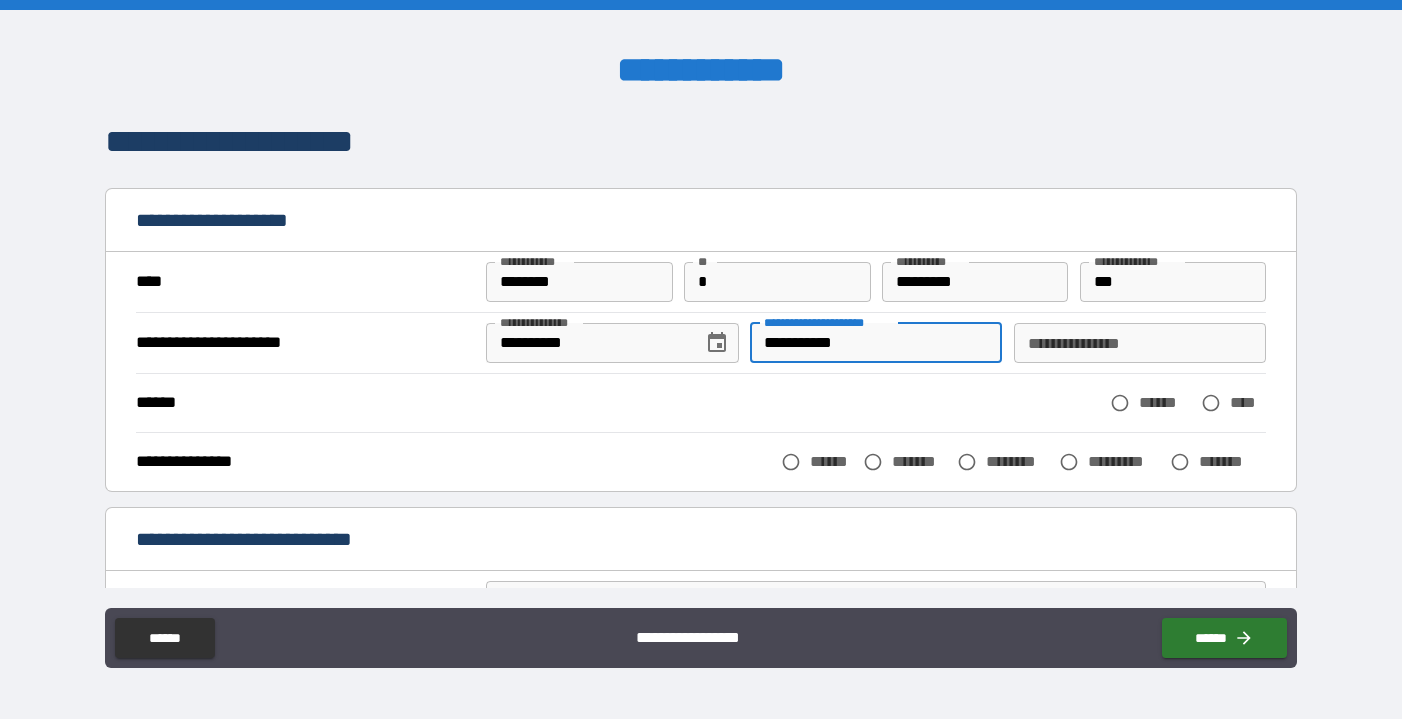 type on "**********" 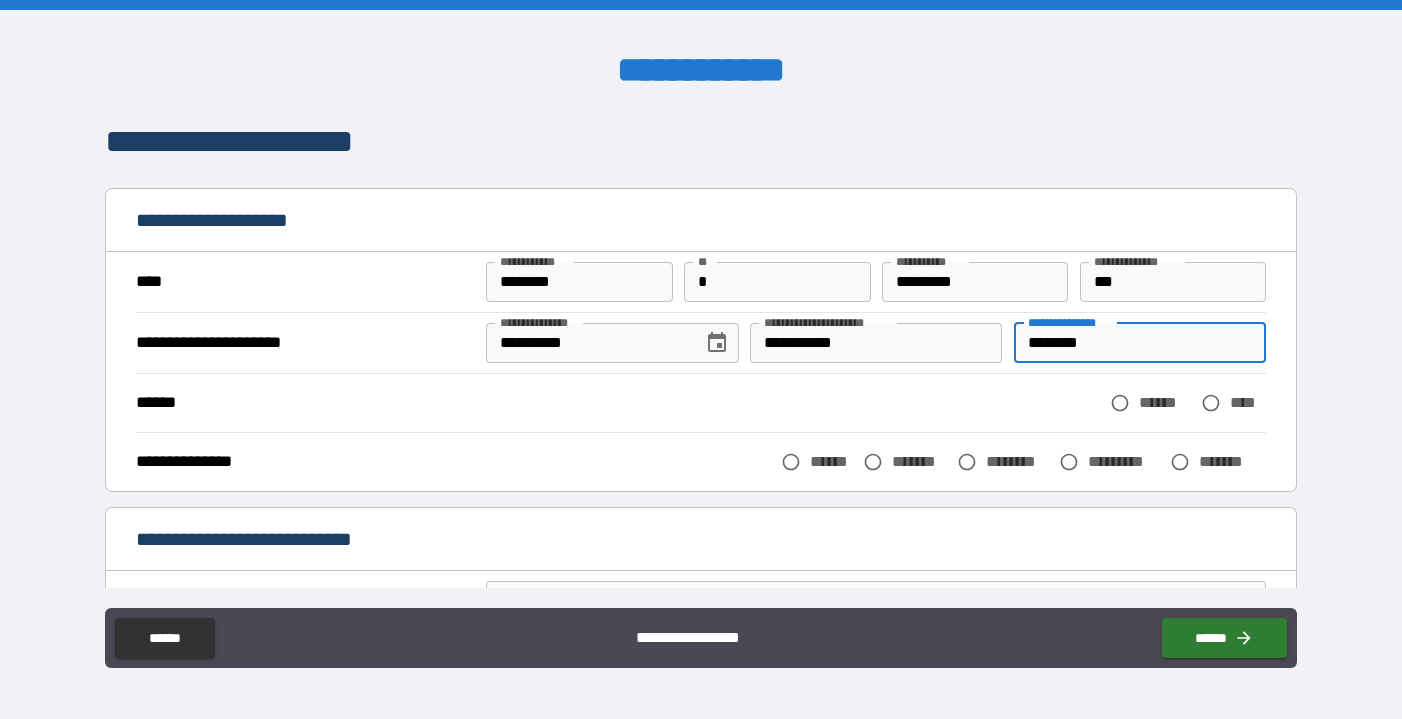 type on "********" 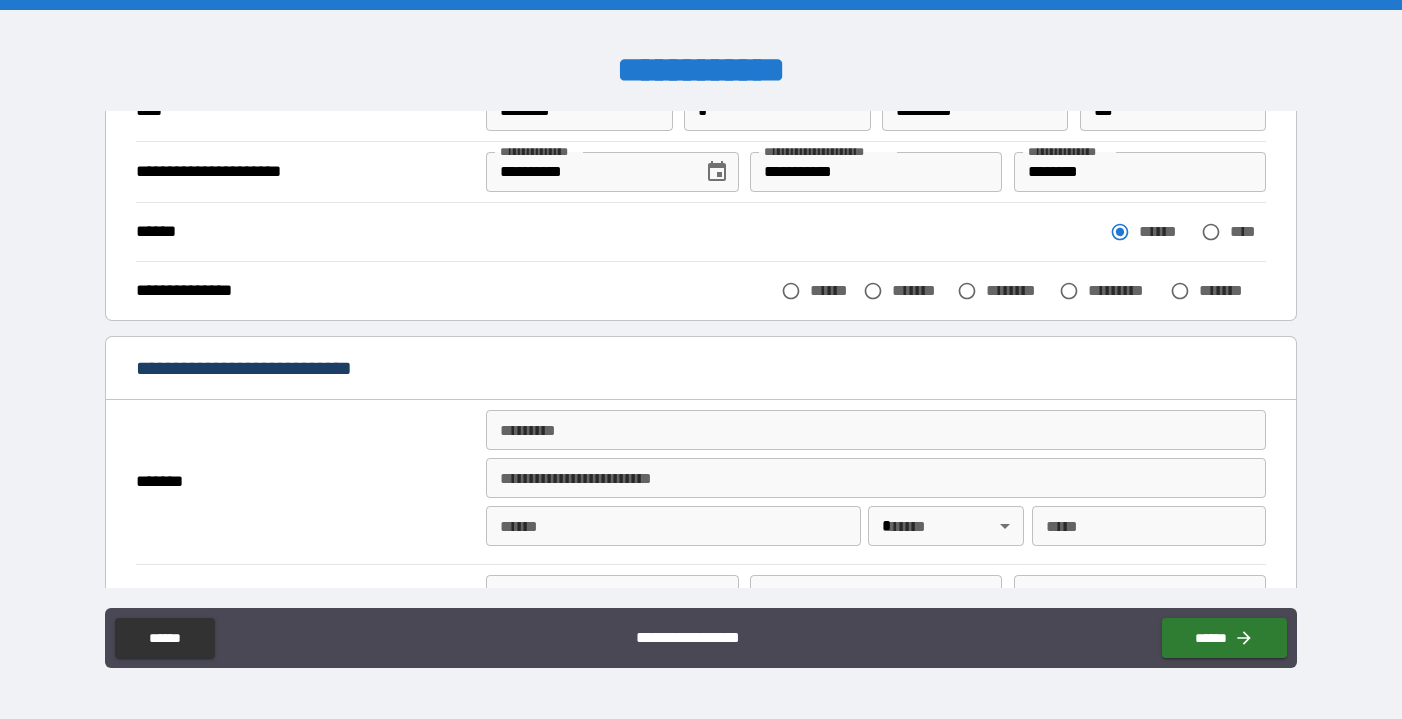 scroll, scrollTop: 177, scrollLeft: 0, axis: vertical 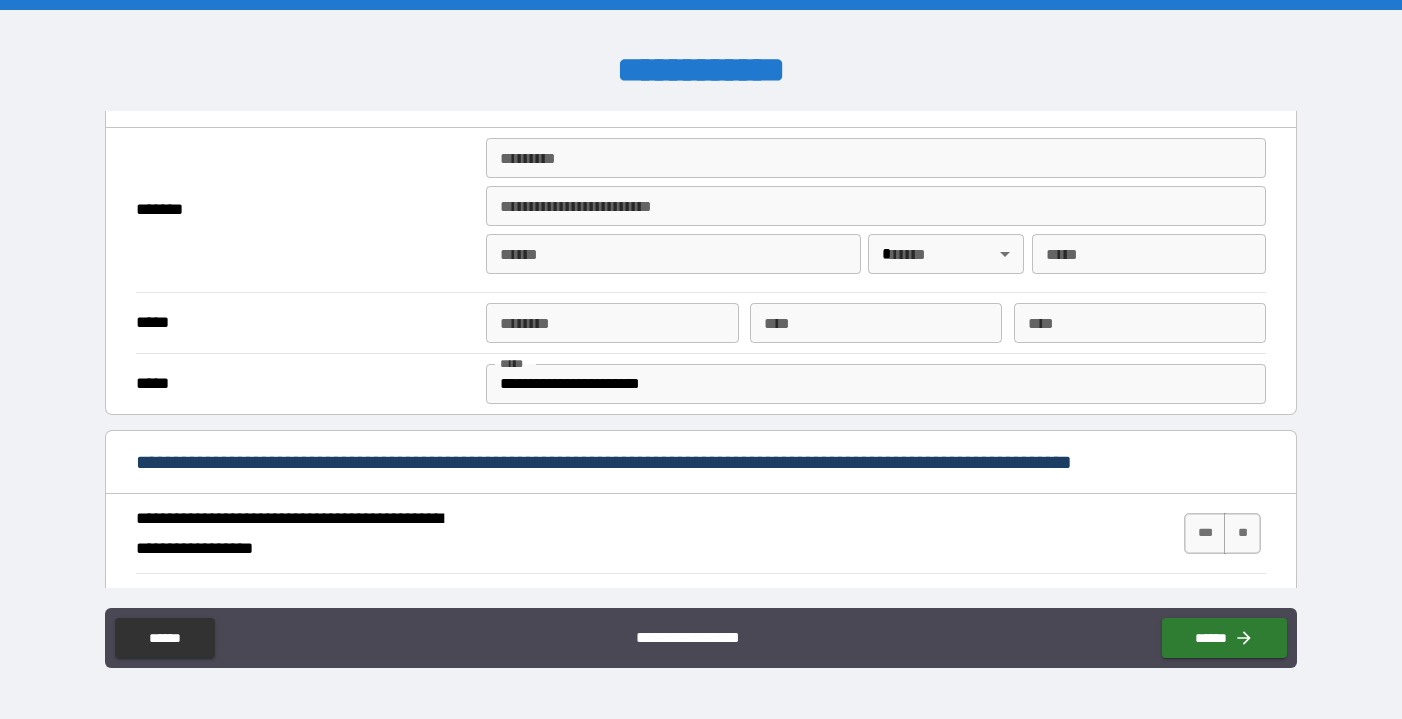 click on "*******   *" at bounding box center (876, 158) 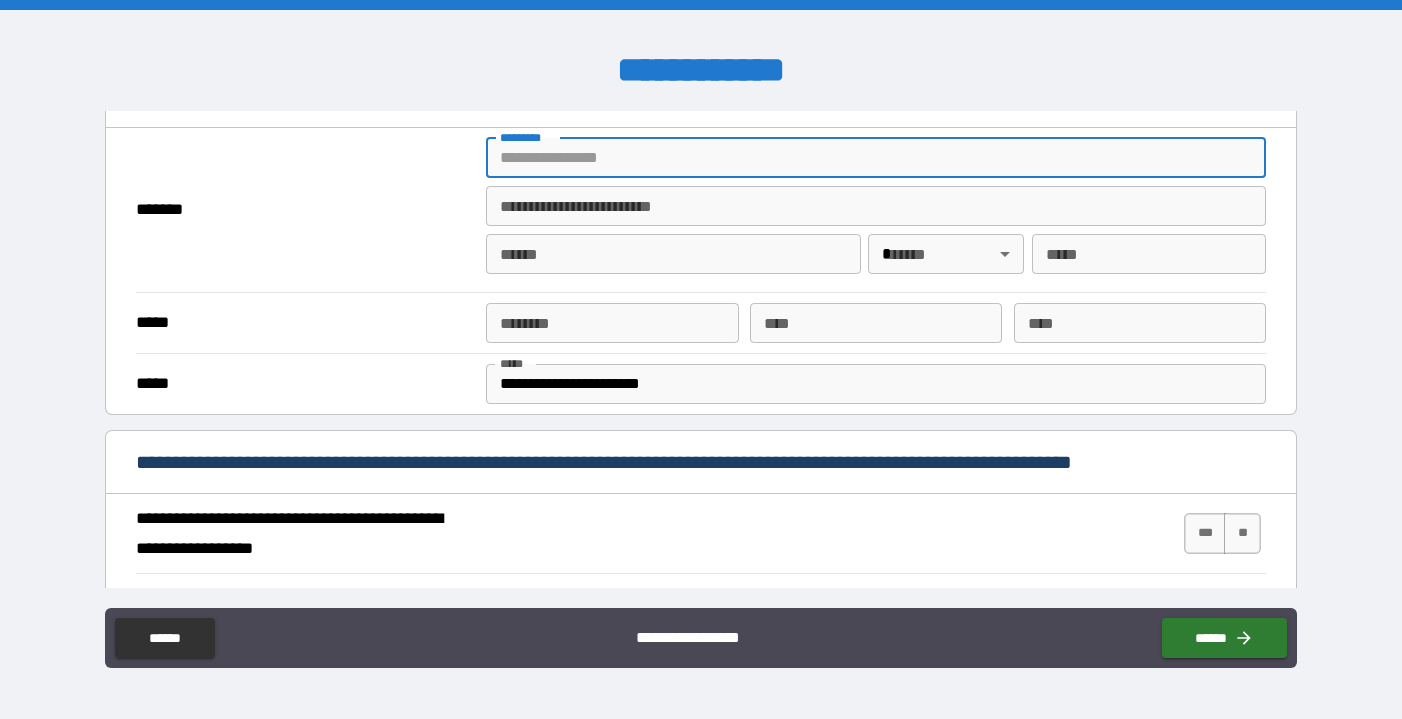 type on "**********" 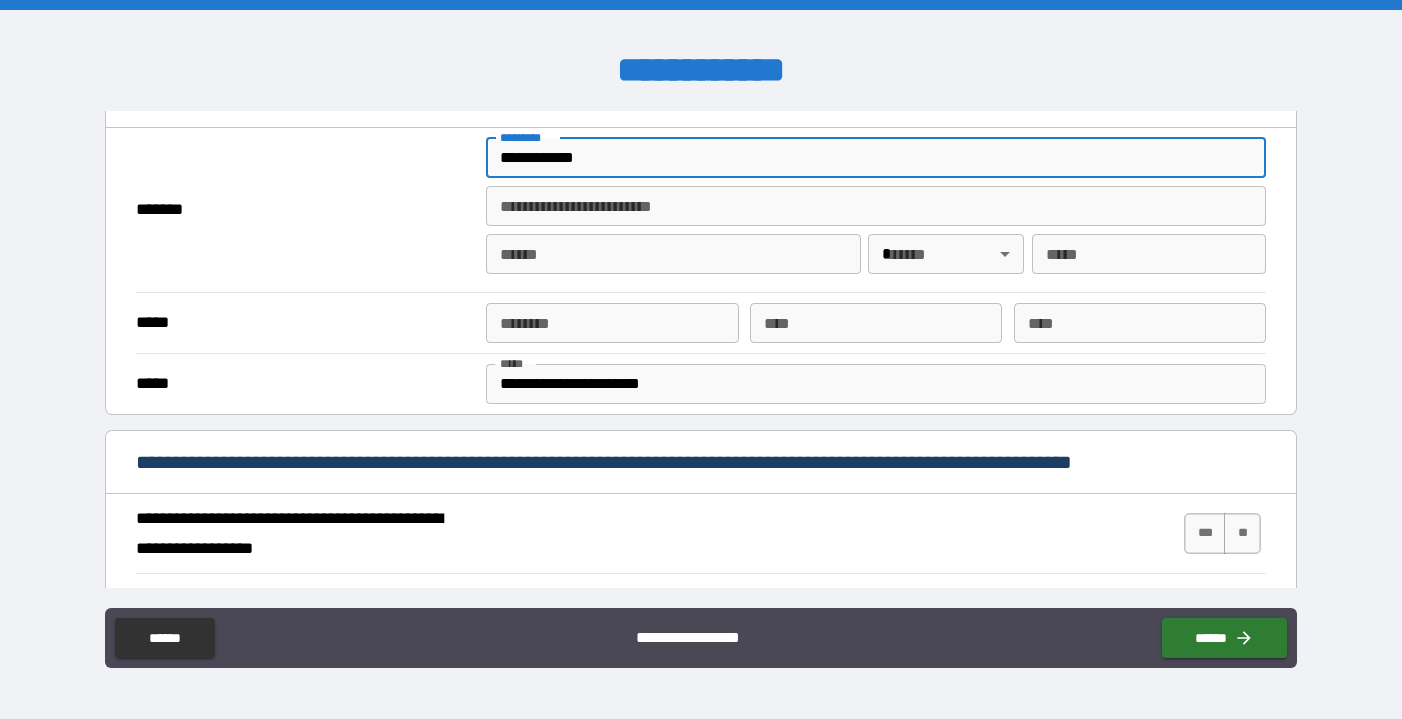 type on "*******" 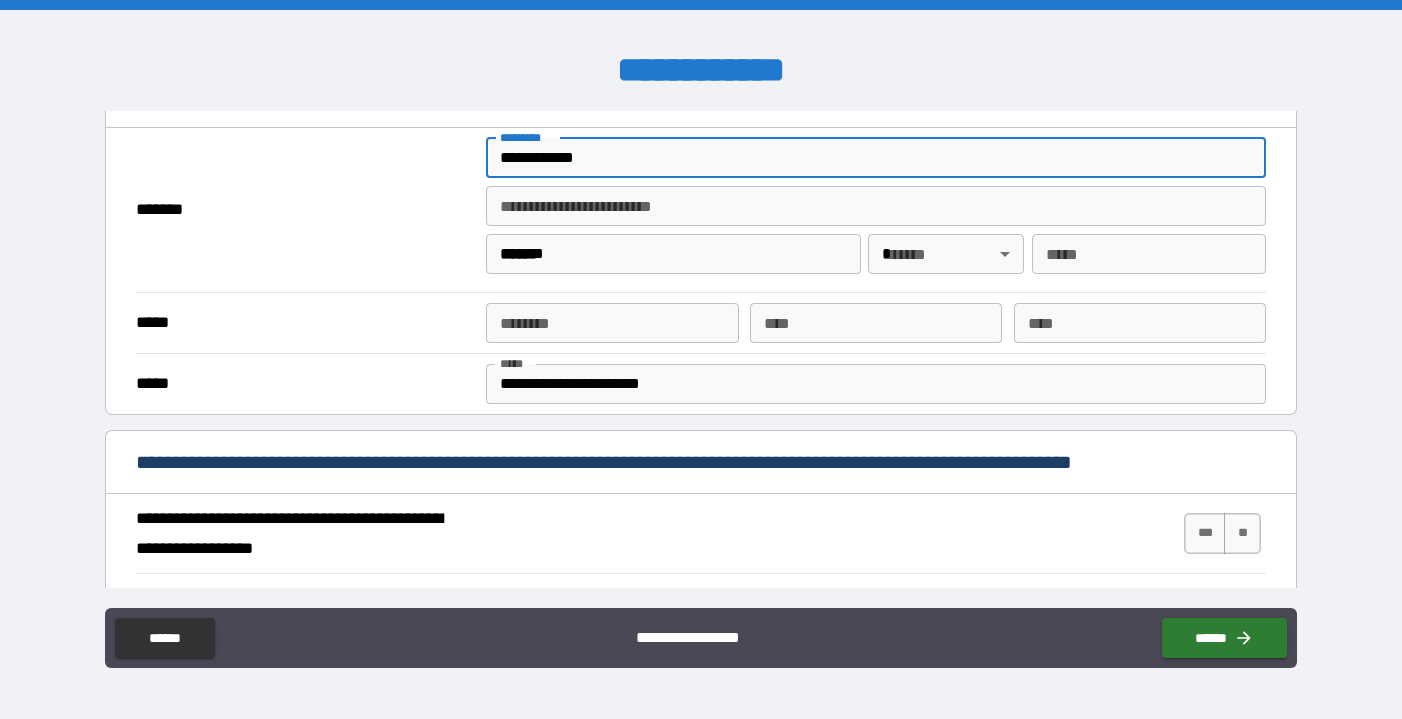 type 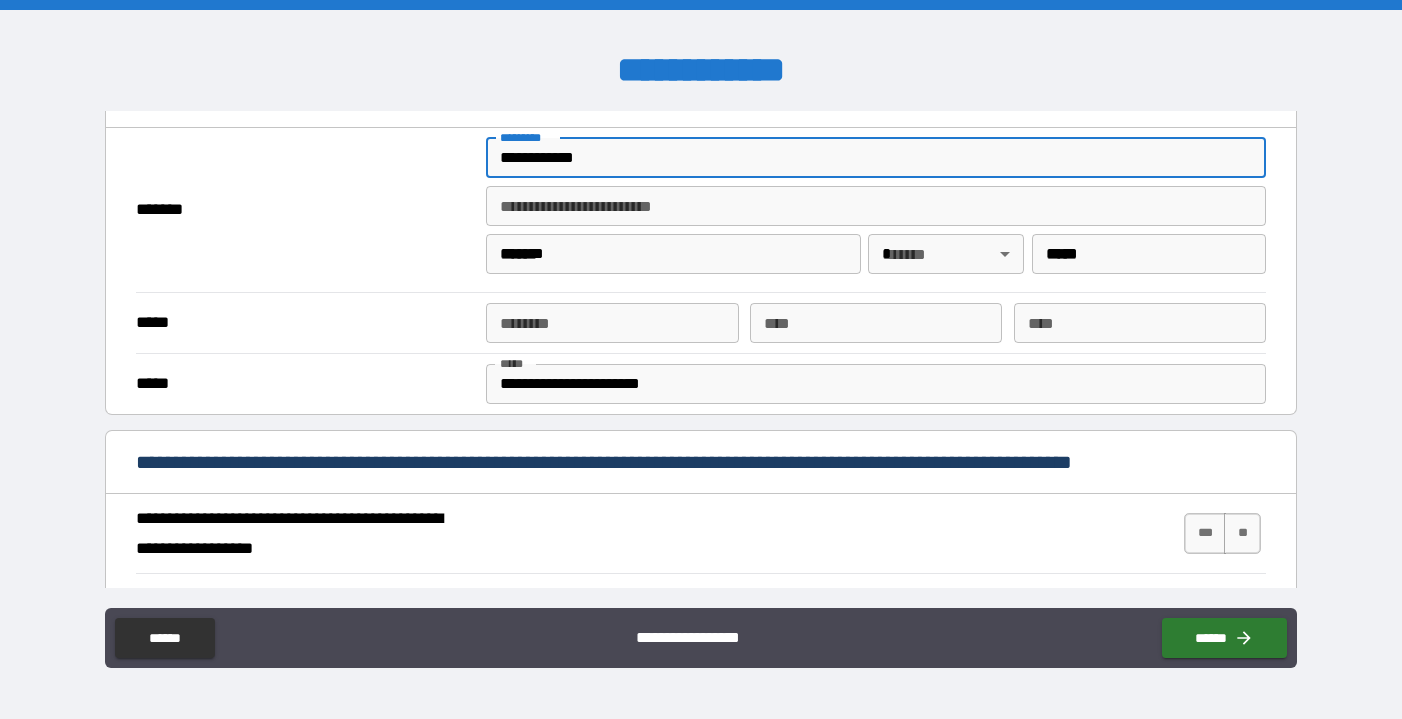 type on "**********" 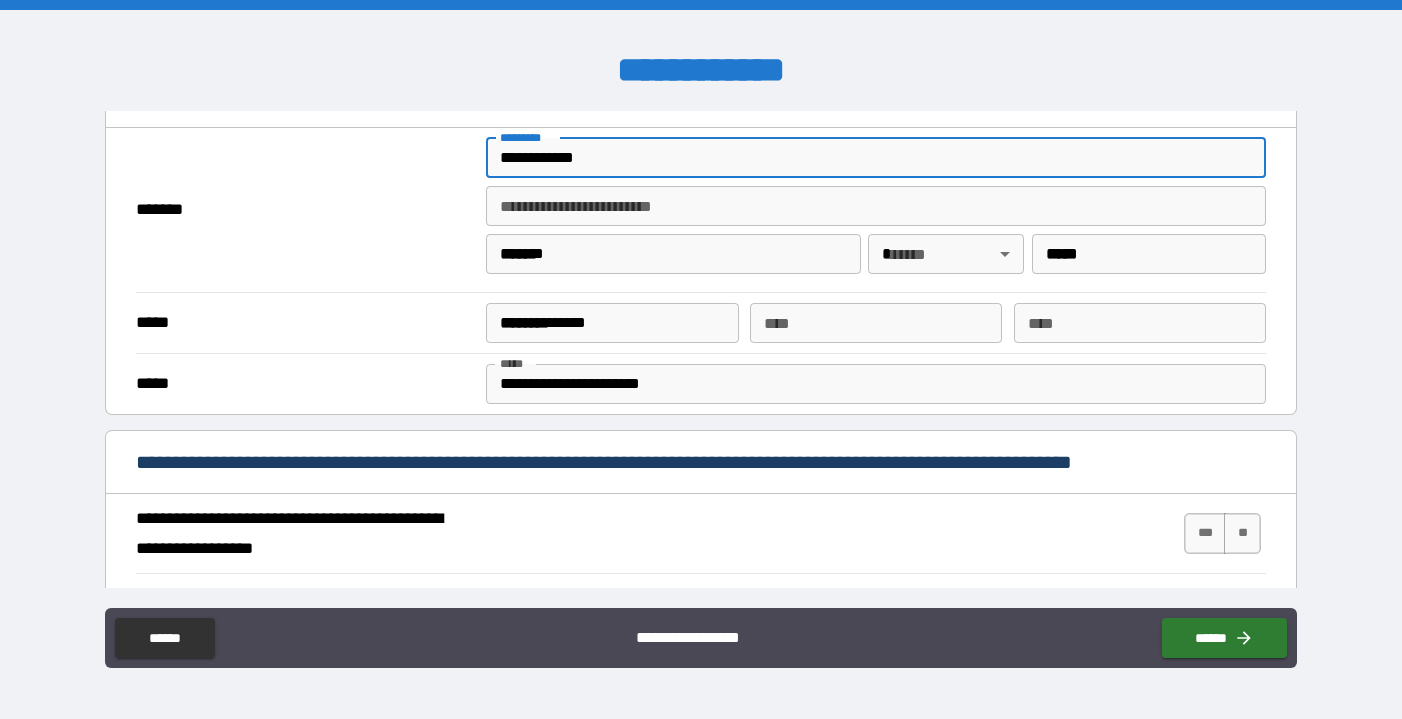 type 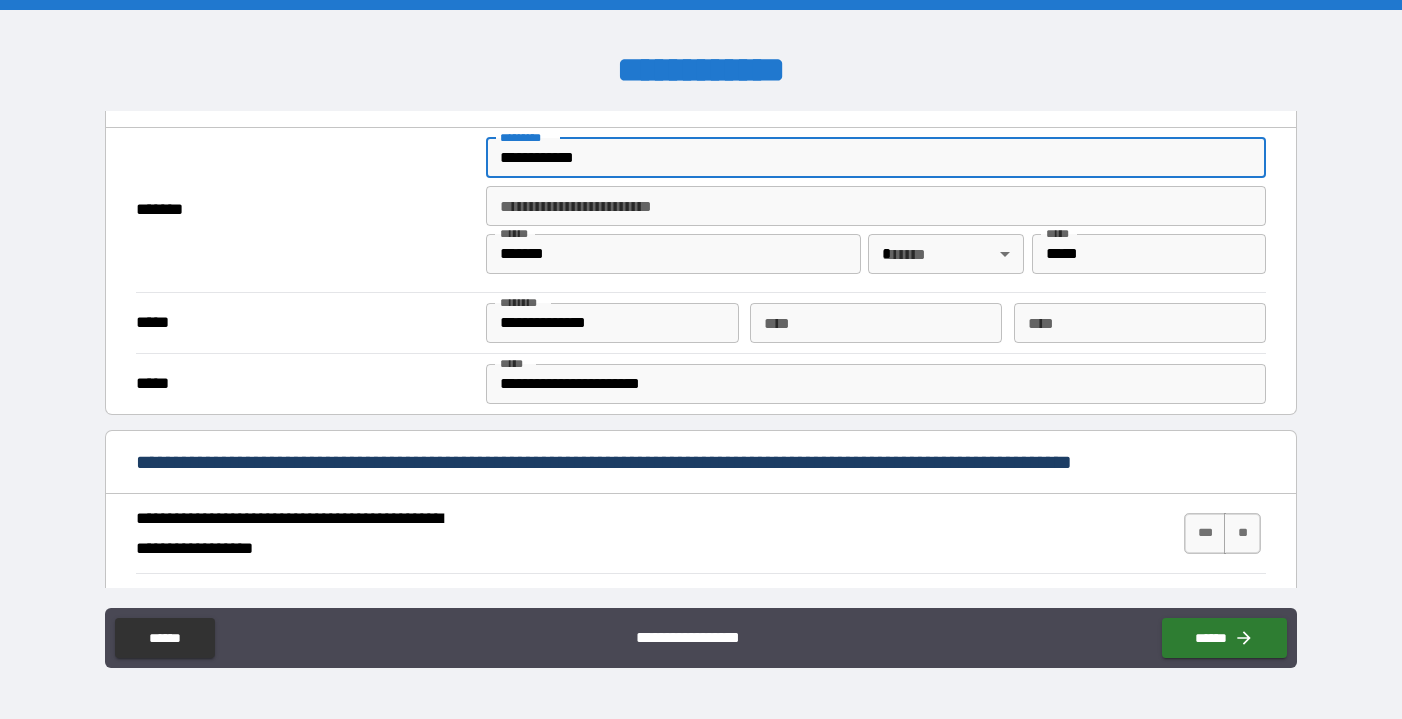 click on "**********" at bounding box center (701, 359) 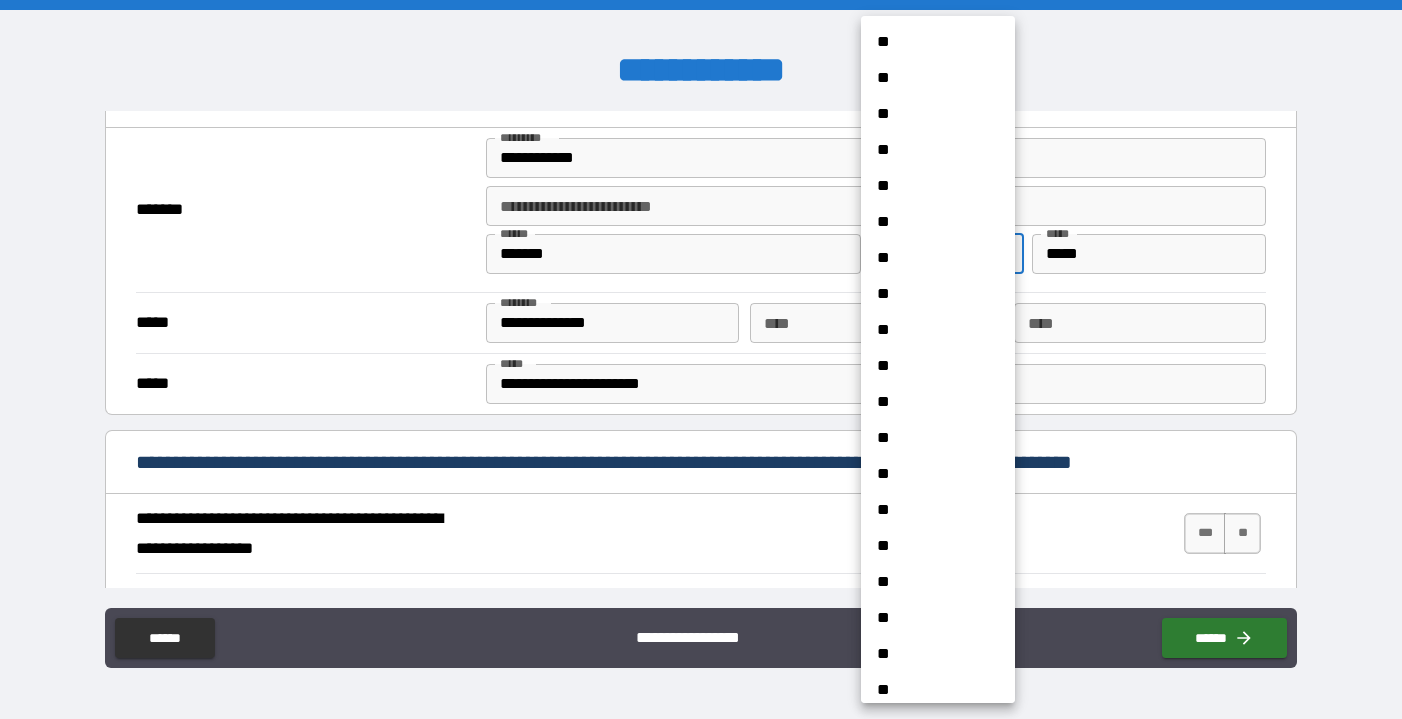 type 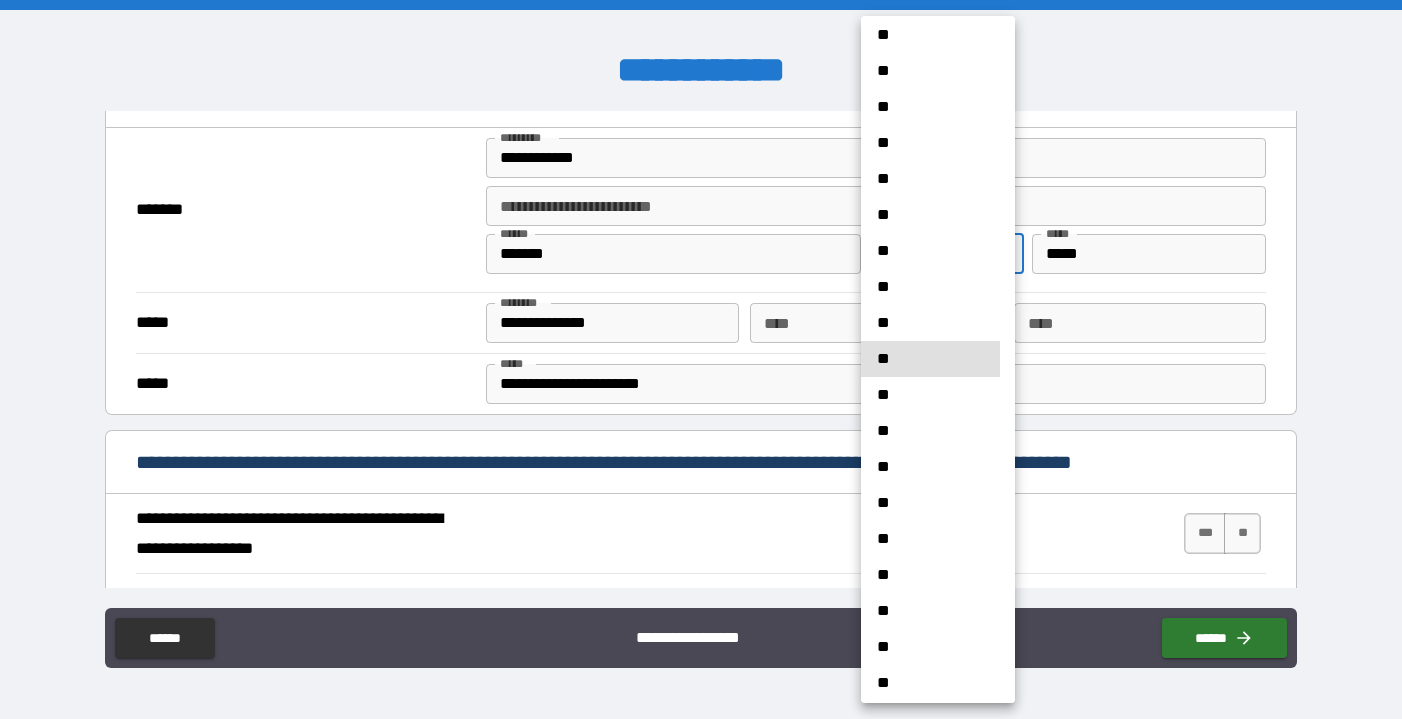 type 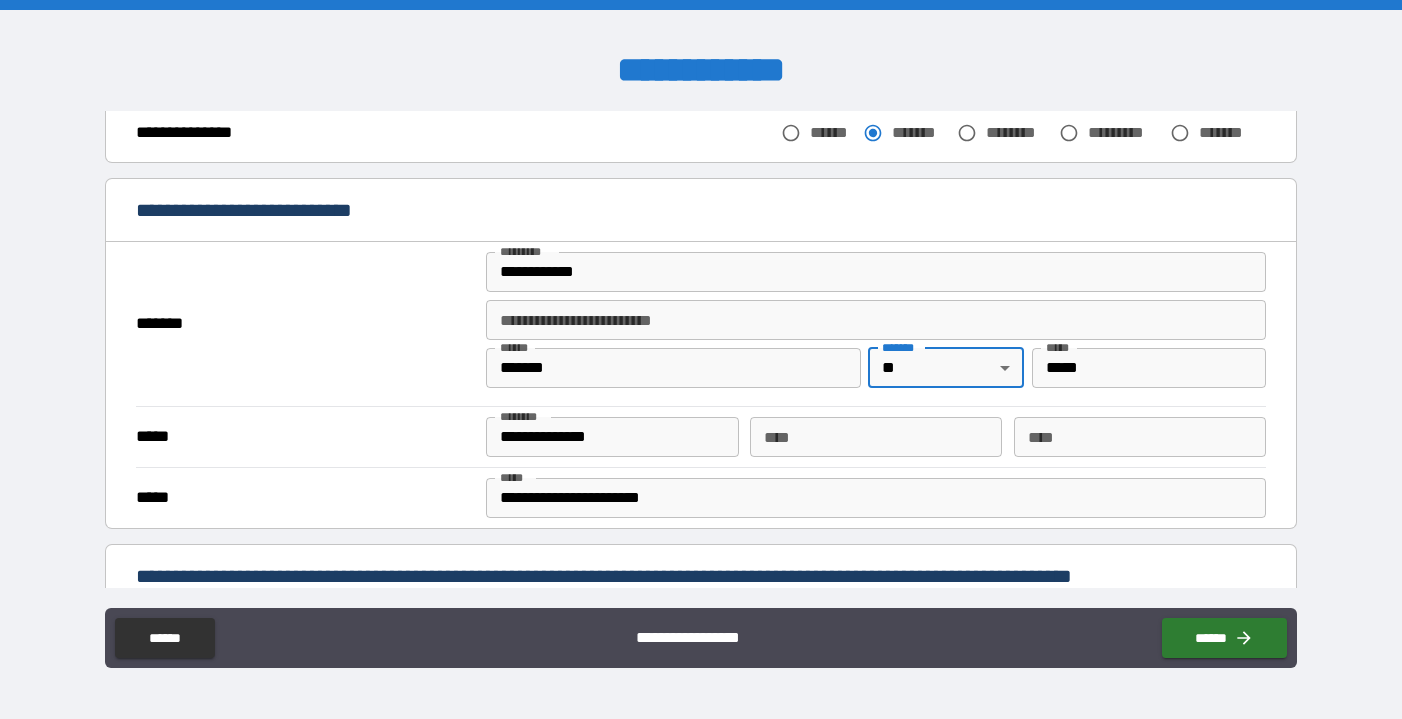scroll, scrollTop: 2, scrollLeft: 0, axis: vertical 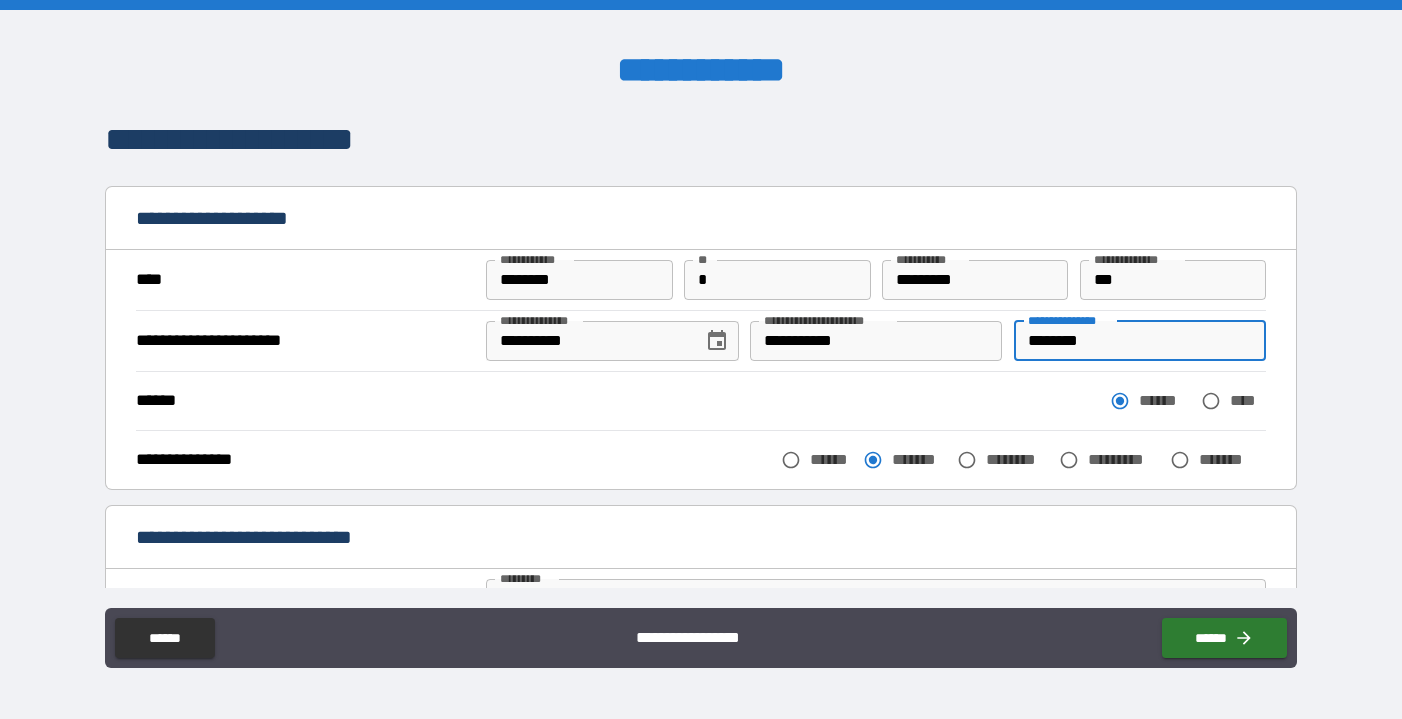 click on "********" at bounding box center [1140, 341] 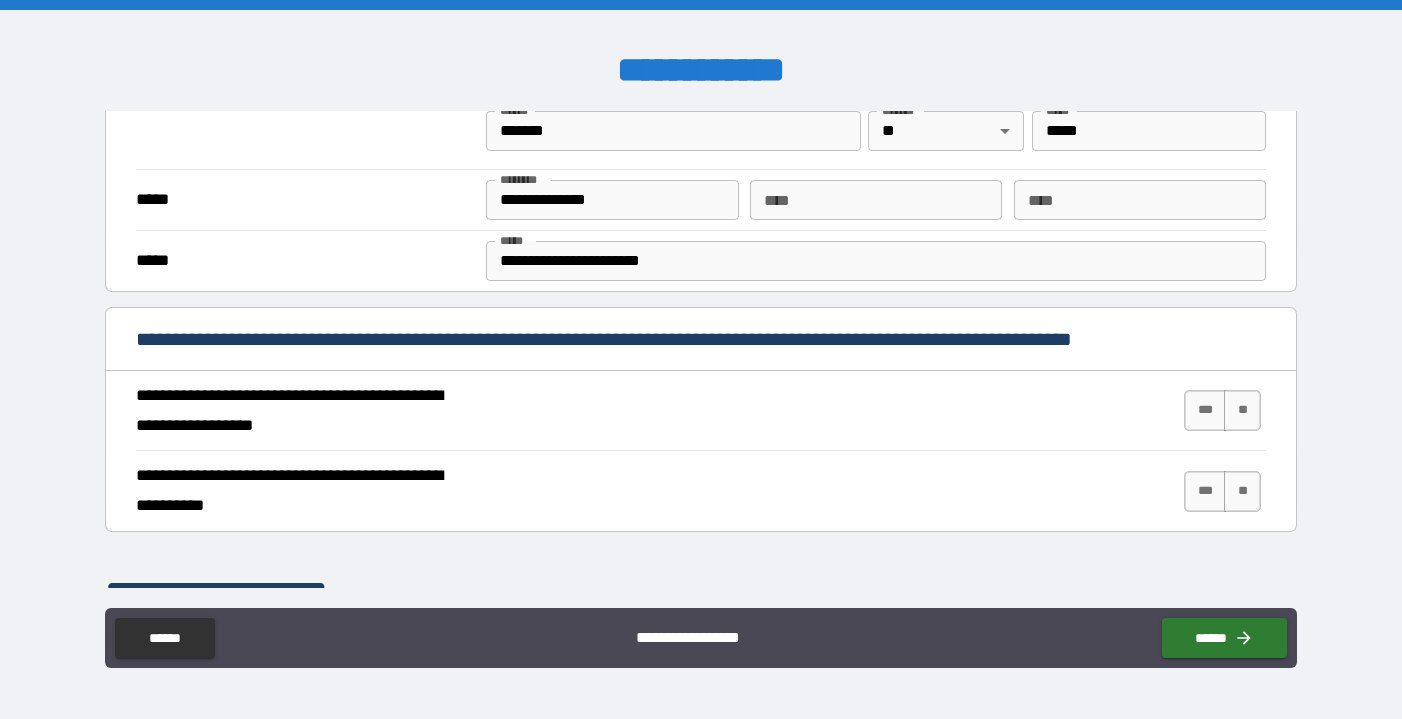 scroll, scrollTop: 649, scrollLeft: 0, axis: vertical 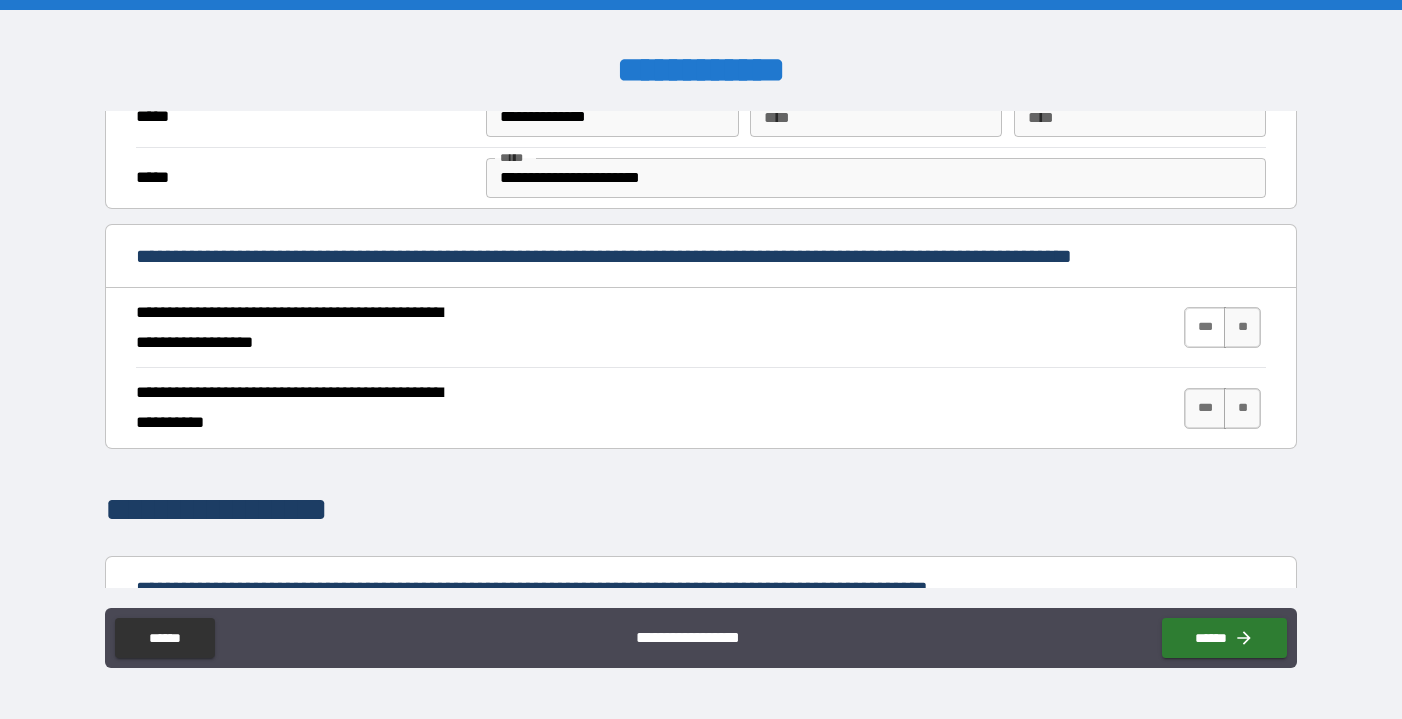 type on "*********" 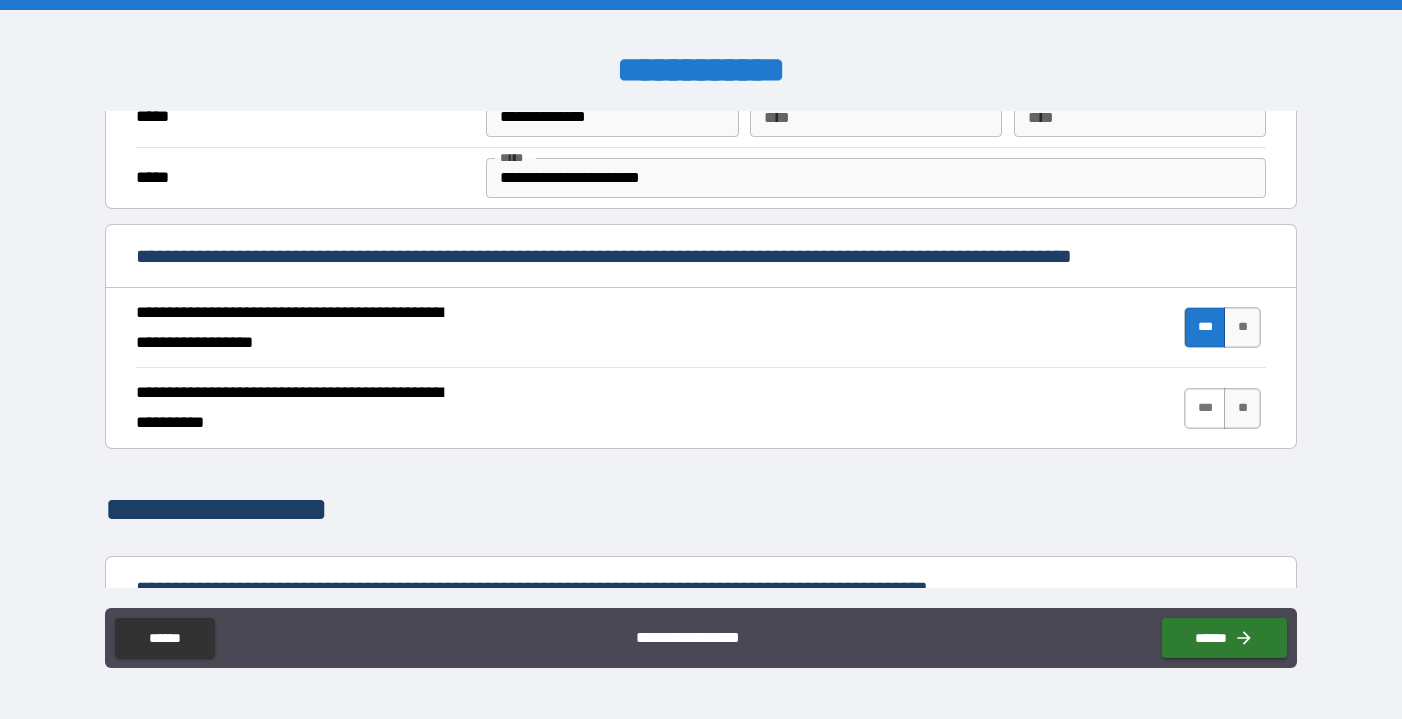 click on "***" at bounding box center (1205, 408) 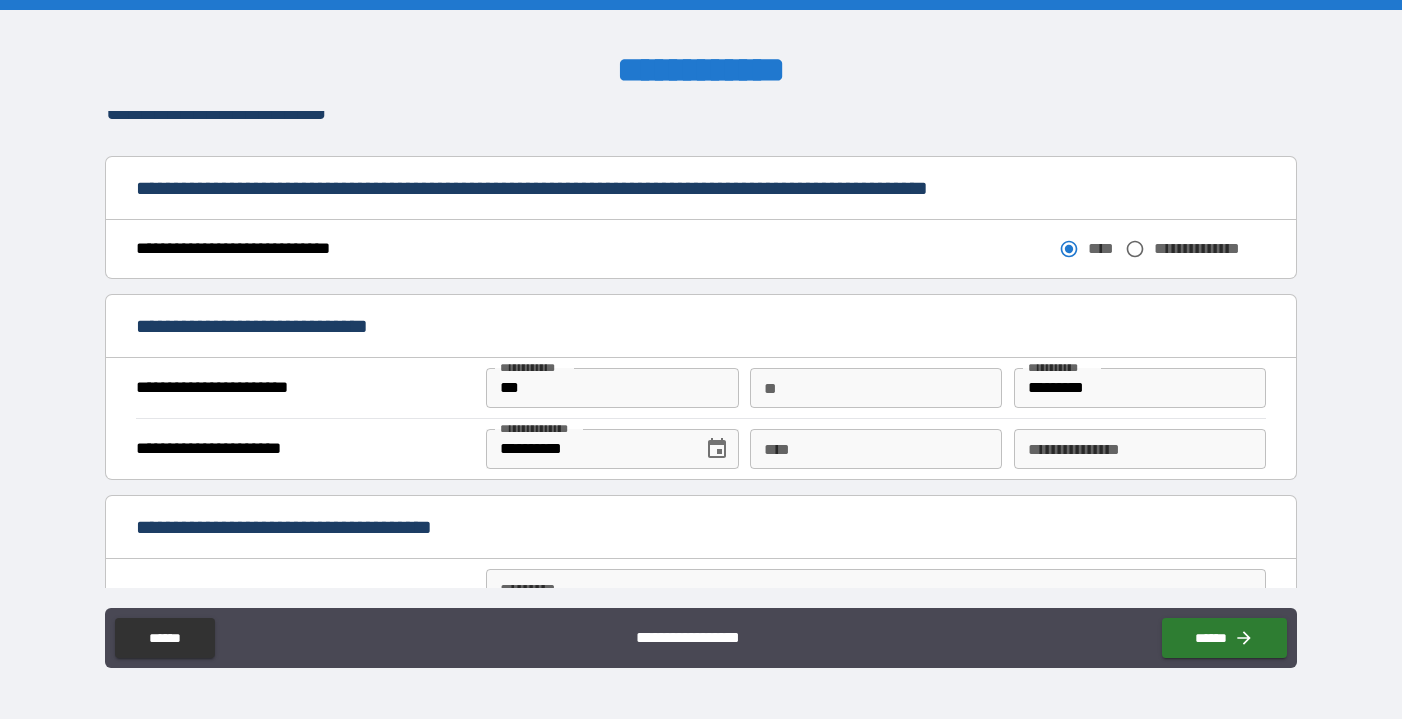 scroll, scrollTop: 1051, scrollLeft: 0, axis: vertical 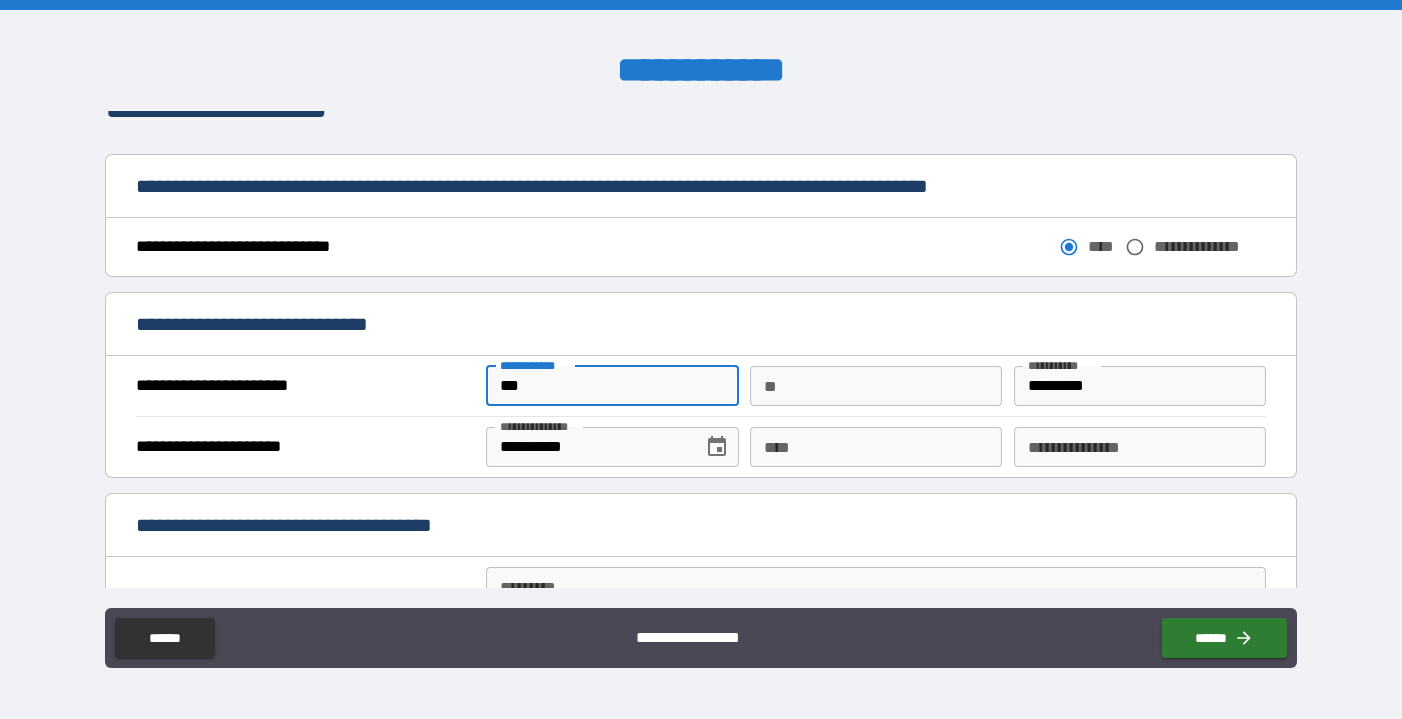 click on "***" at bounding box center (612, 386) 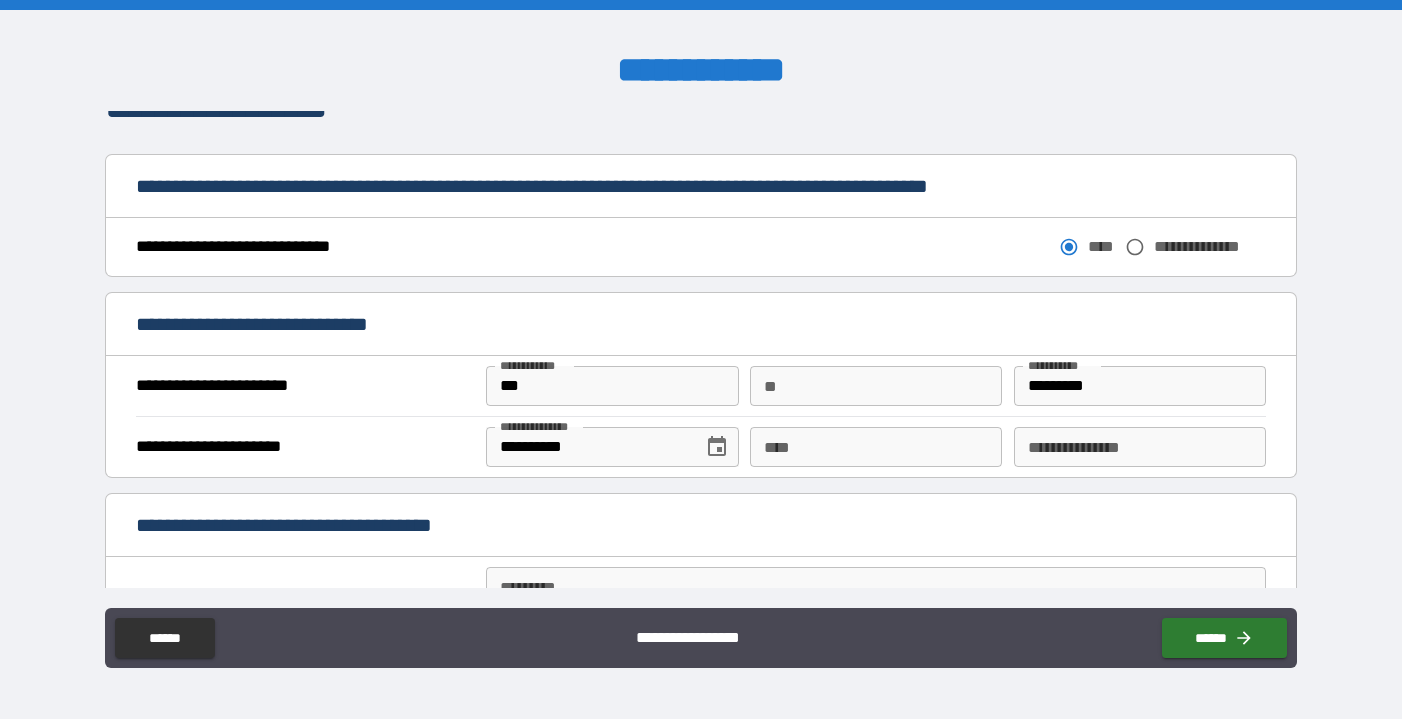 click on "**********" at bounding box center [701, 326] 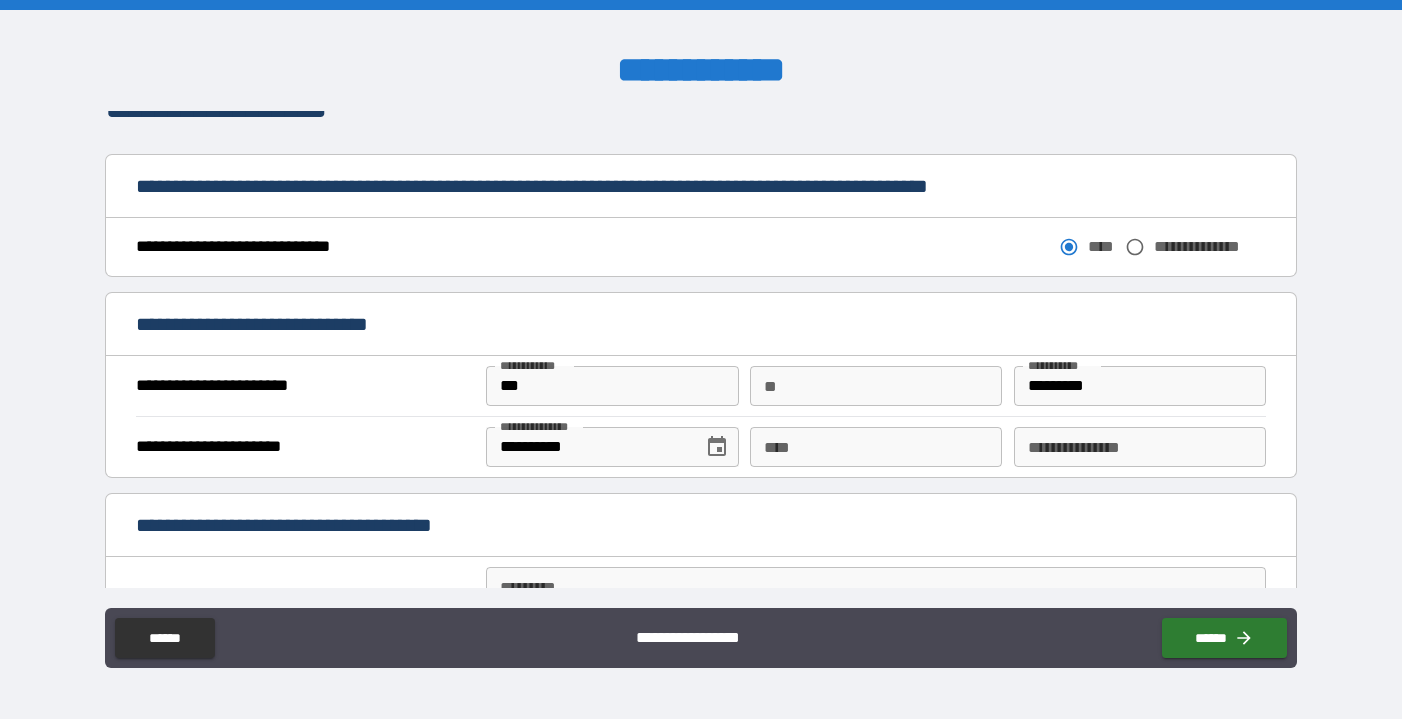 click on "****" at bounding box center (876, 447) 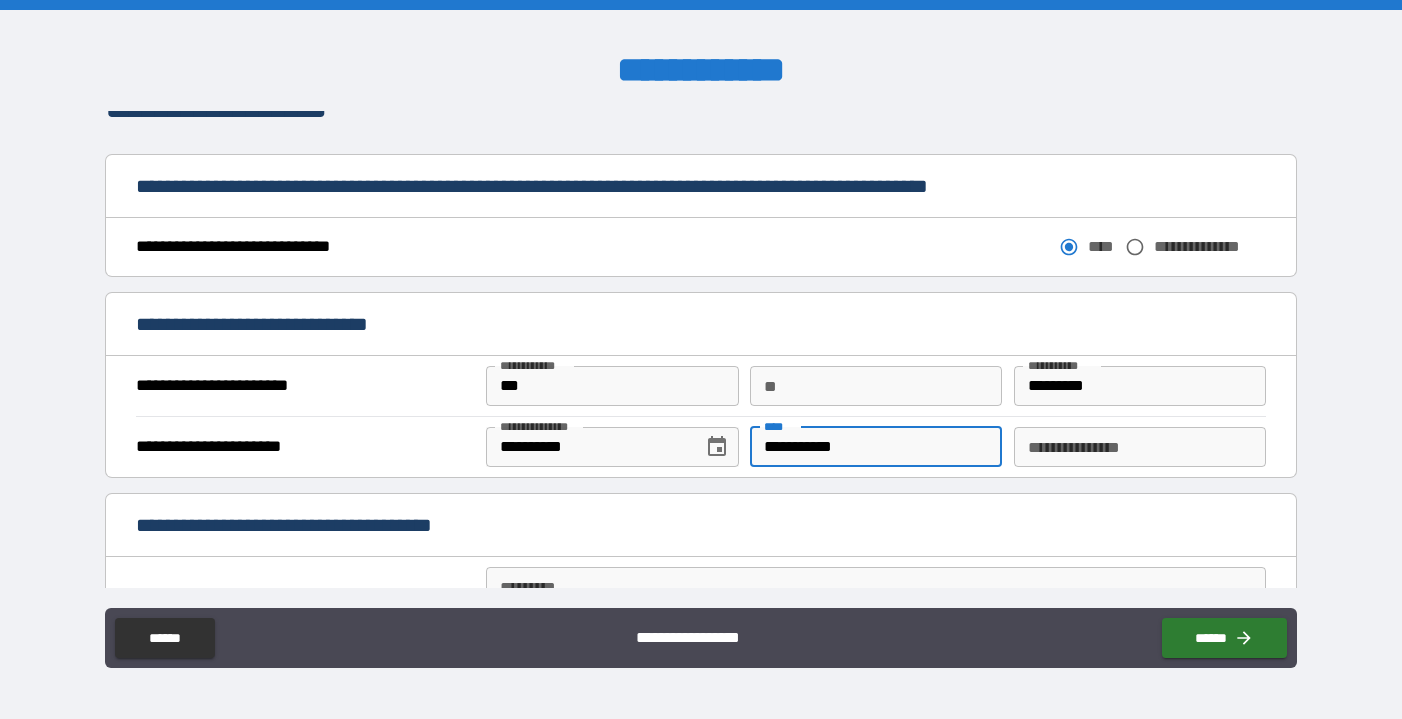 type on "**********" 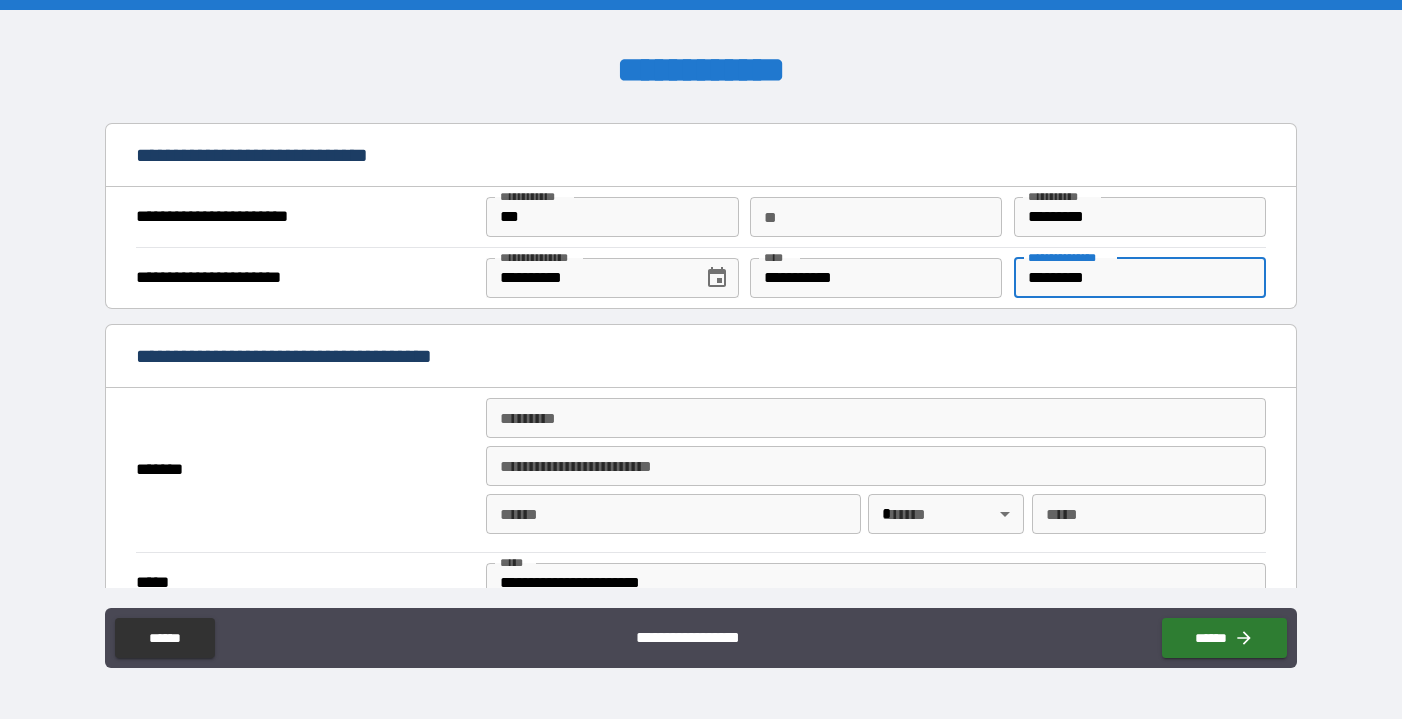 scroll, scrollTop: 1235, scrollLeft: 0, axis: vertical 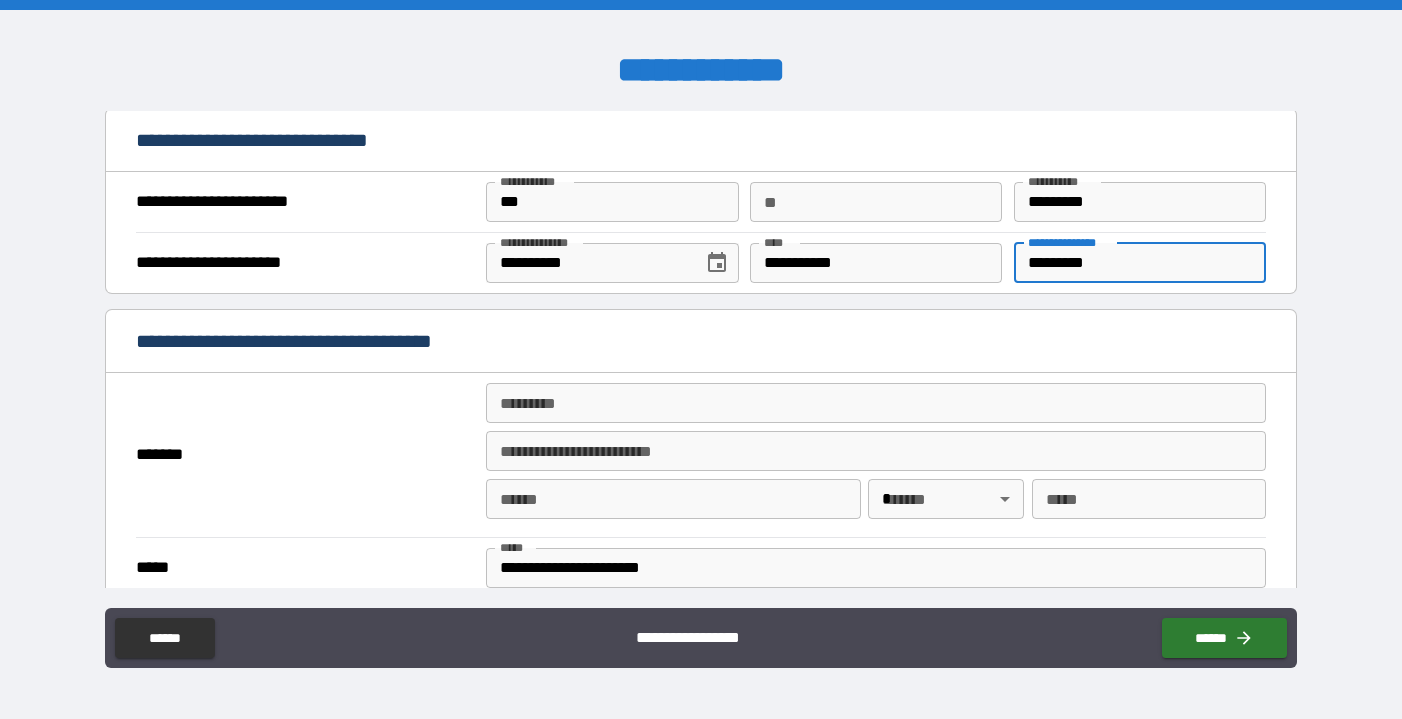 type on "*********" 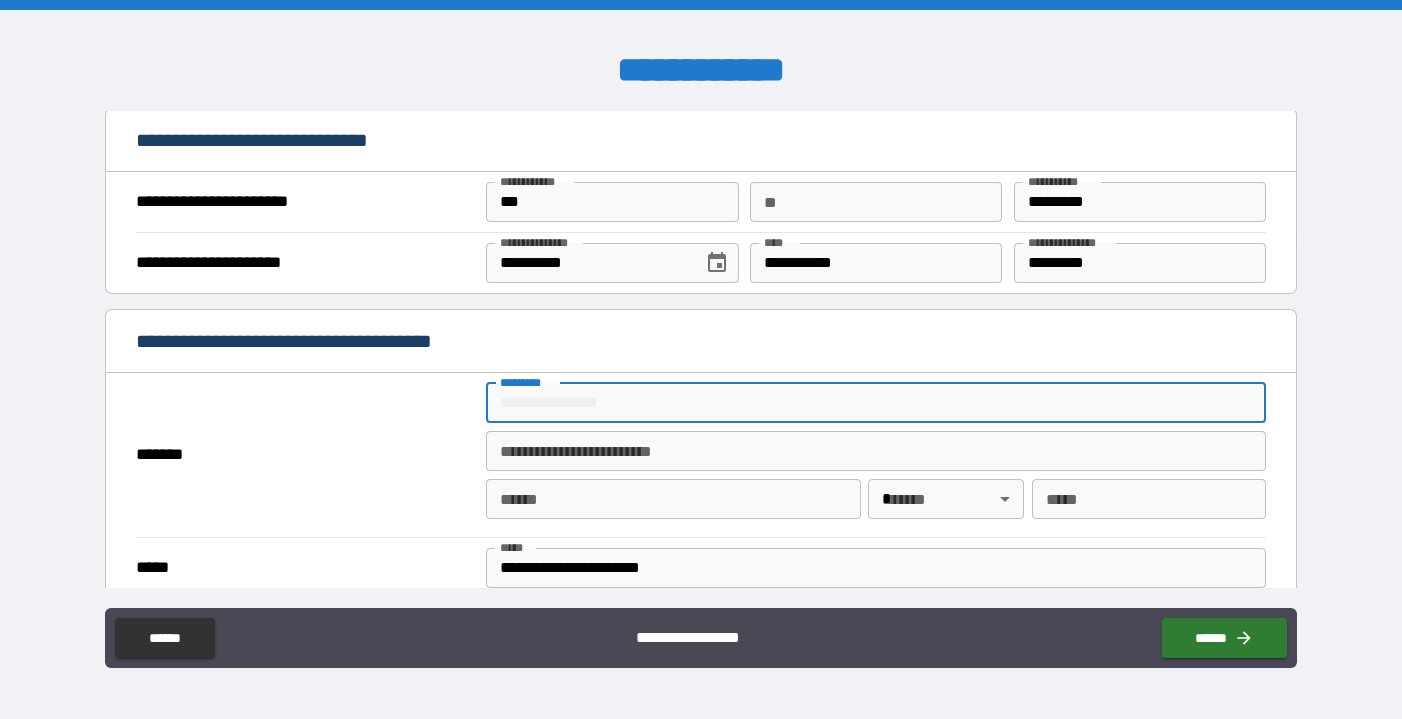 type on "**********" 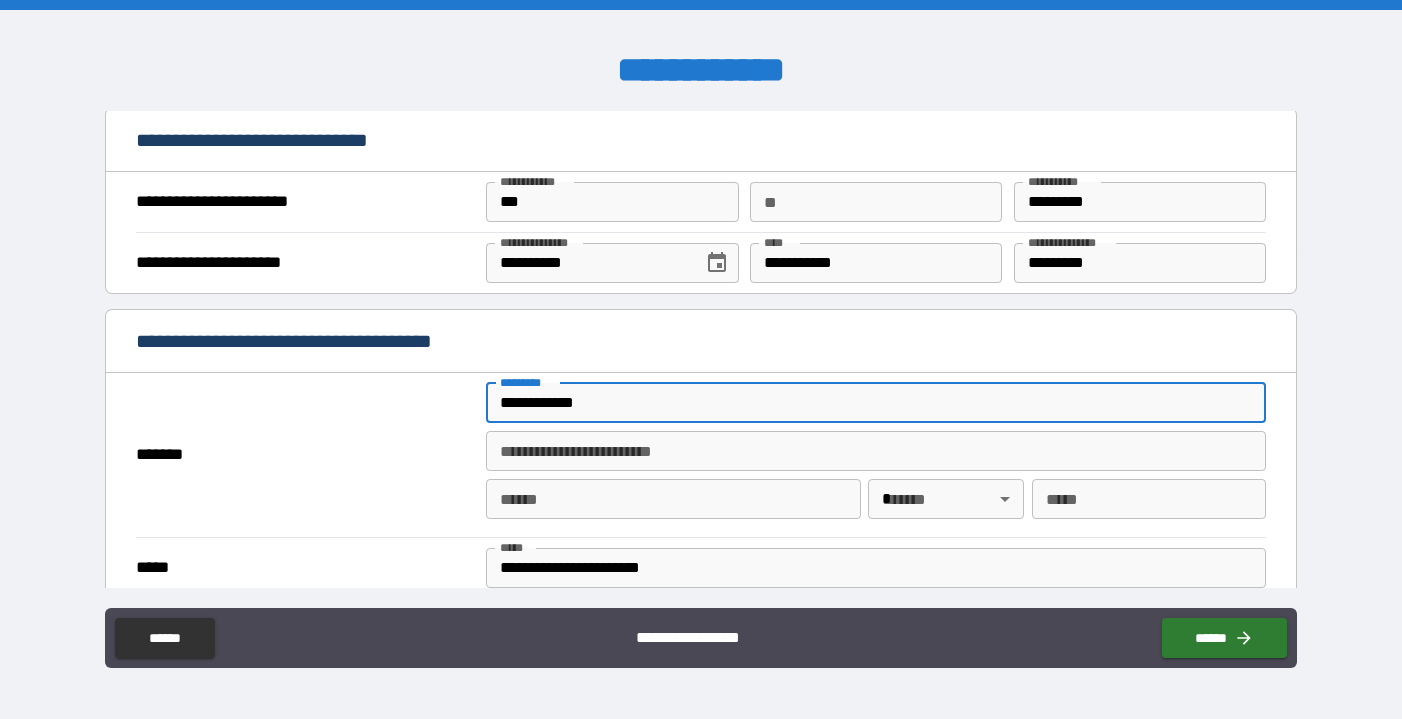 type on "*******" 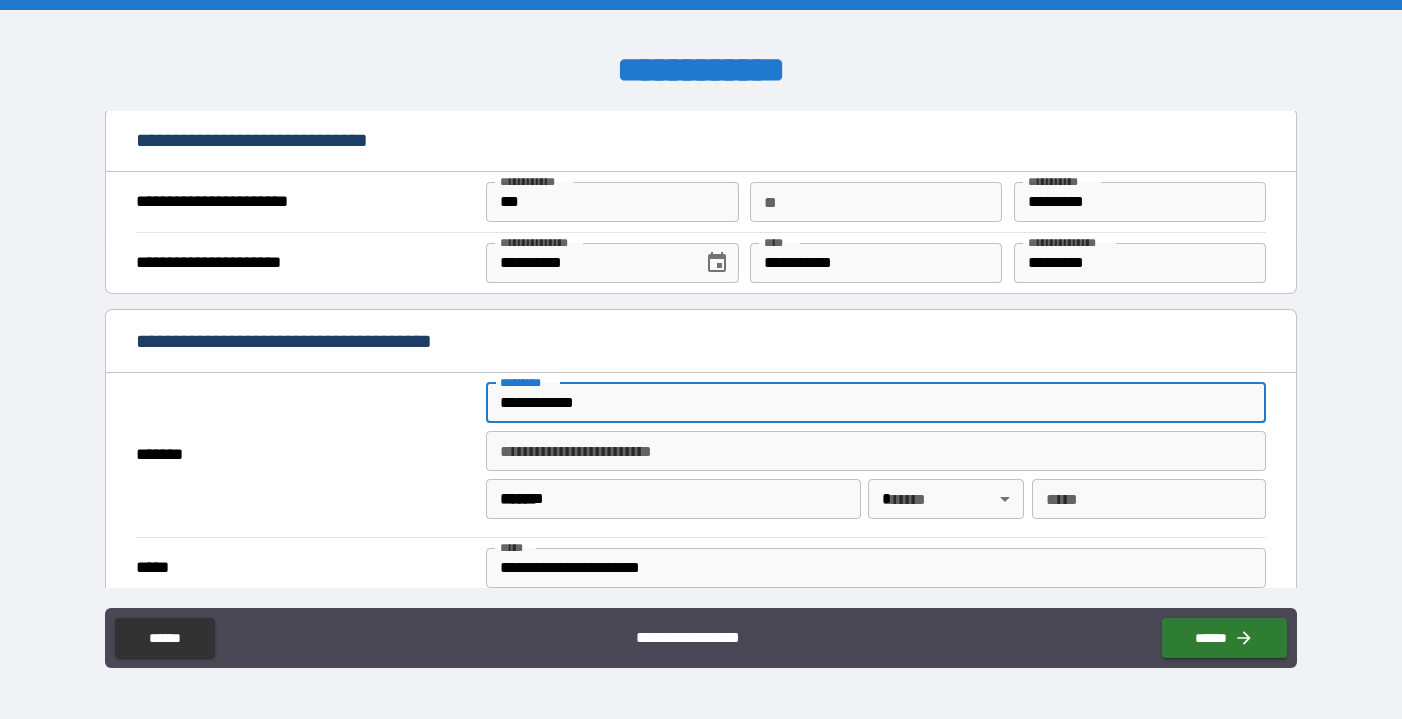 type 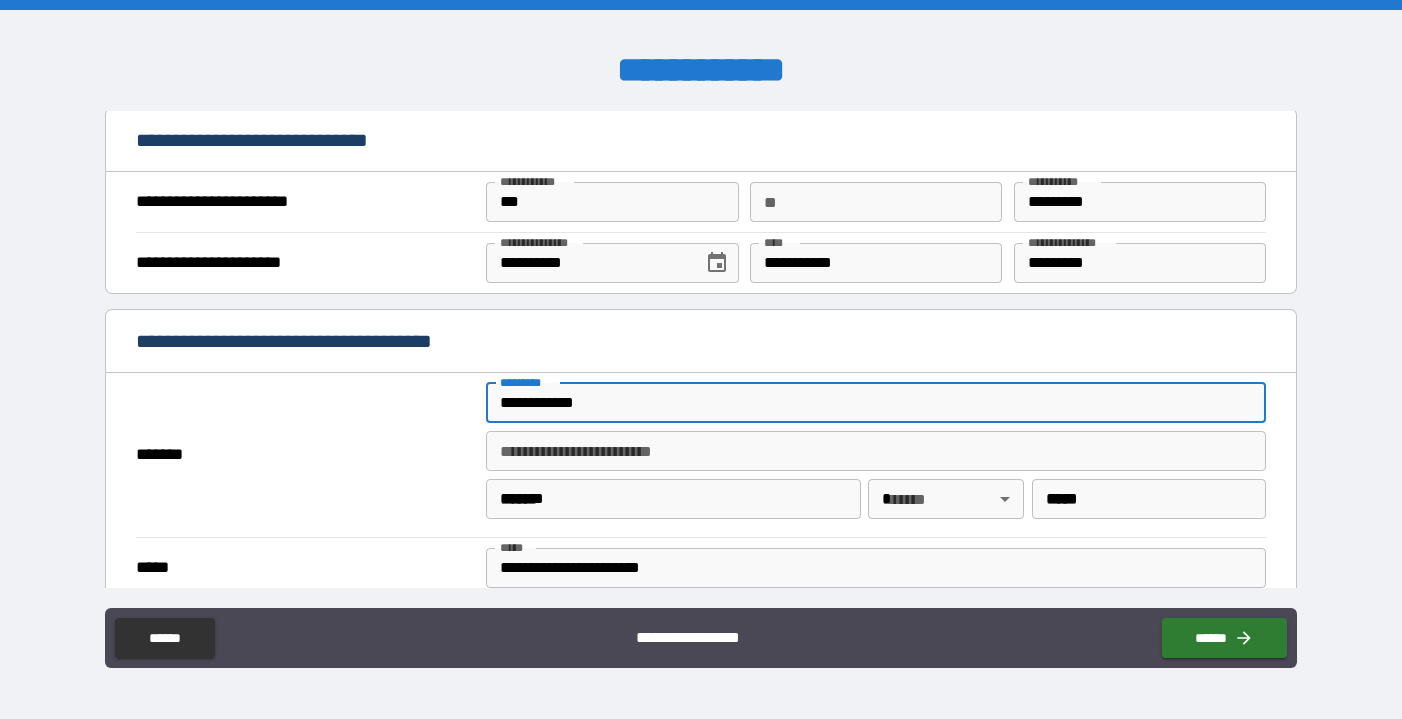 type on "**********" 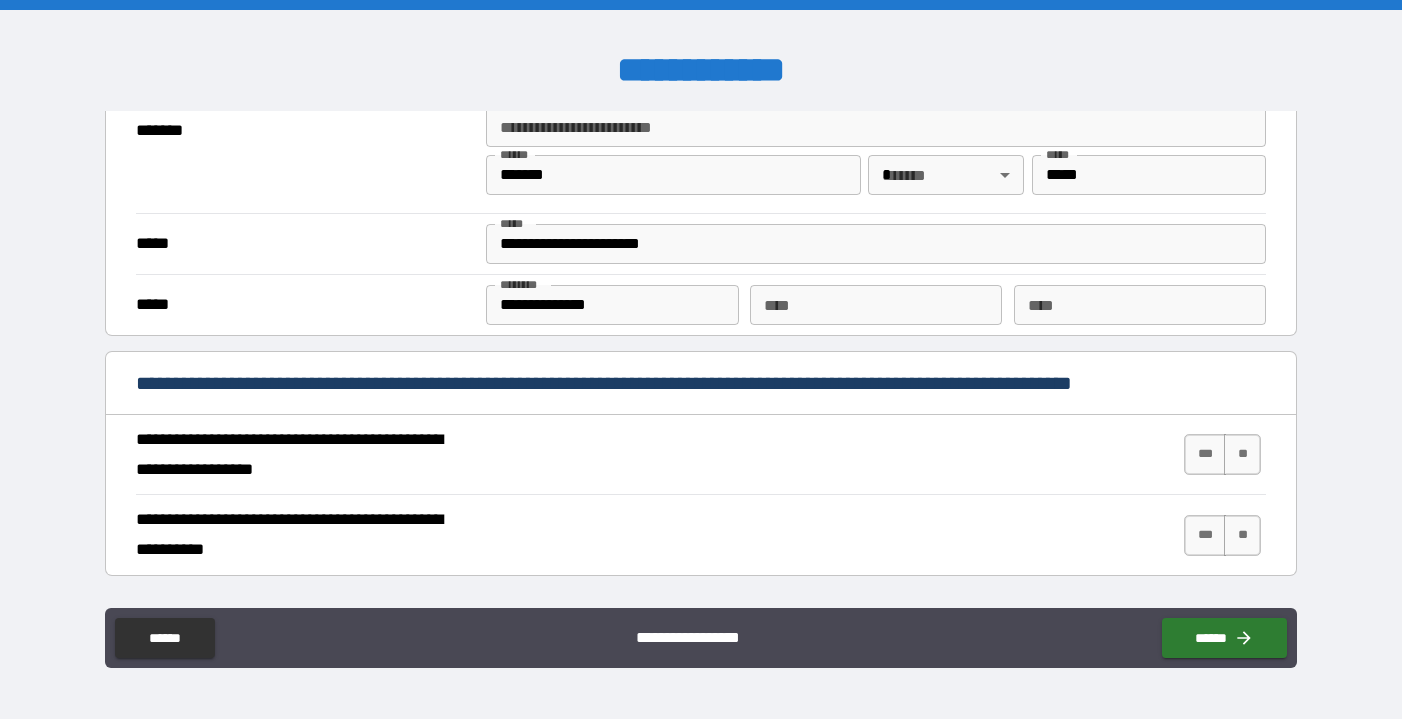 scroll, scrollTop: 1635, scrollLeft: 0, axis: vertical 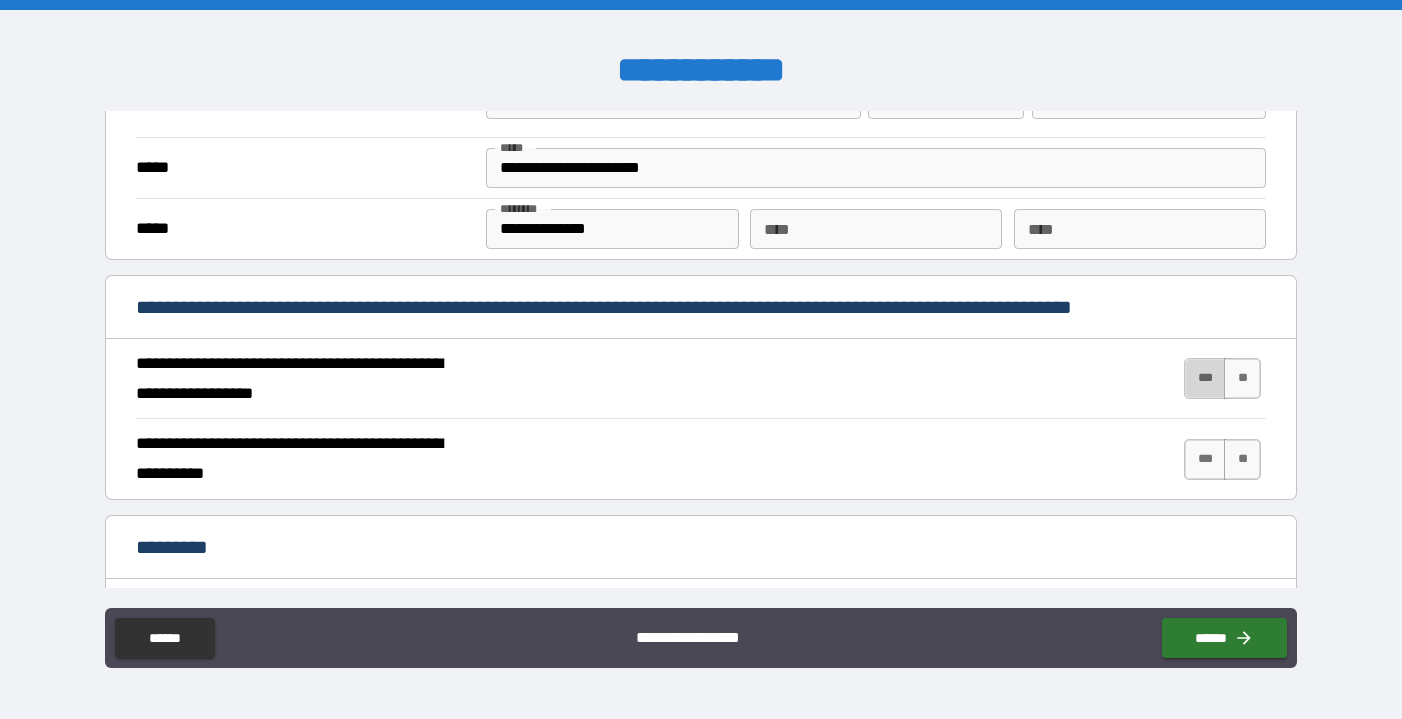 click on "***" at bounding box center (1205, 378) 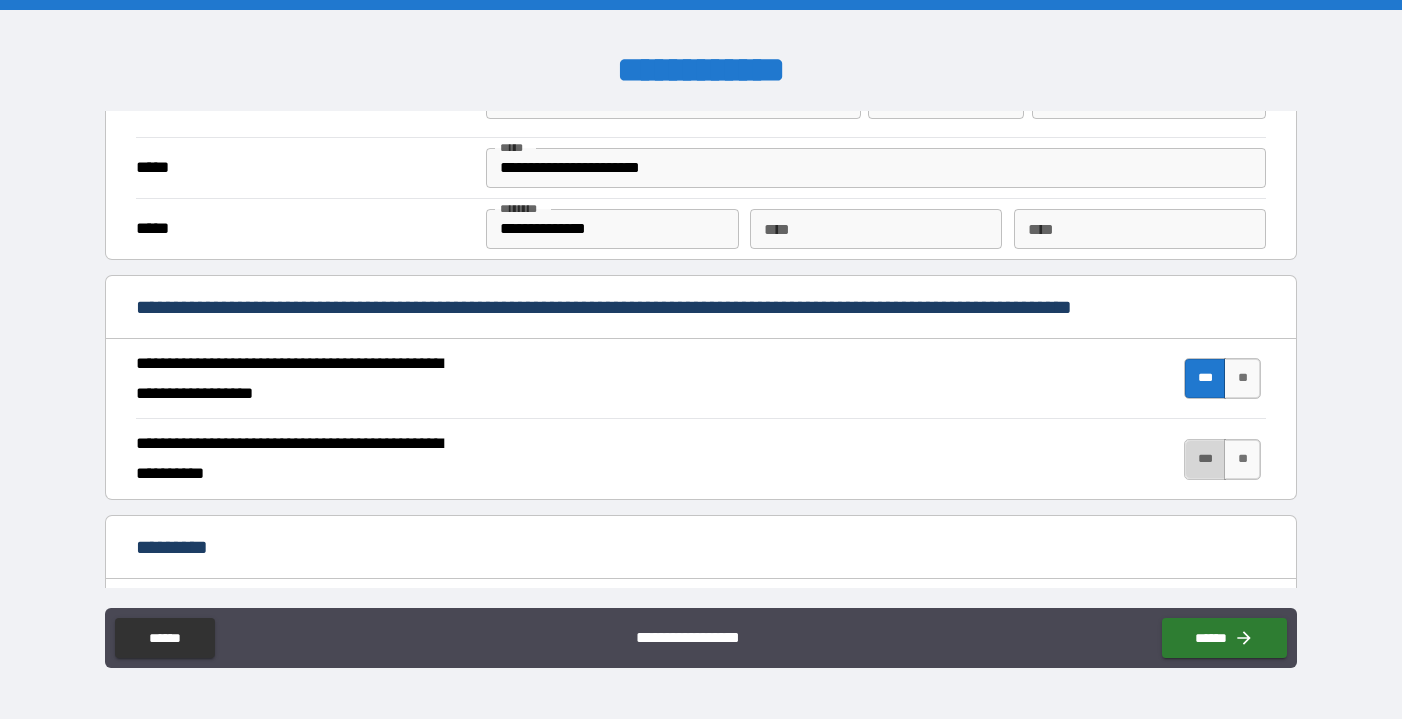 click on "***" at bounding box center [1205, 459] 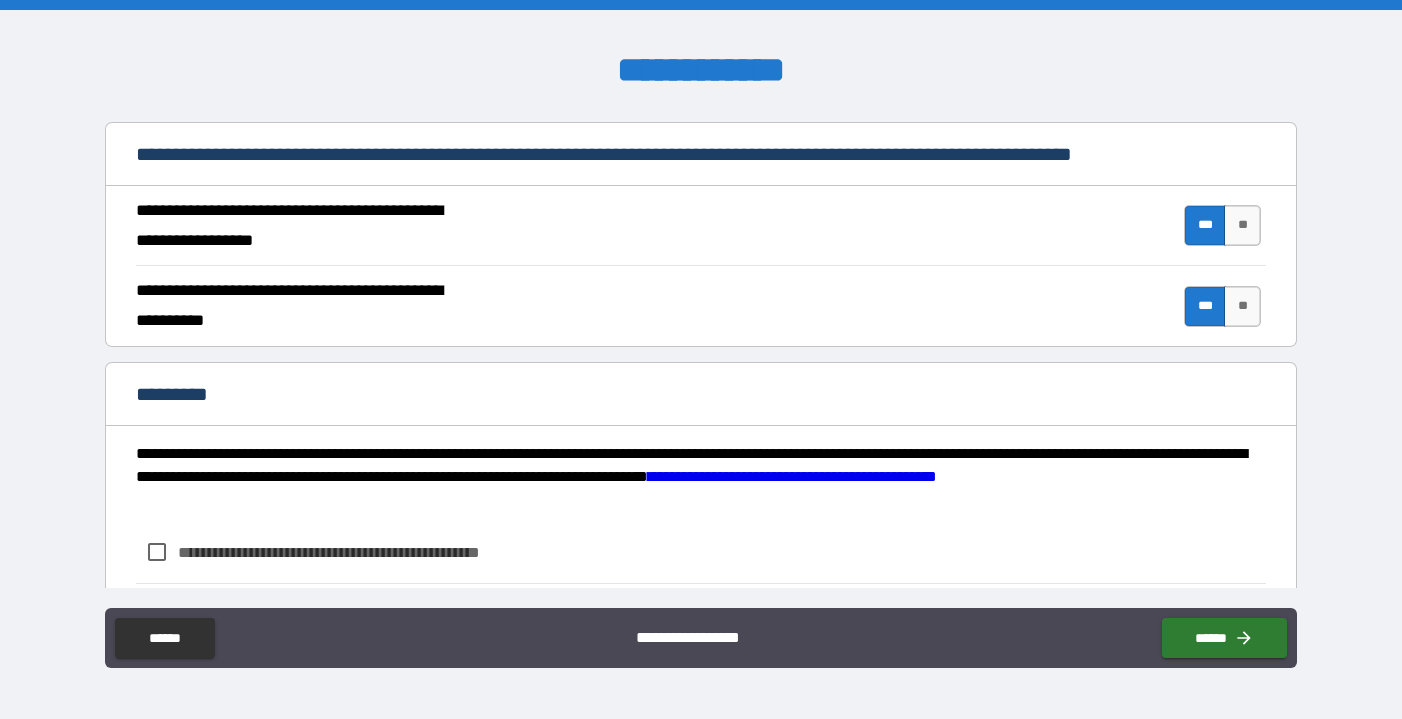 scroll, scrollTop: 1905, scrollLeft: 0, axis: vertical 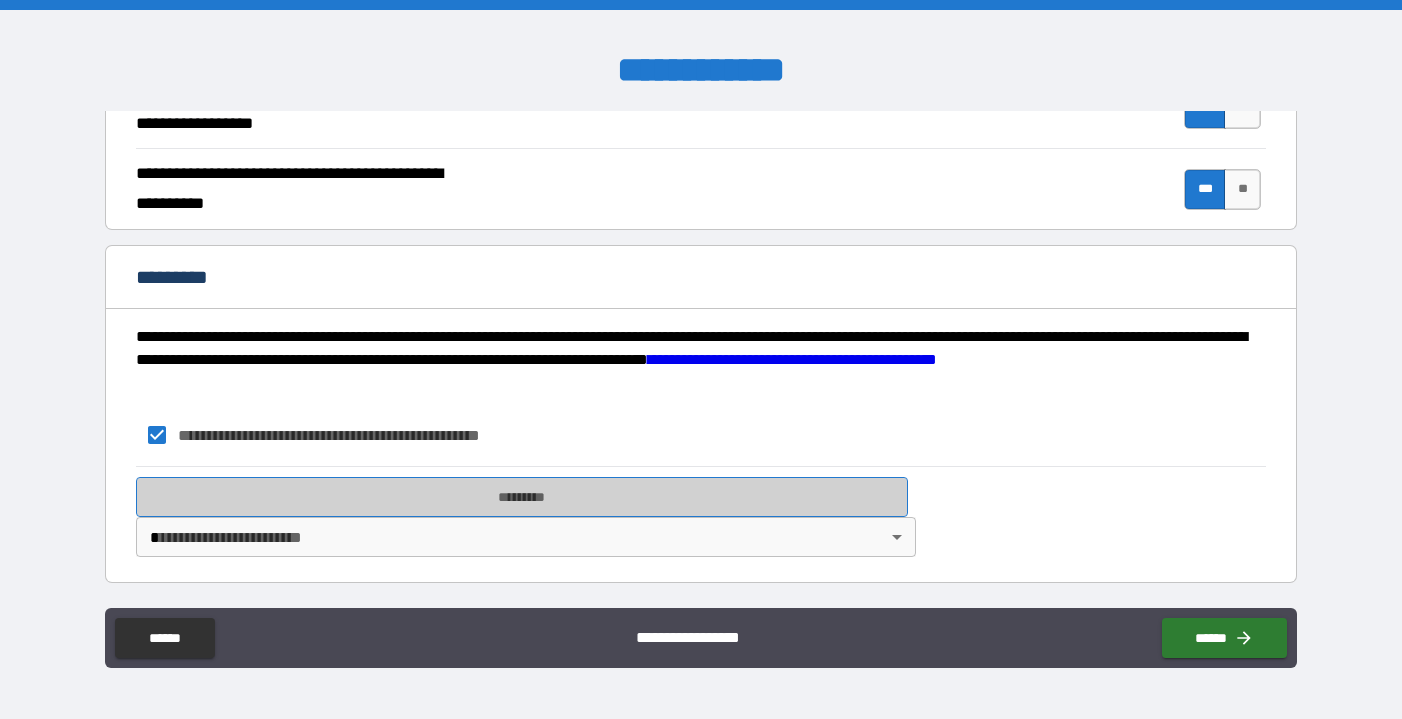 click on "*********" at bounding box center (522, 497) 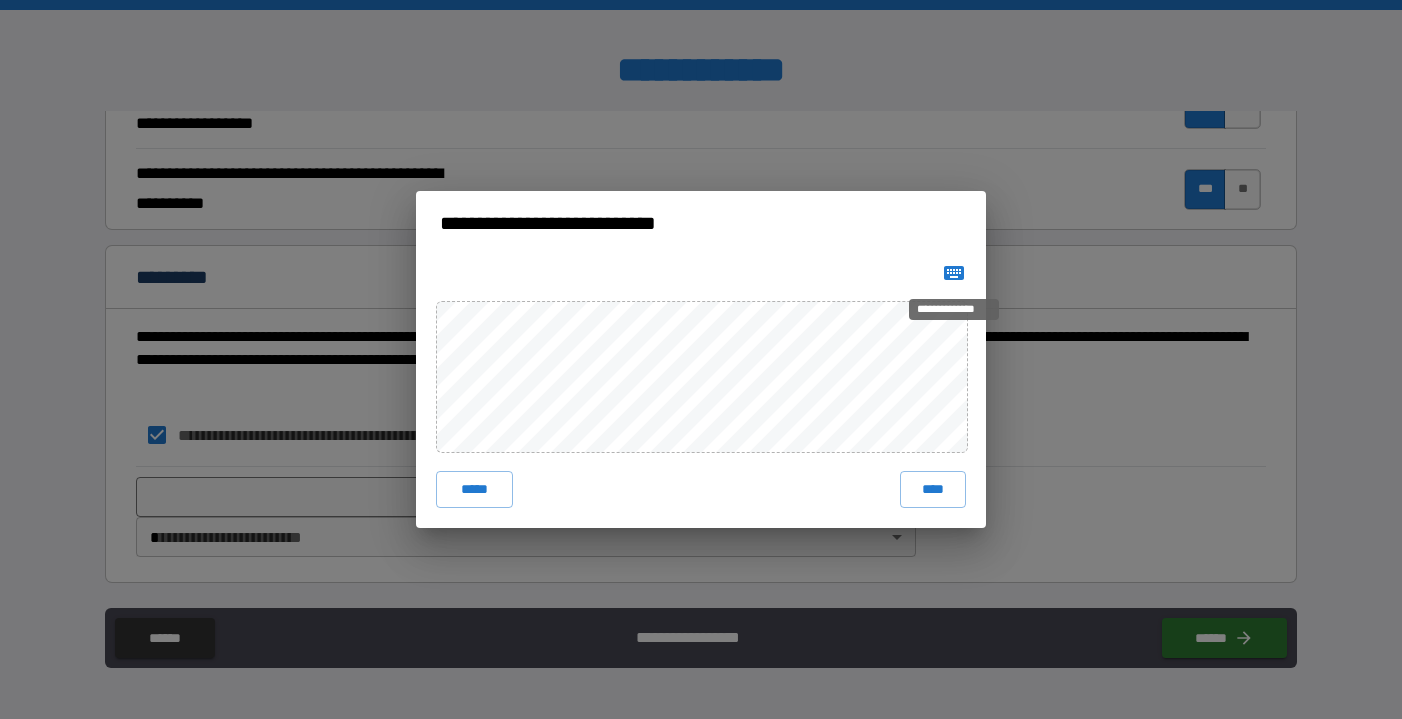 click 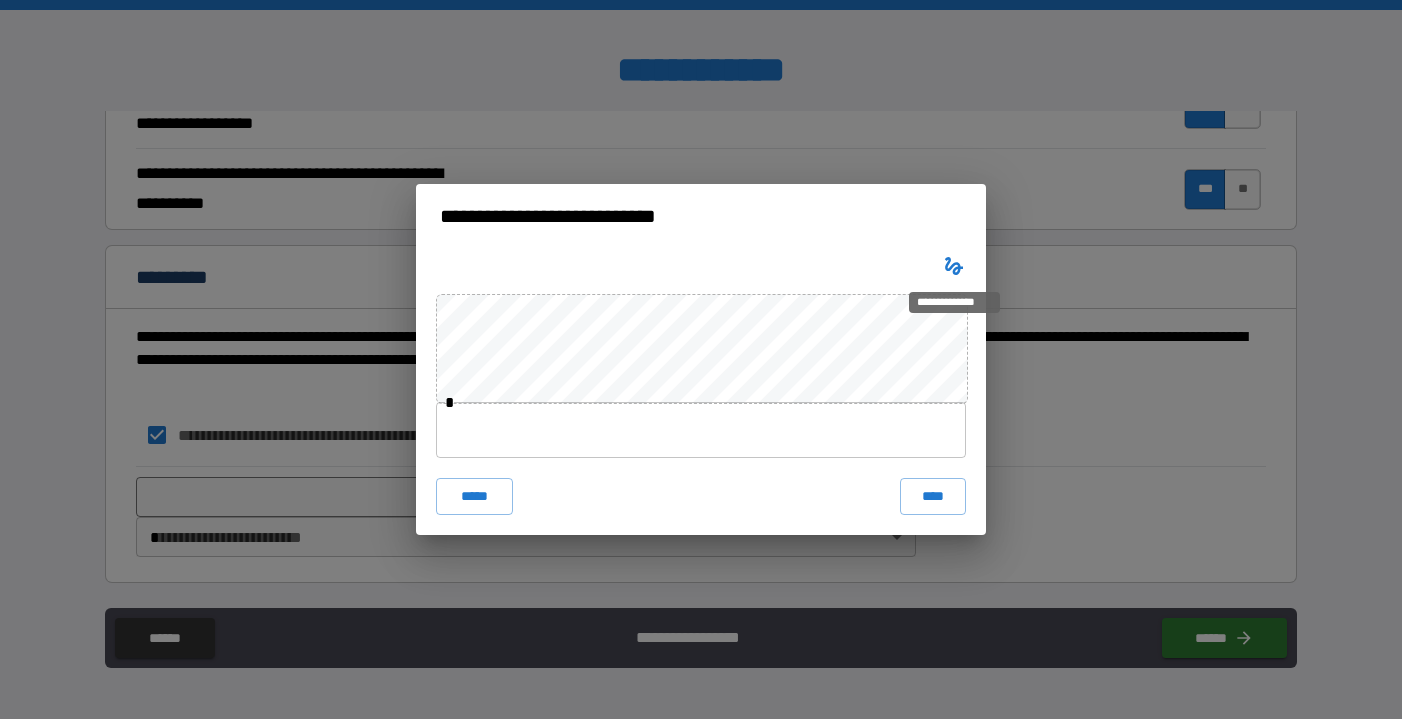 click 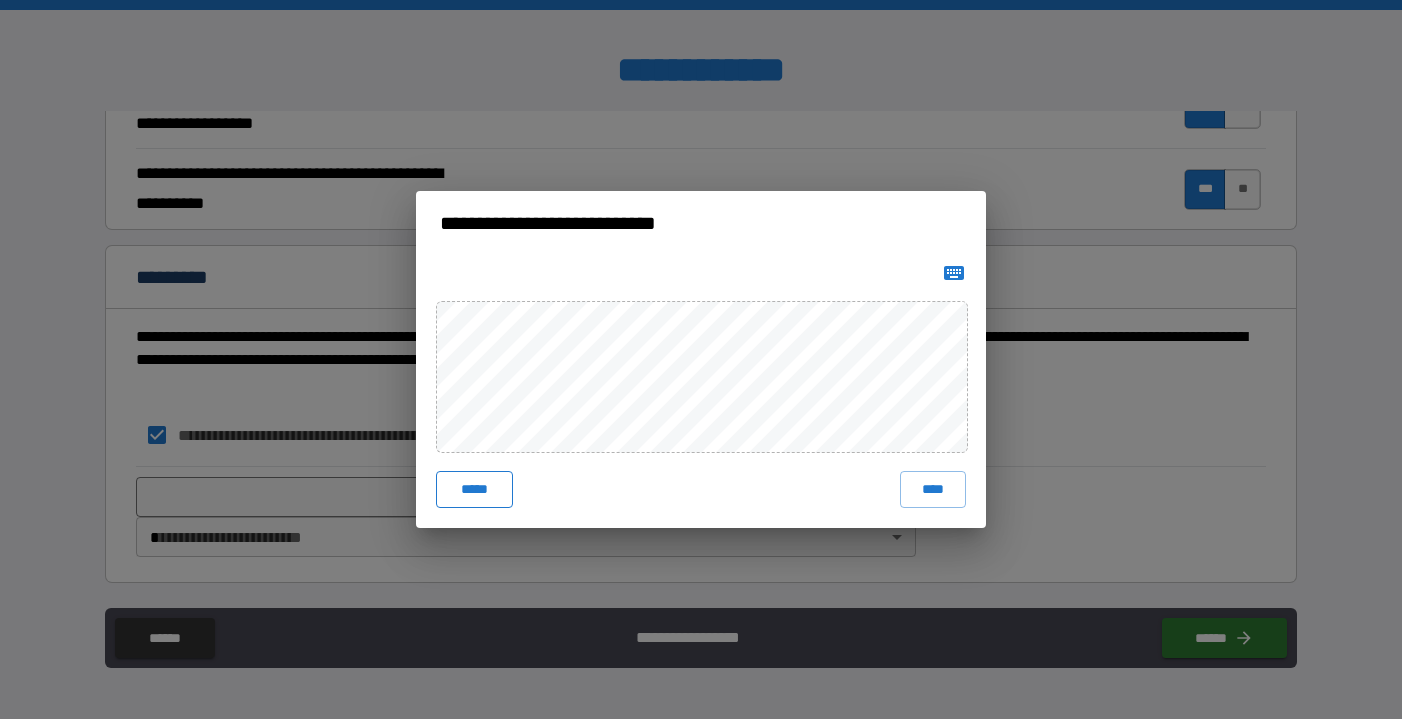 click on "*****" at bounding box center (474, 489) 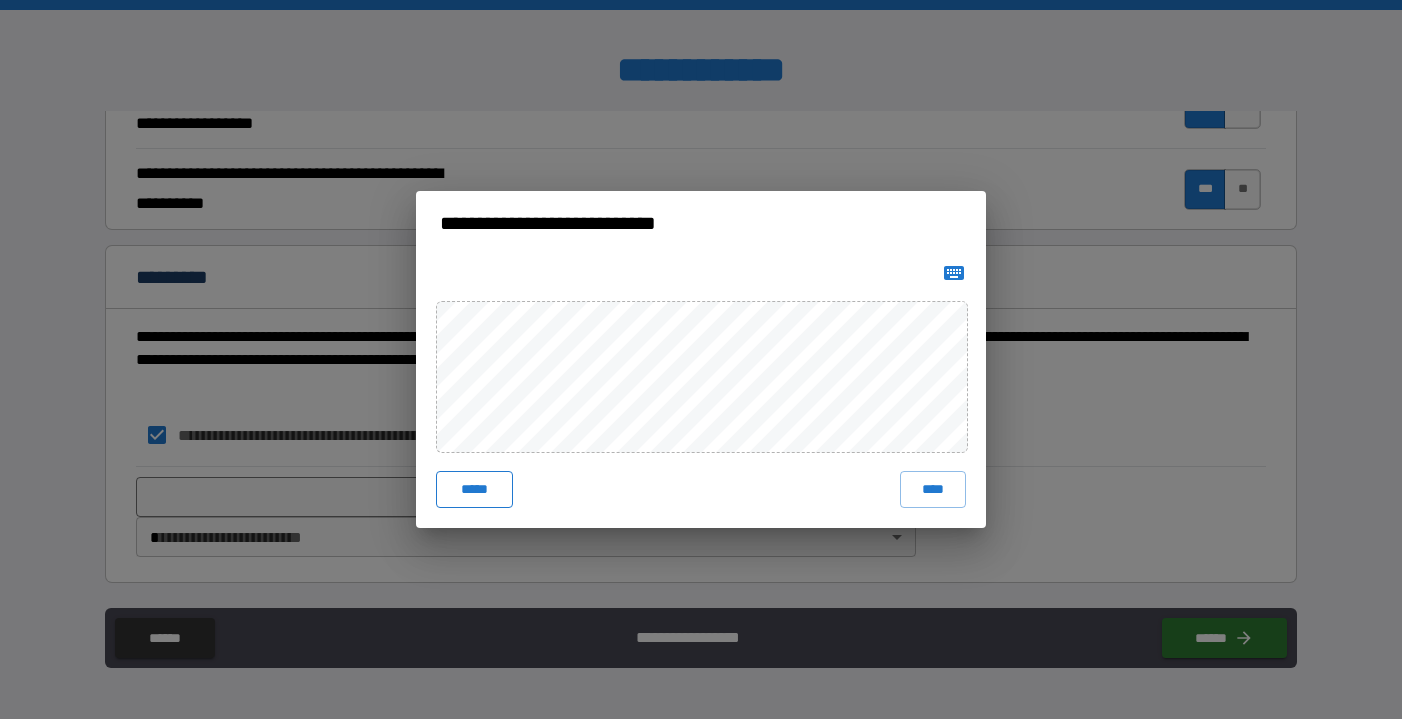 drag, startPoint x: 493, startPoint y: 483, endPoint x: 483, endPoint y: 498, distance: 18.027756 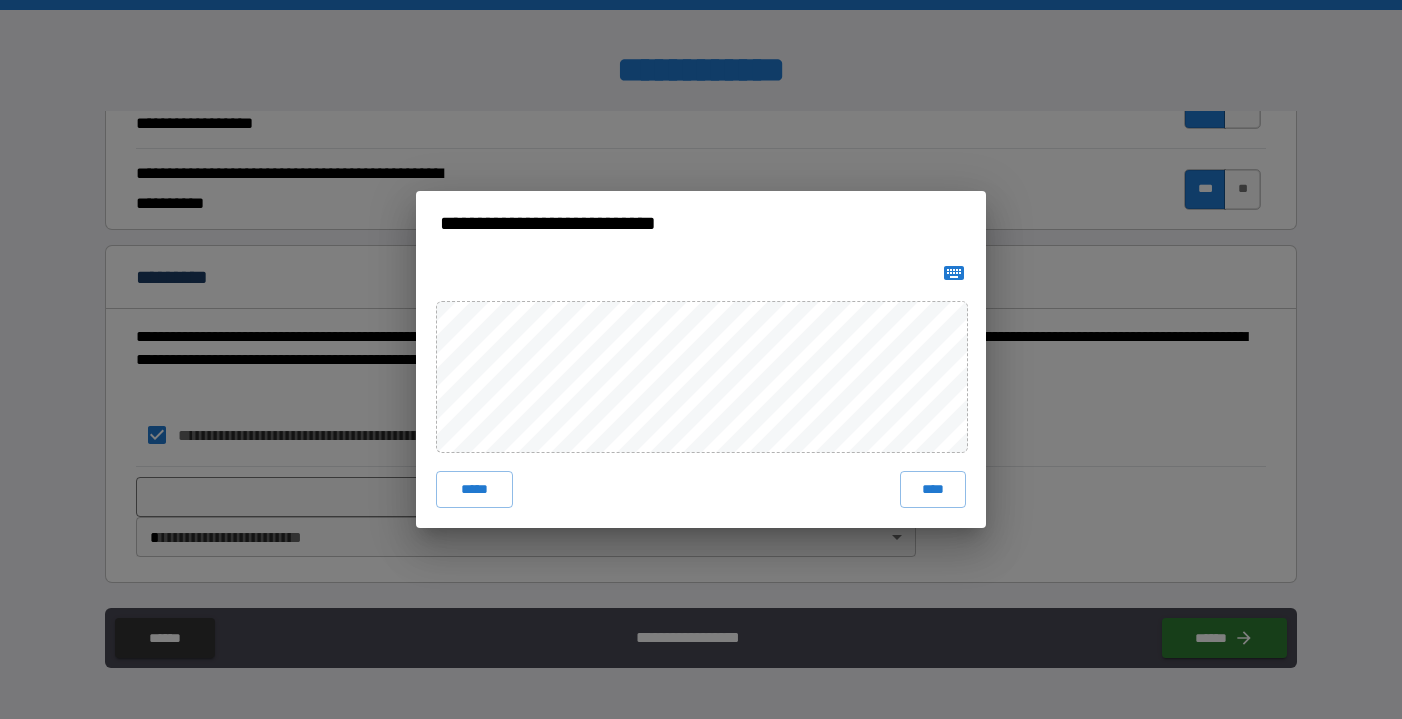 click 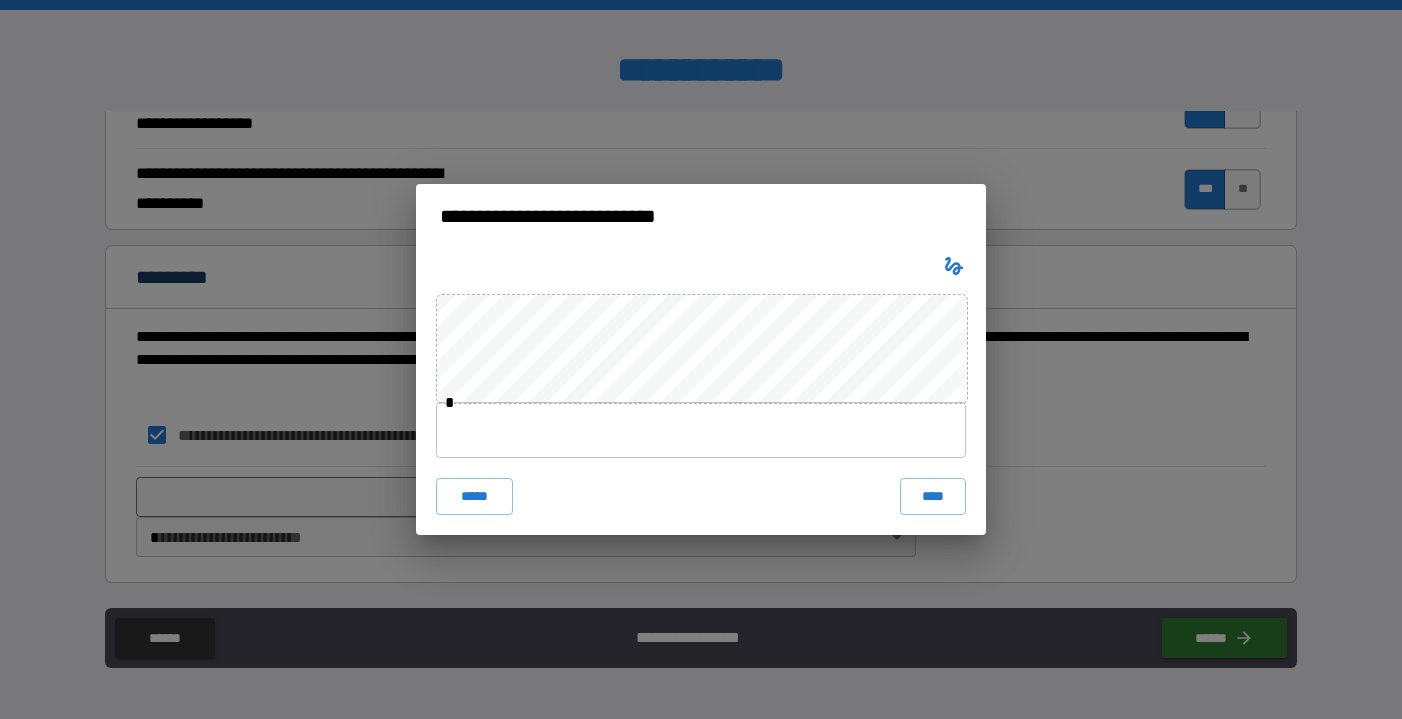type 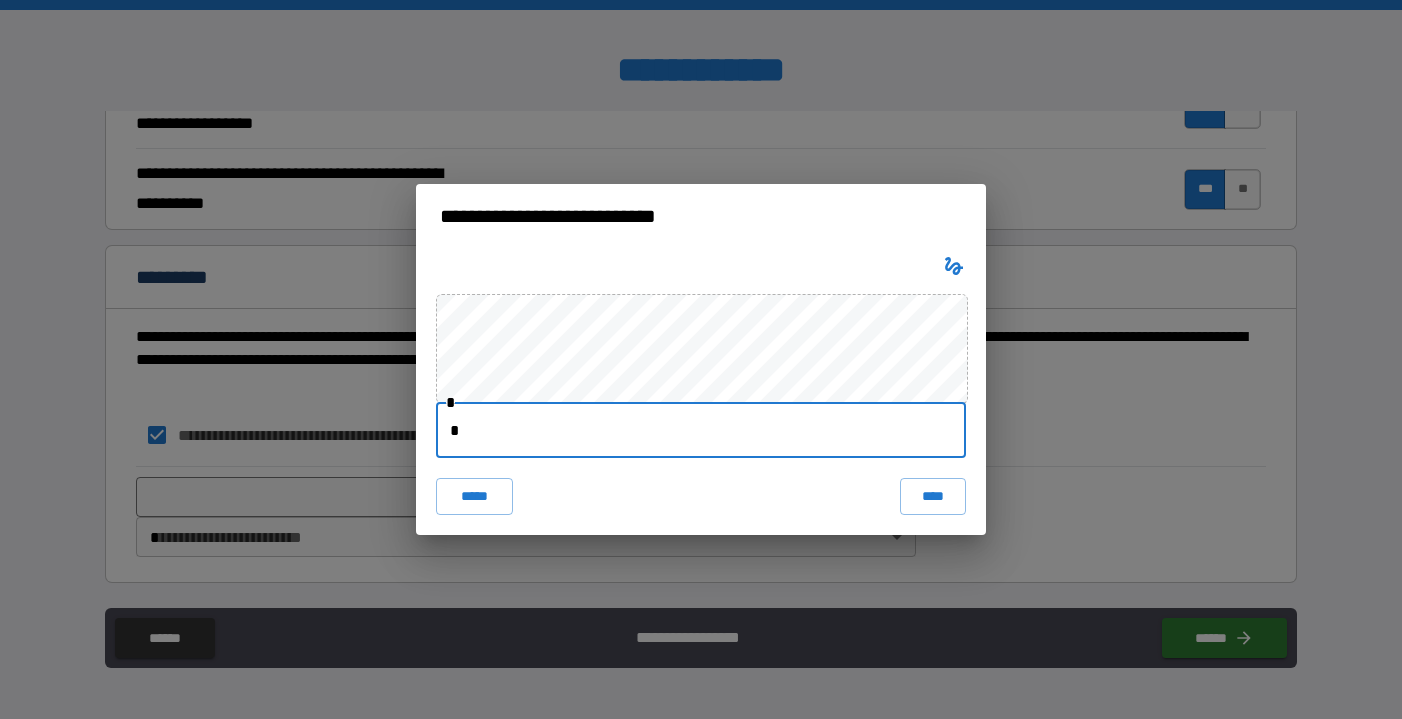 type on "**********" 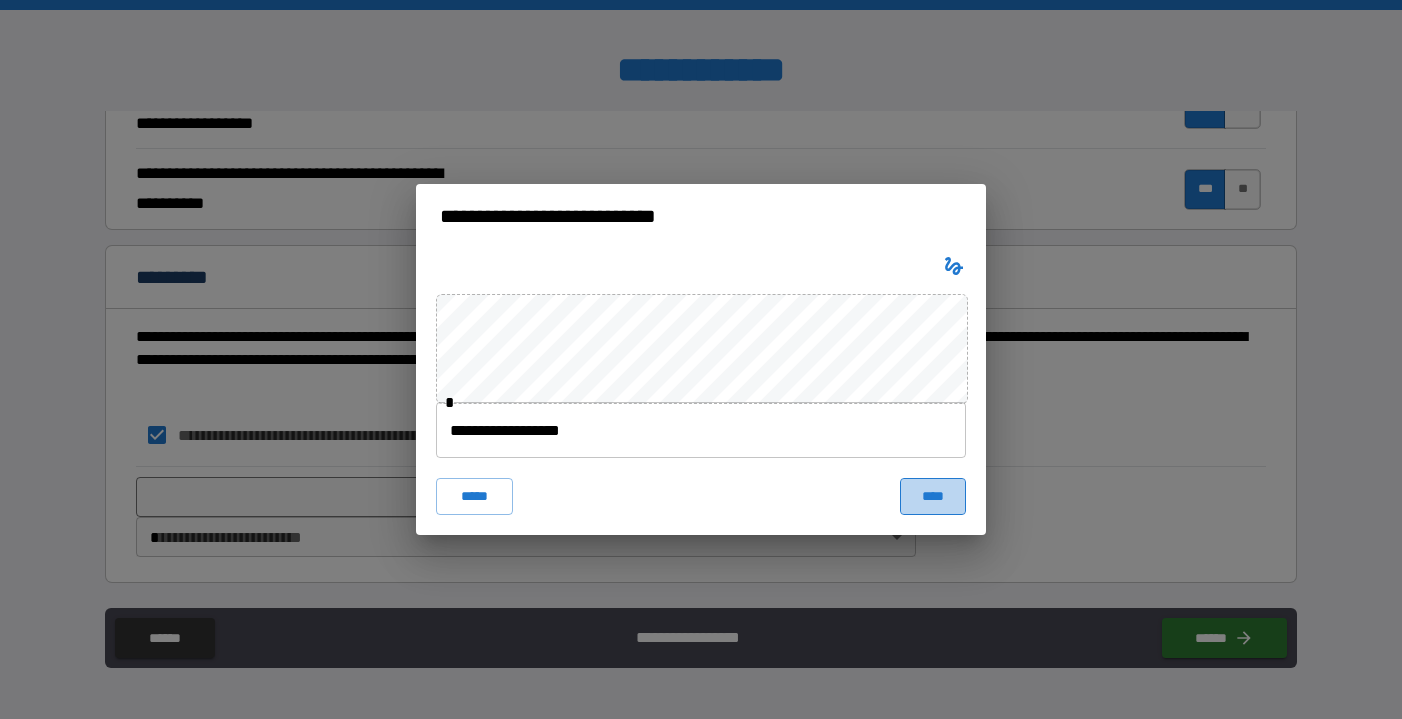 click on "****" at bounding box center (933, 496) 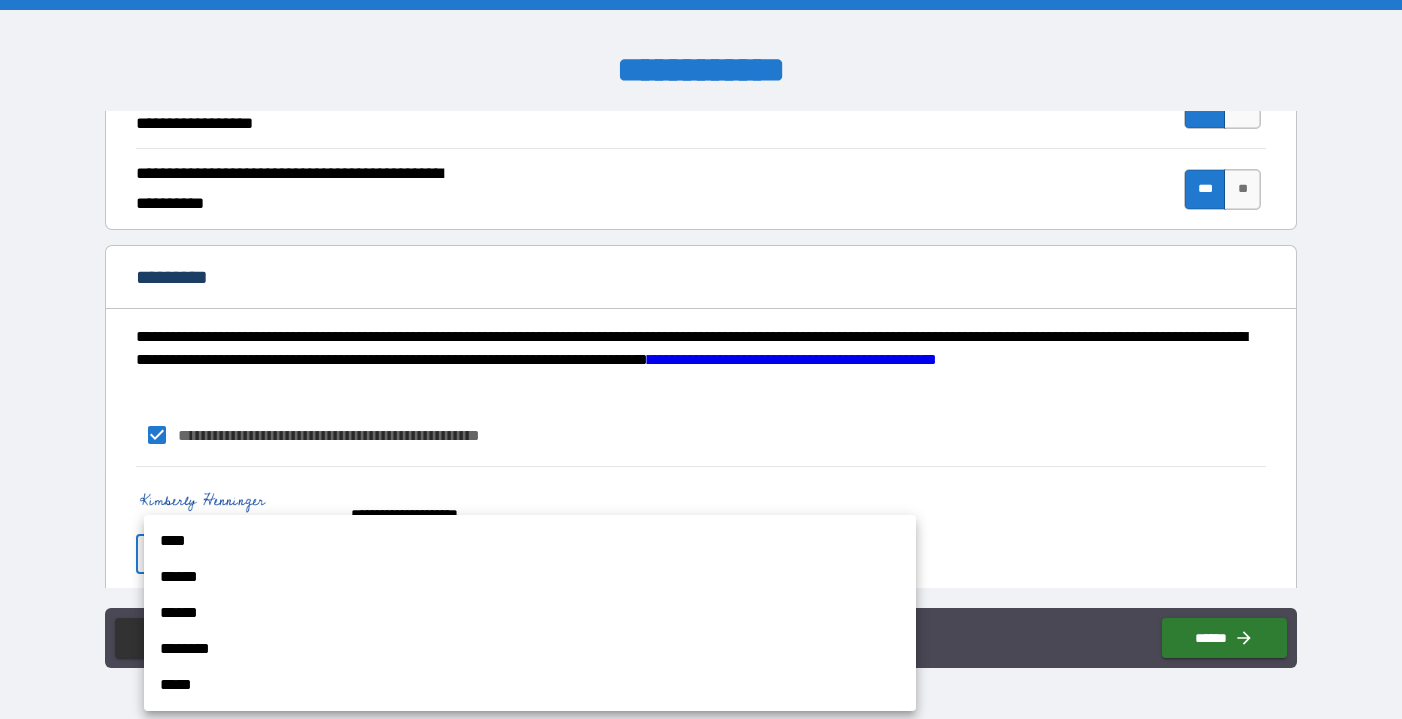 click on "**********" at bounding box center [701, 359] 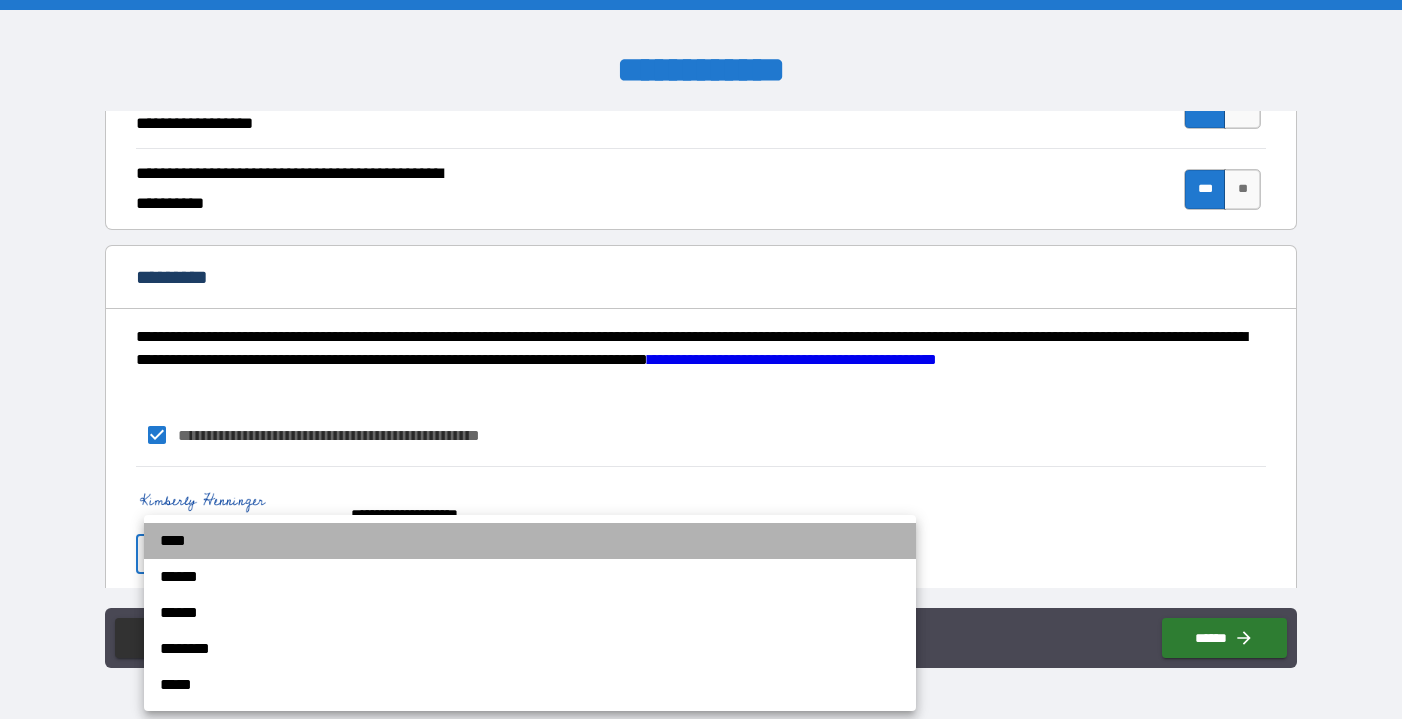 click on "****" at bounding box center [530, 541] 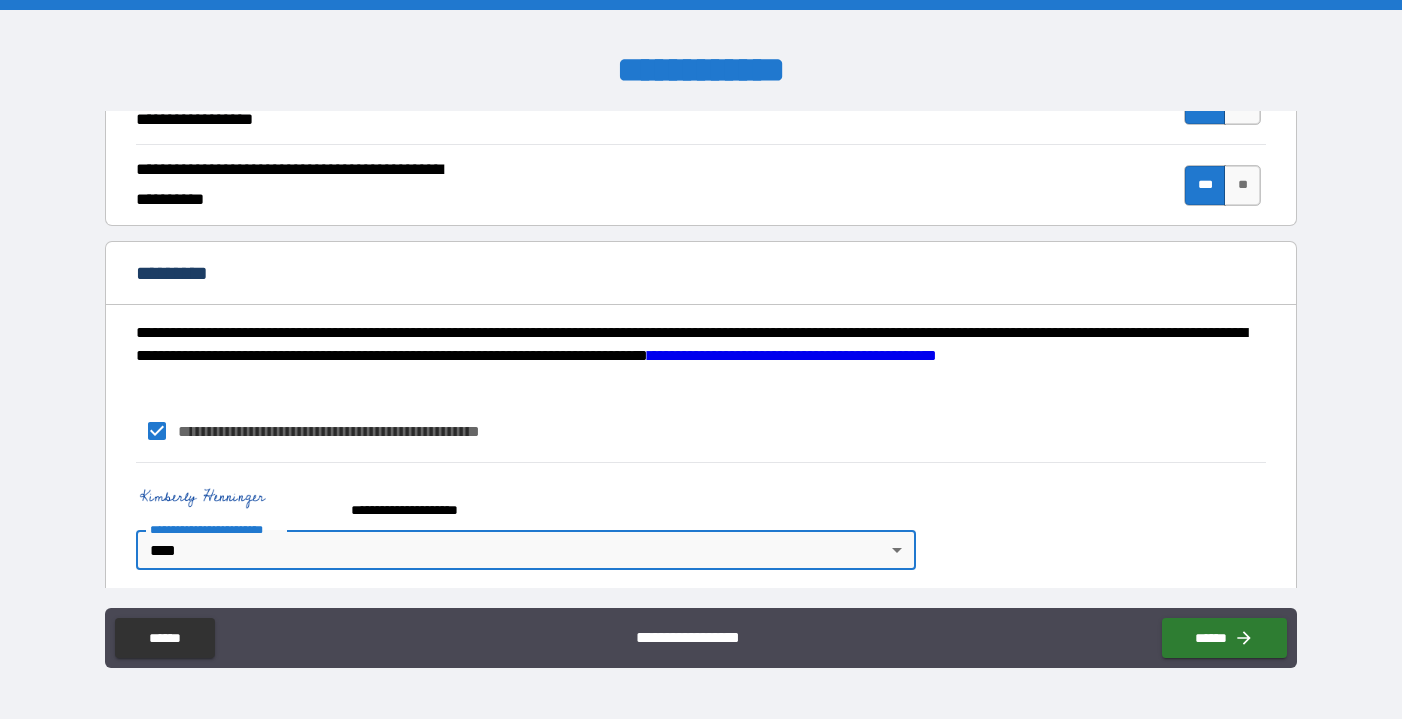 scroll, scrollTop: 1922, scrollLeft: 0, axis: vertical 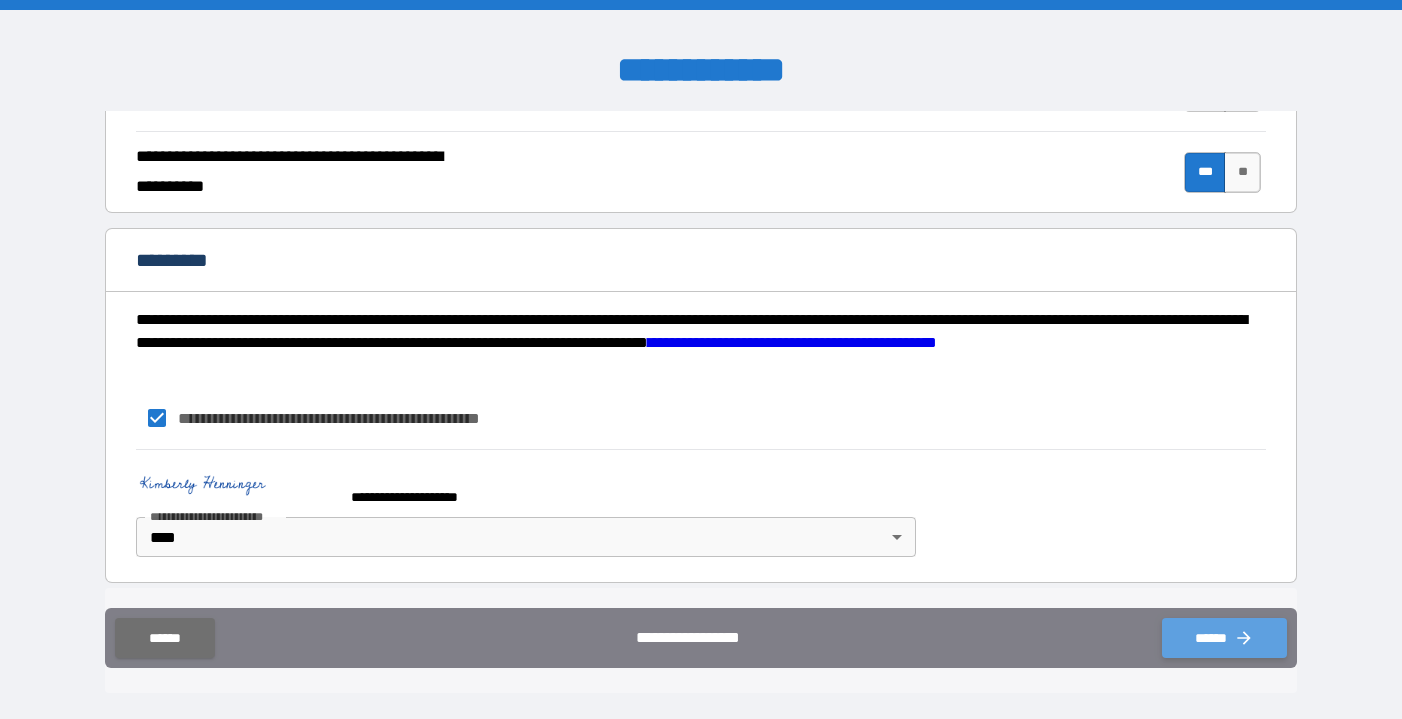 click on "******" at bounding box center (1224, 638) 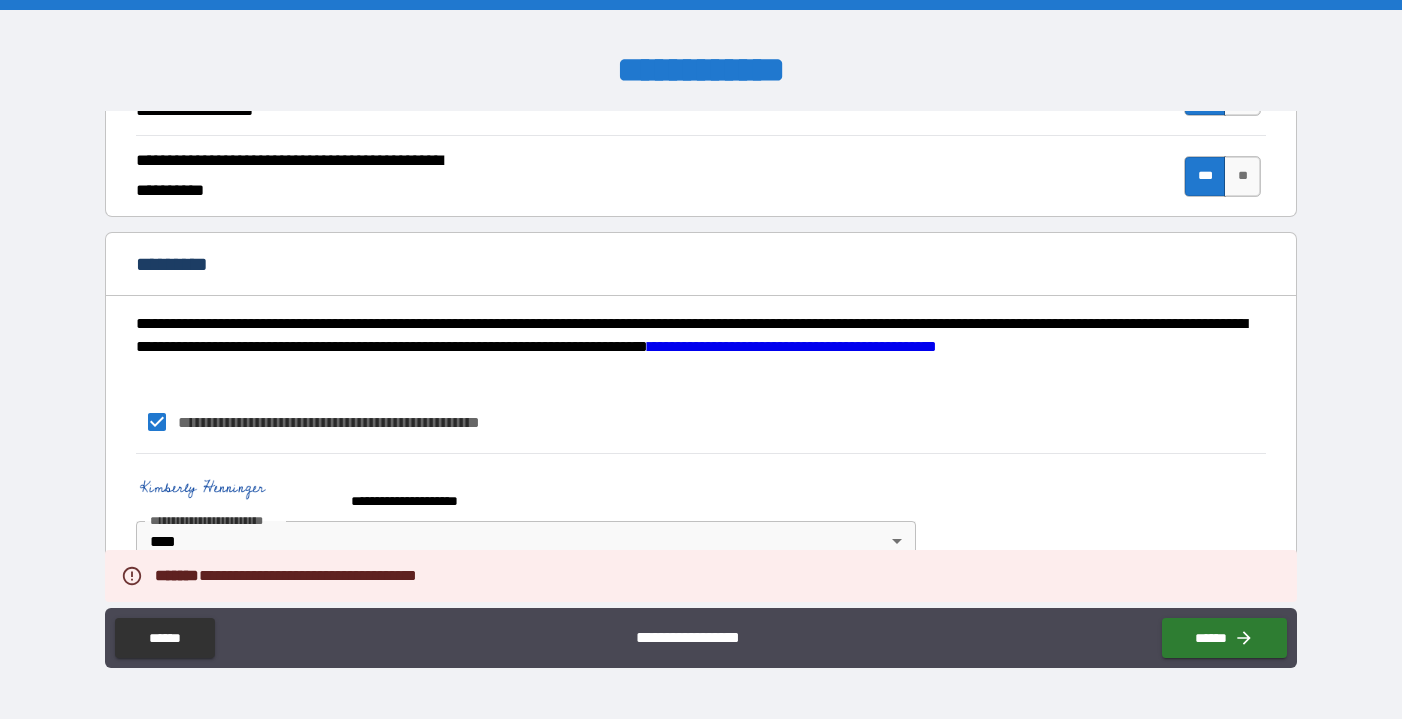 scroll, scrollTop: 1922, scrollLeft: 0, axis: vertical 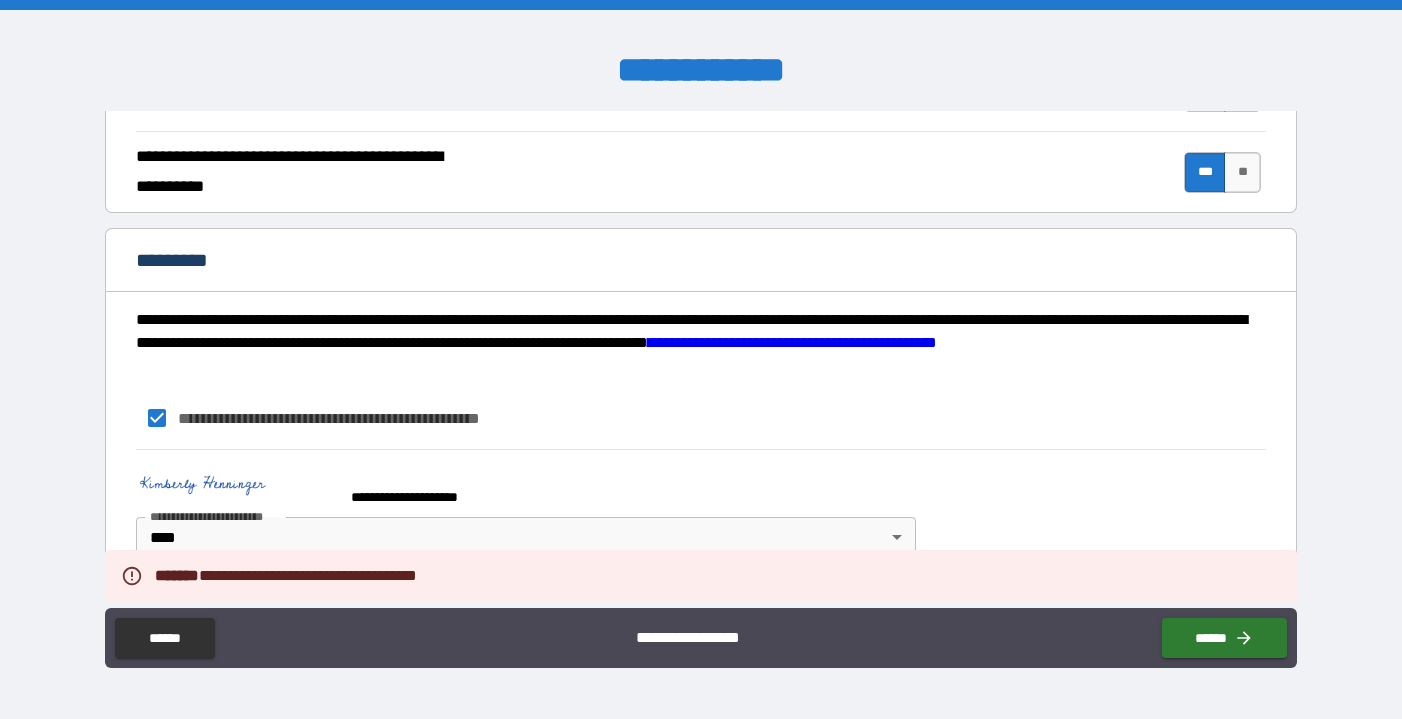 click on "**********" at bounding box center (701, 508) 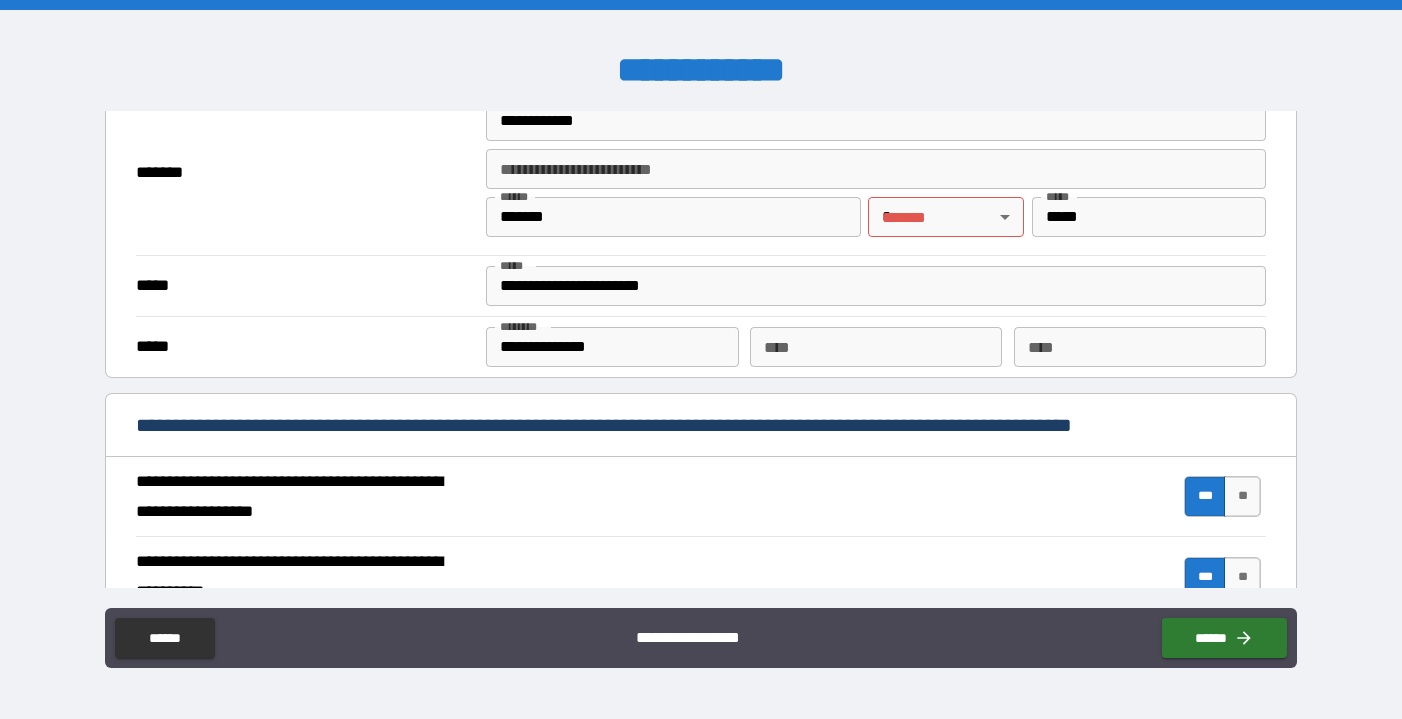 scroll, scrollTop: 1513, scrollLeft: 0, axis: vertical 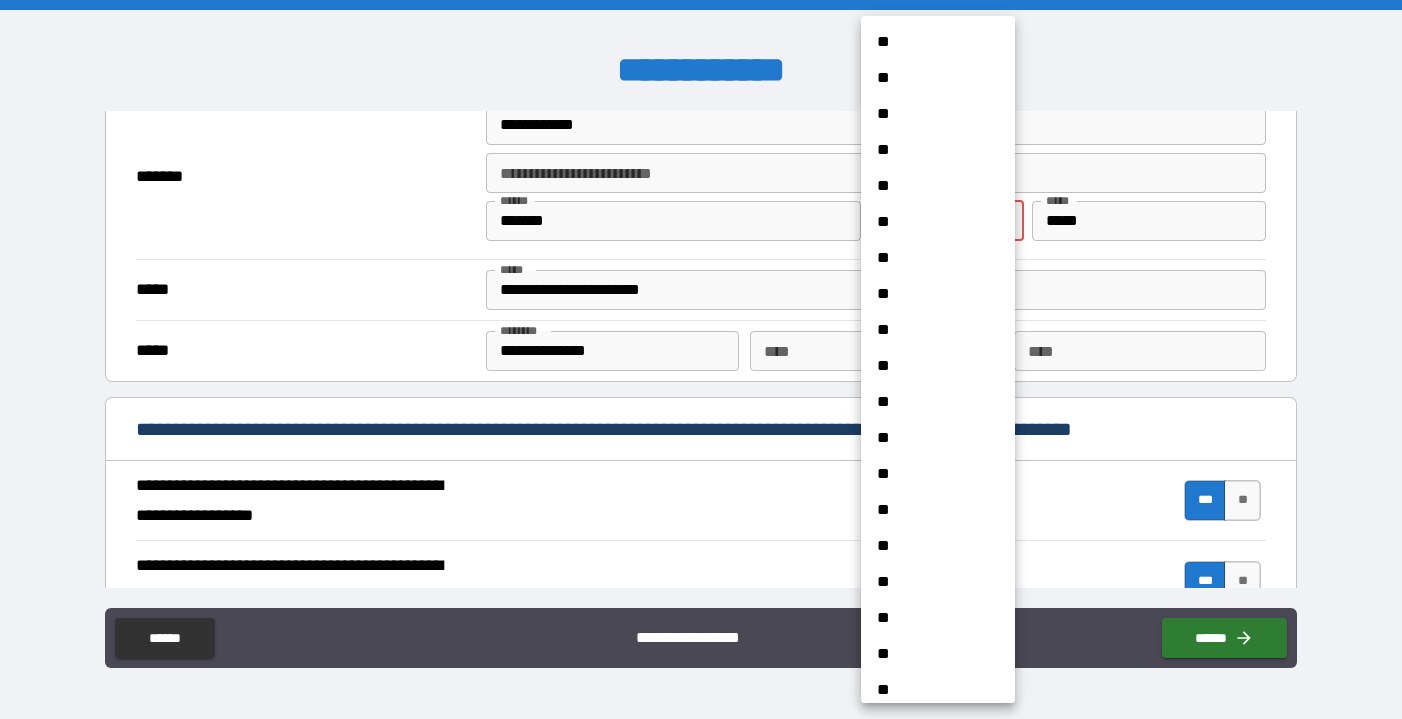 click on "**********" at bounding box center (701, 359) 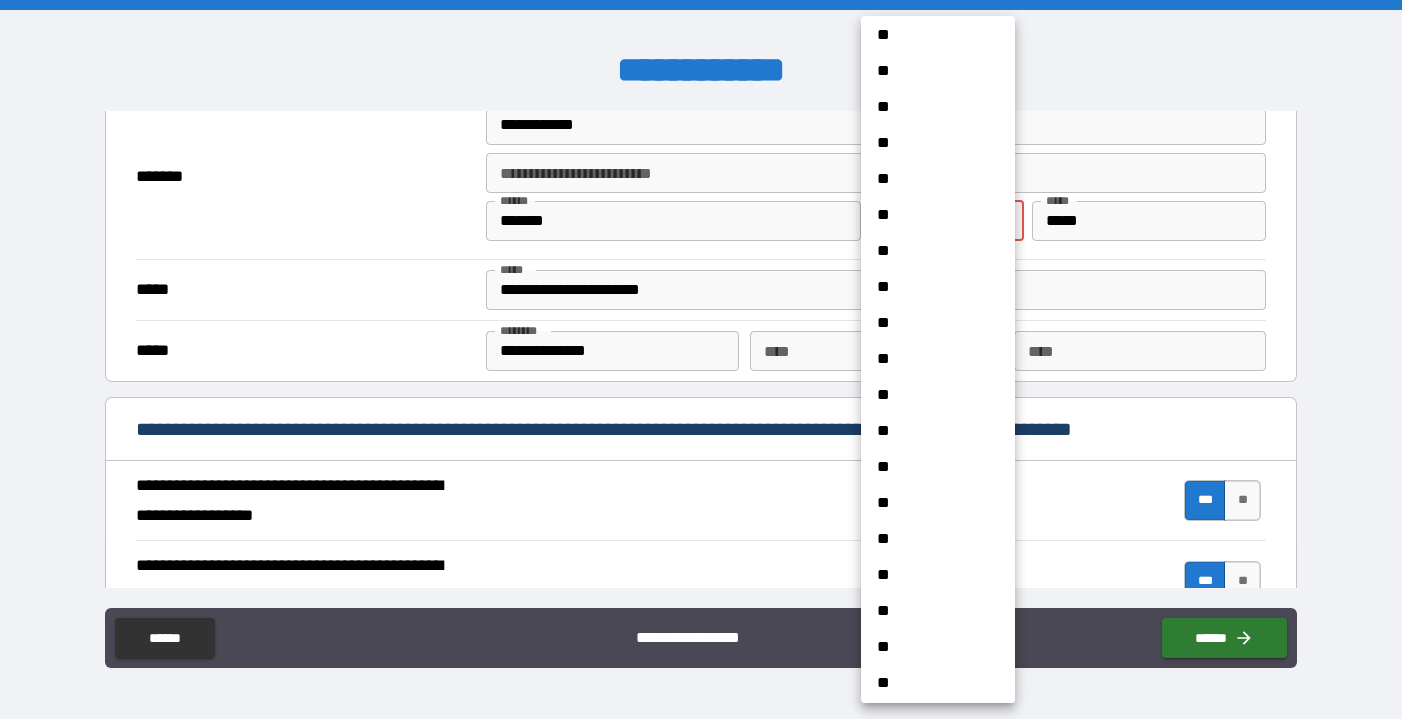 type 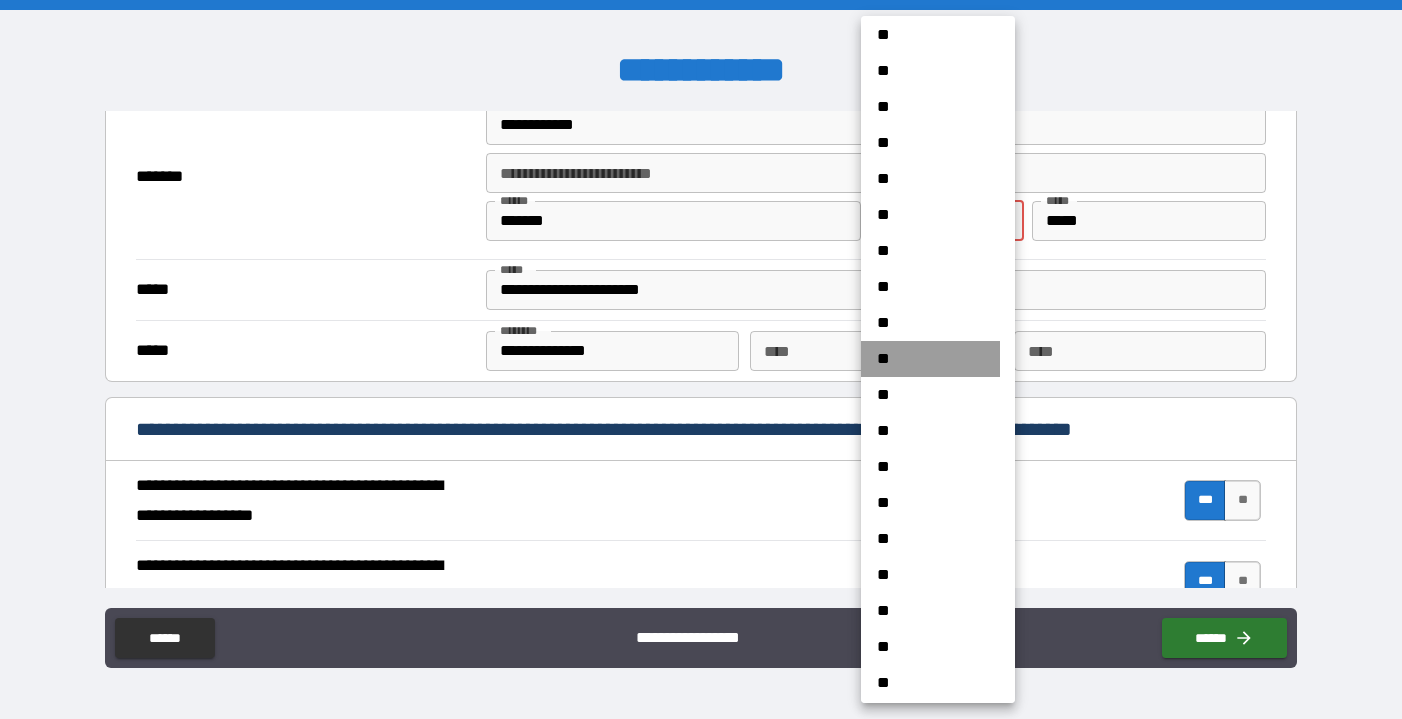 click on "**" at bounding box center [930, 359] 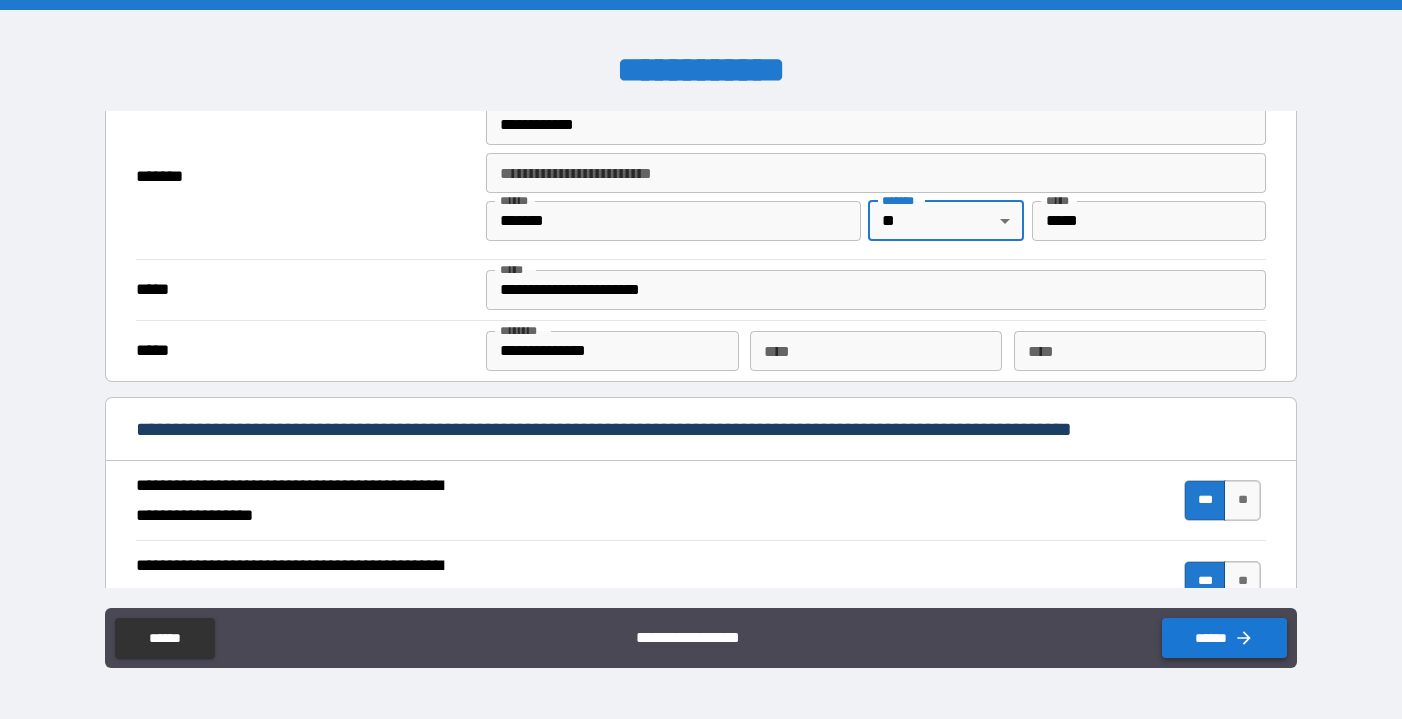click on "******" at bounding box center (1224, 638) 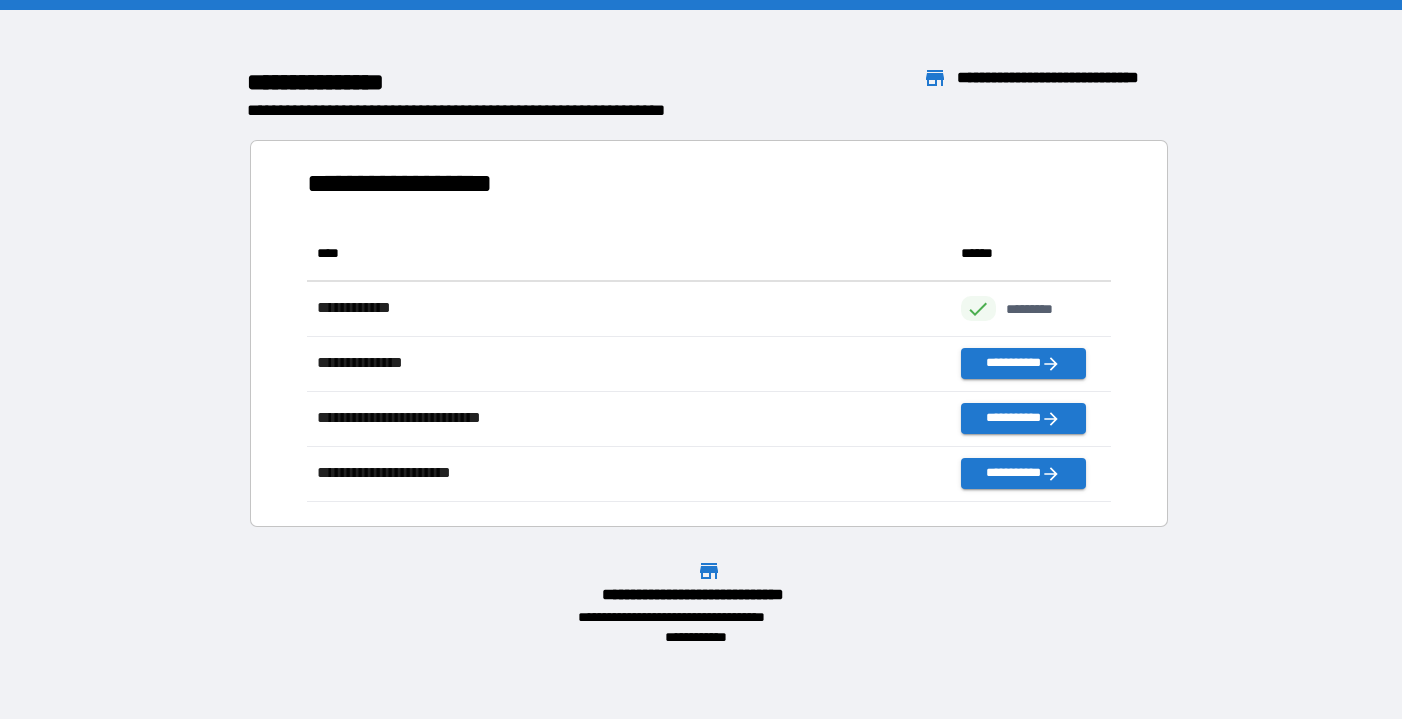 scroll, scrollTop: 16, scrollLeft: 16, axis: both 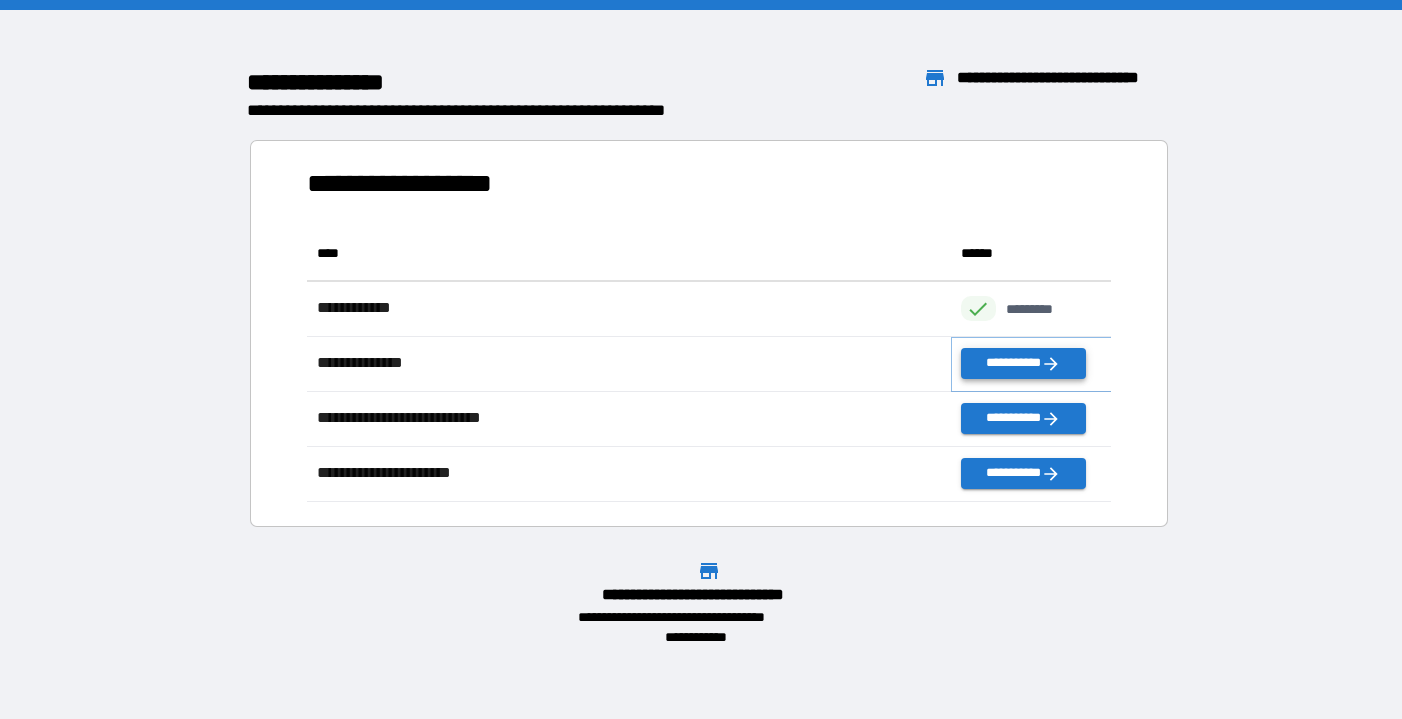 click on "**********" at bounding box center [1023, 363] 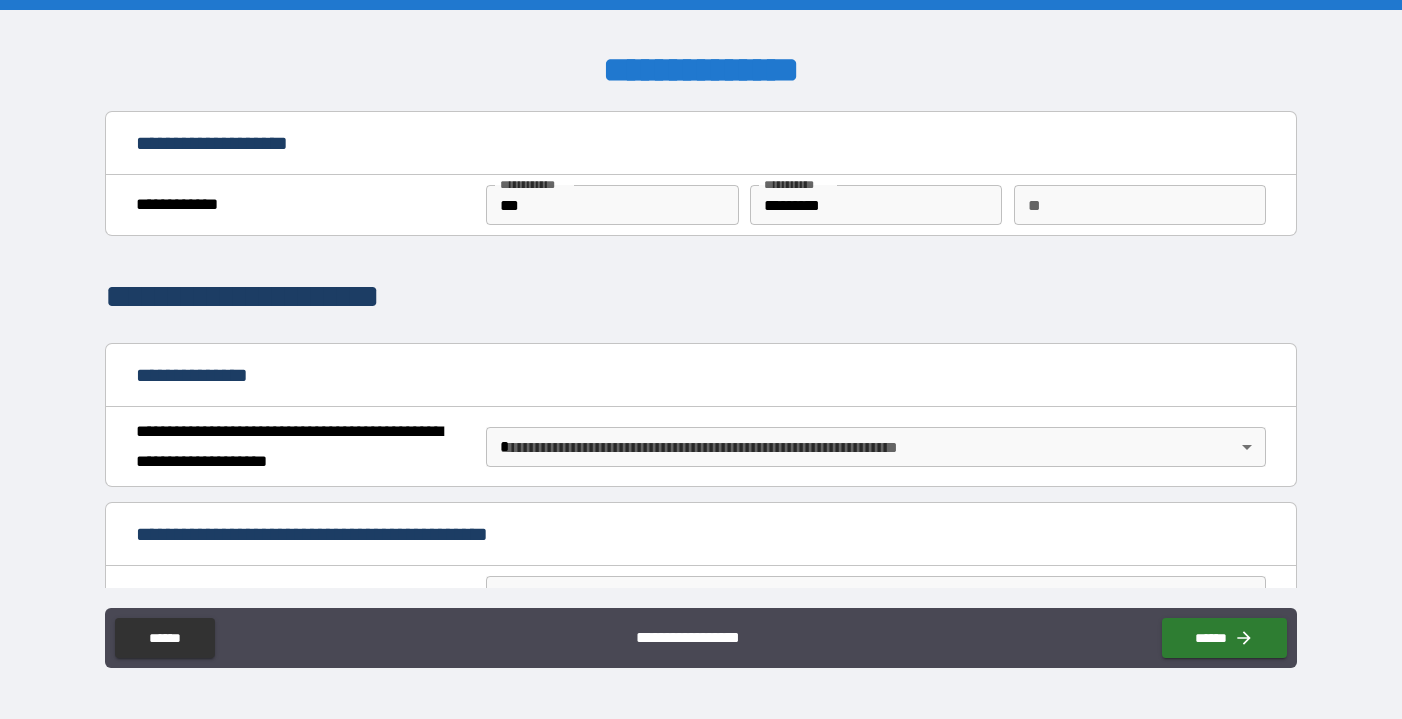 click on "***" at bounding box center [612, 205] 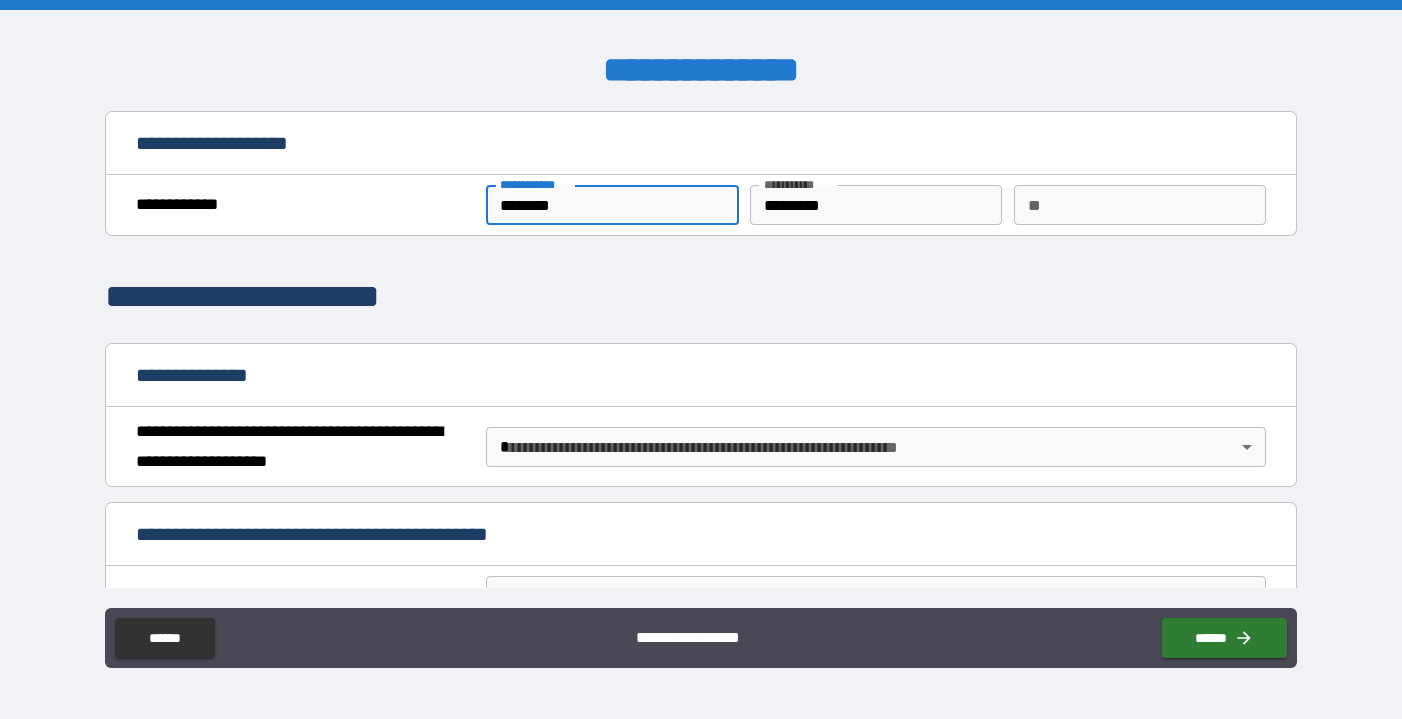 type on "********" 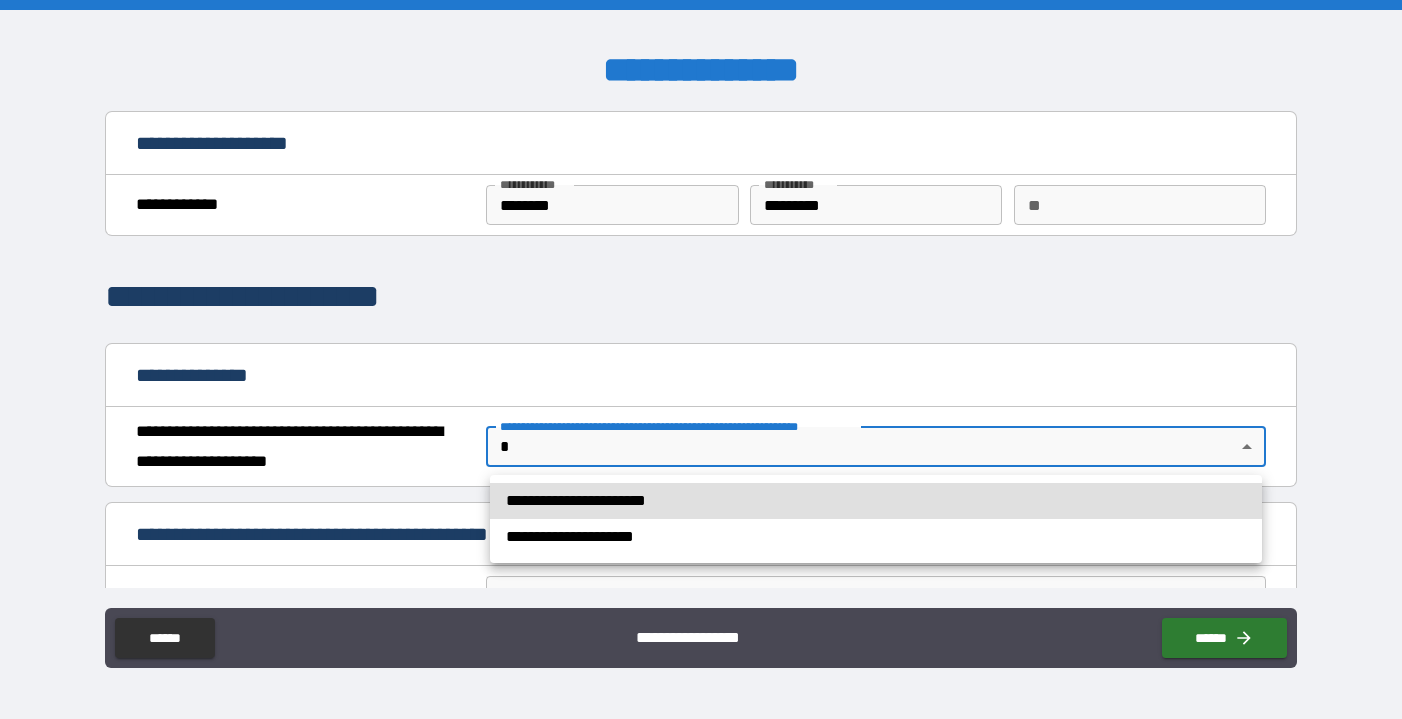 click on "**********" at bounding box center (701, 359) 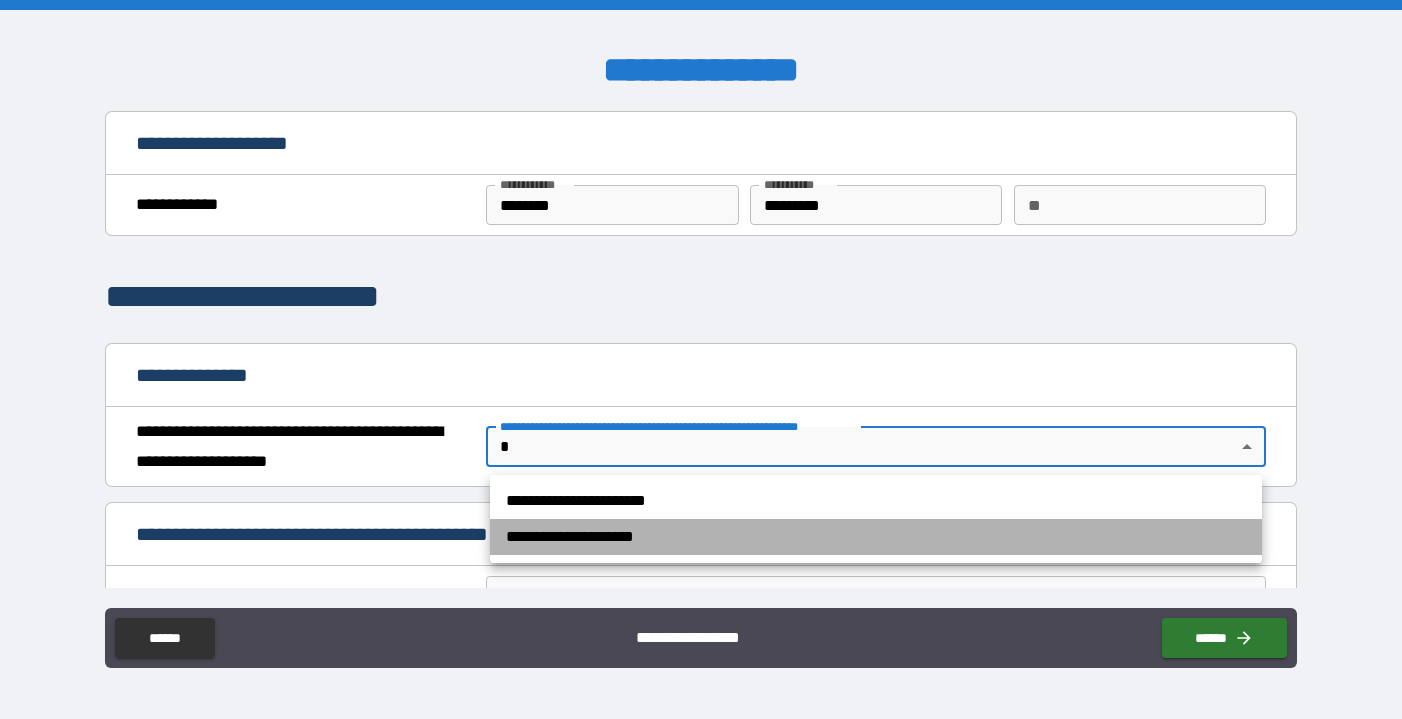 click on "**********" at bounding box center [876, 537] 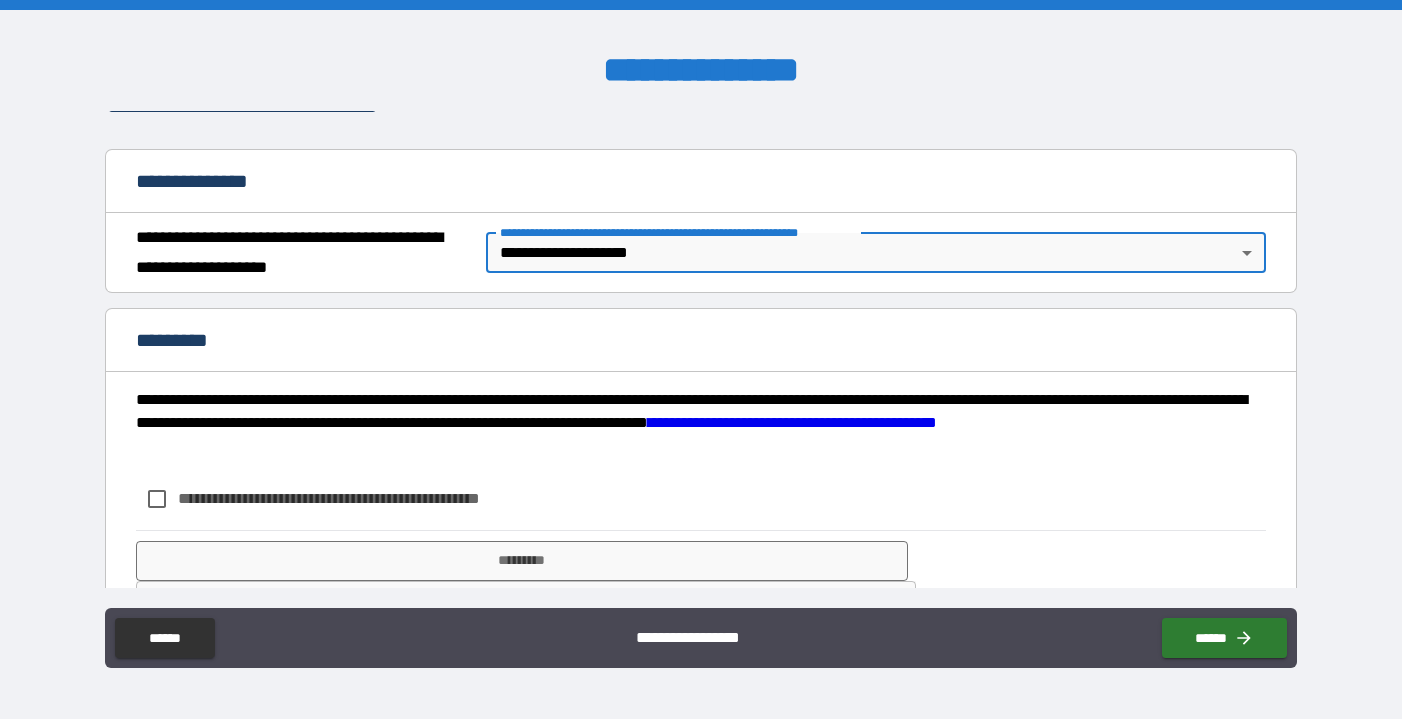 scroll, scrollTop: 258, scrollLeft: 0, axis: vertical 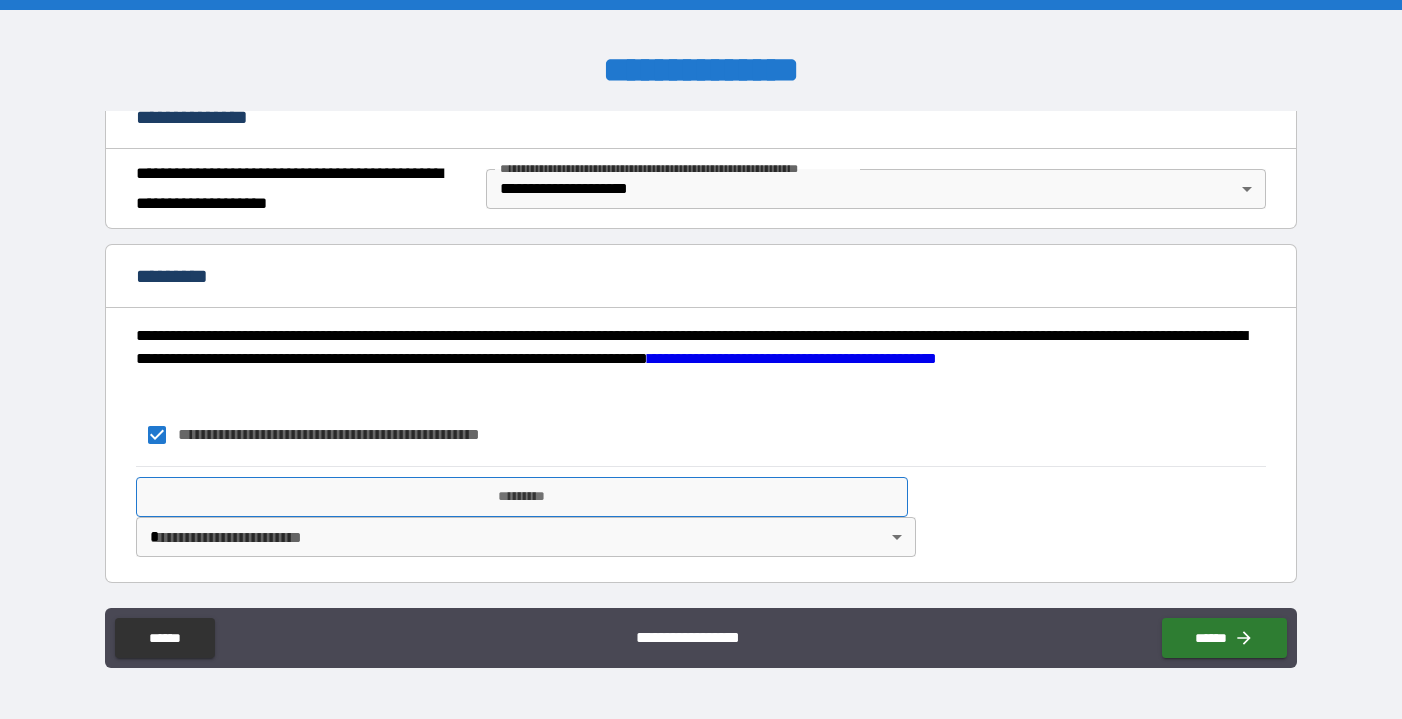 click on "*********" at bounding box center [522, 497] 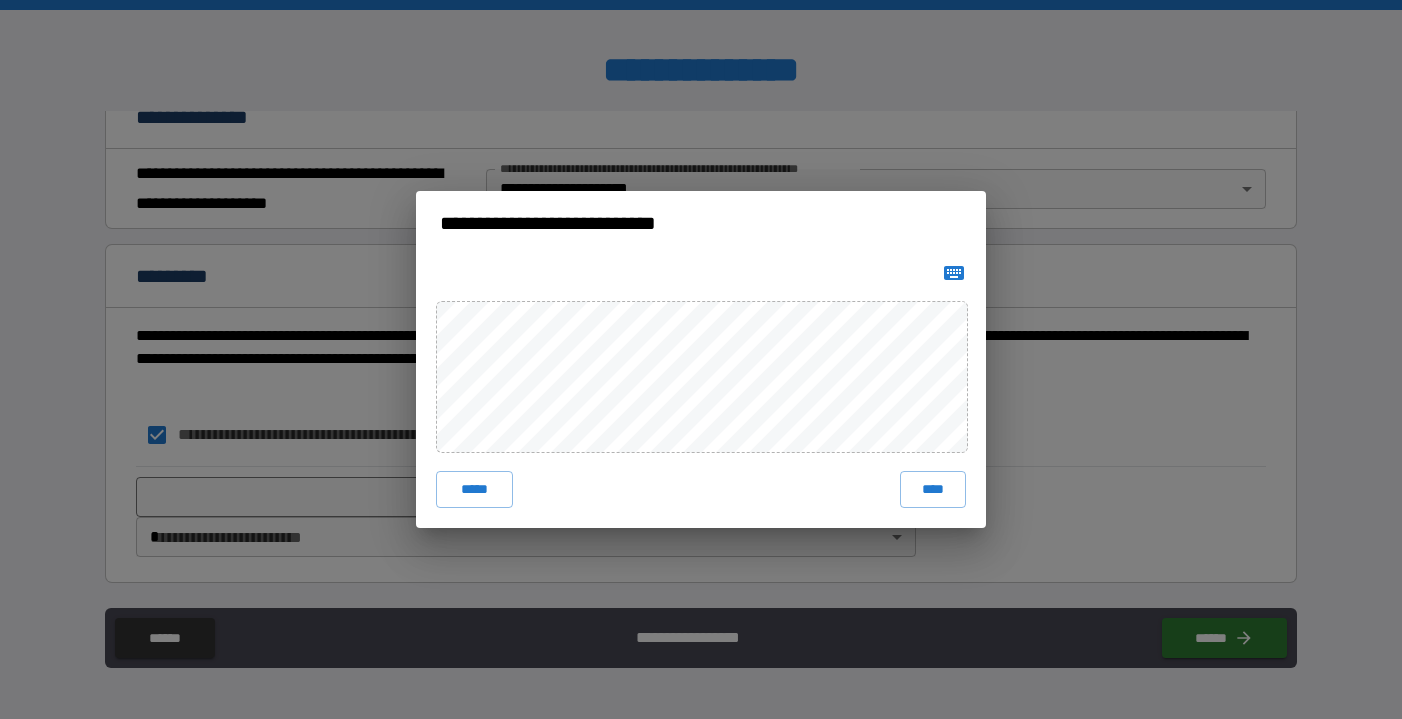 click 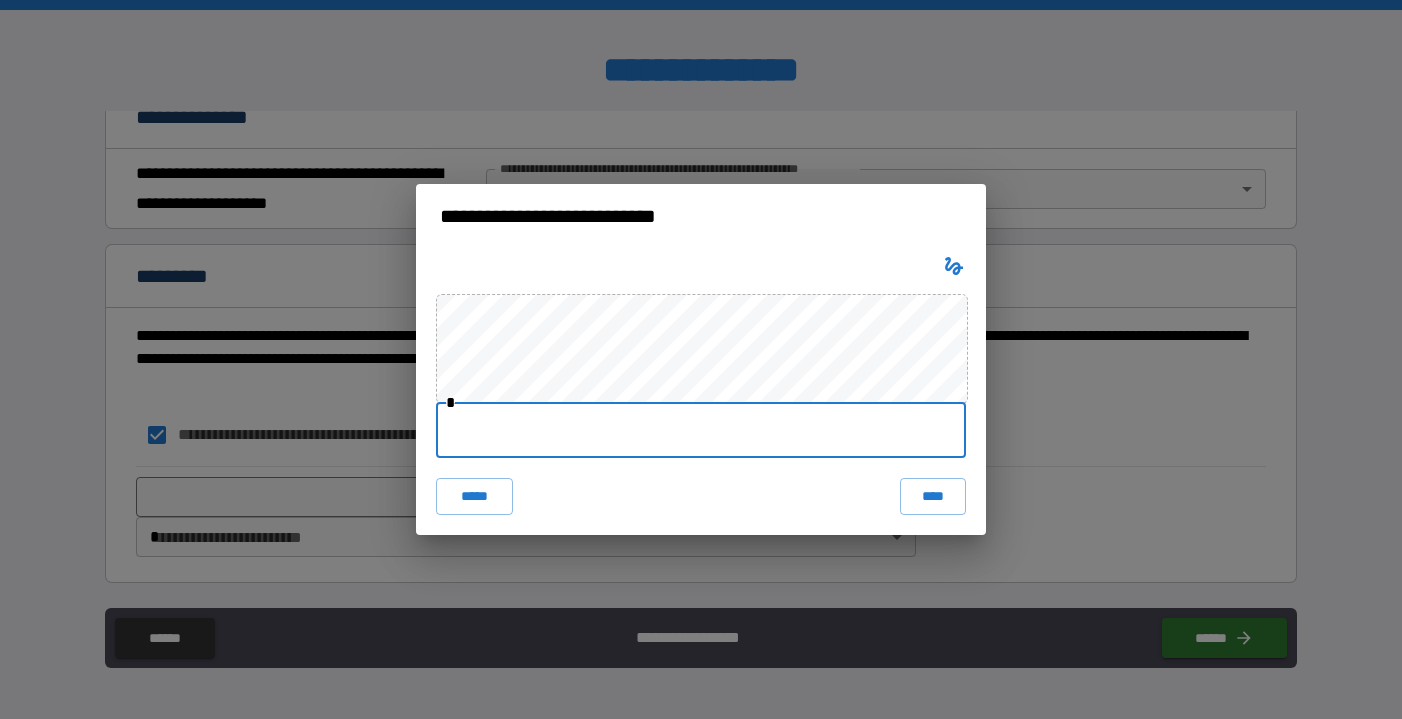 click at bounding box center (701, 430) 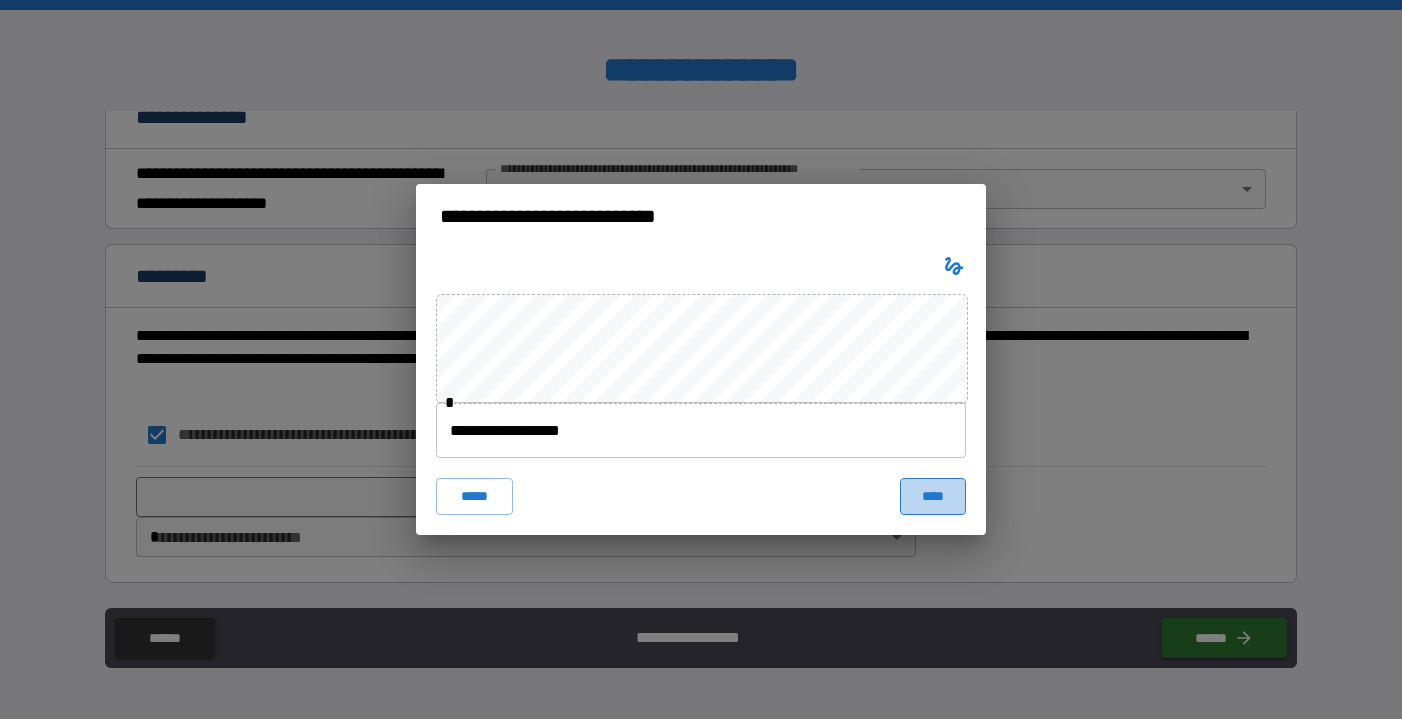click on "****" at bounding box center (933, 496) 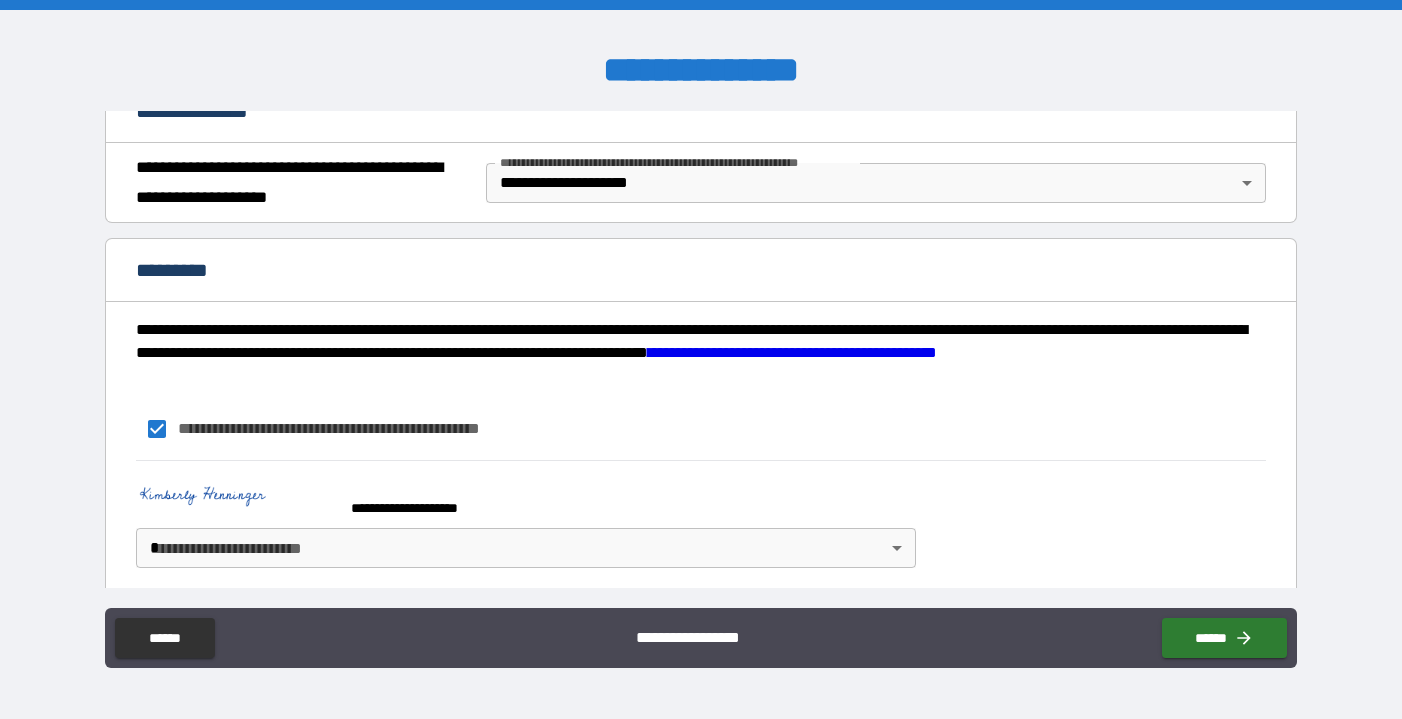 scroll, scrollTop: 275, scrollLeft: 0, axis: vertical 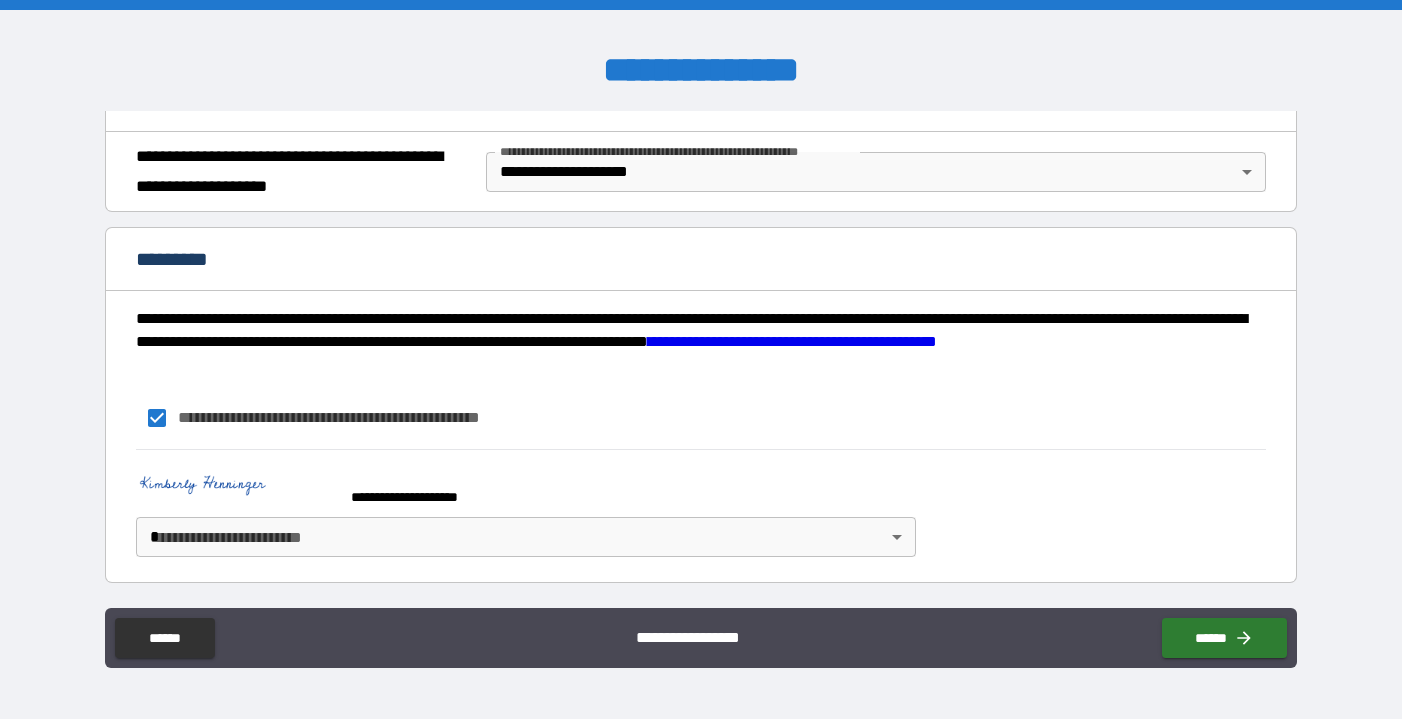 click on "**********" at bounding box center [701, 359] 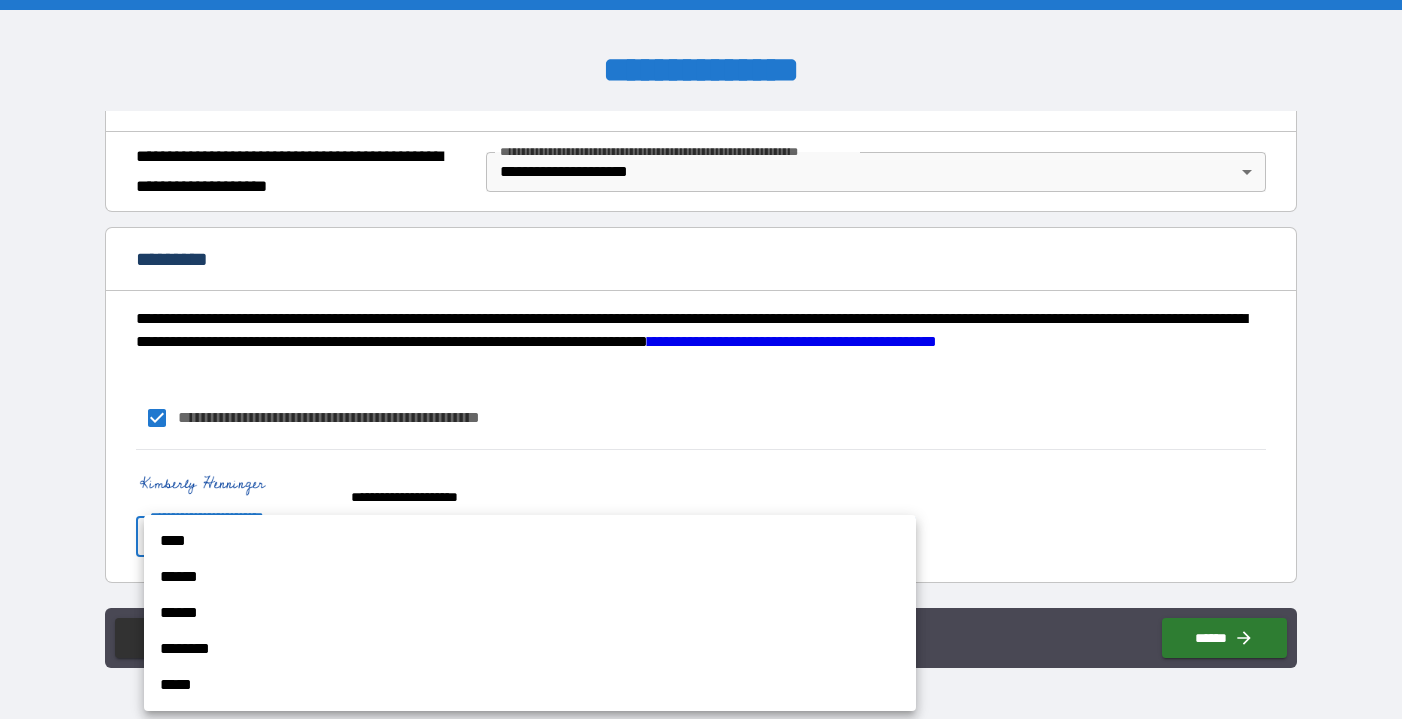 click on "****" at bounding box center (530, 541) 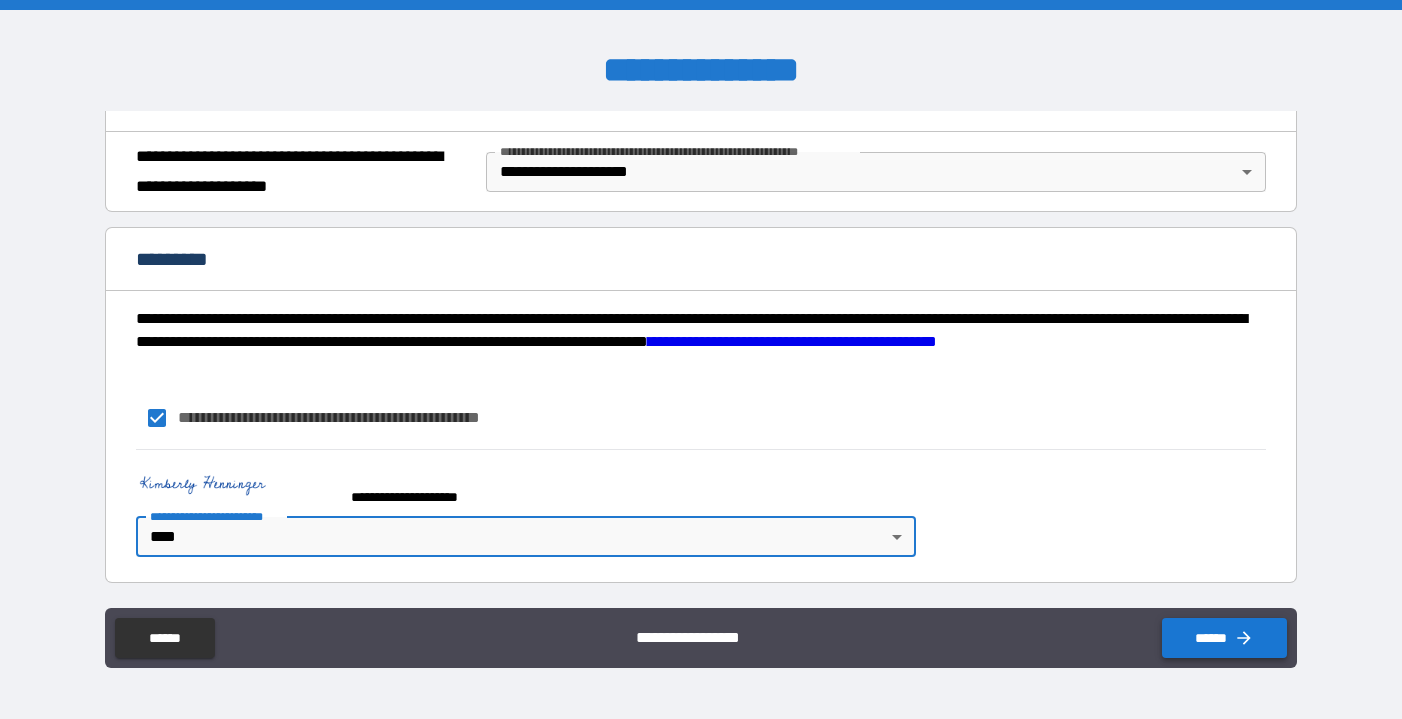 click on "******" at bounding box center (1224, 638) 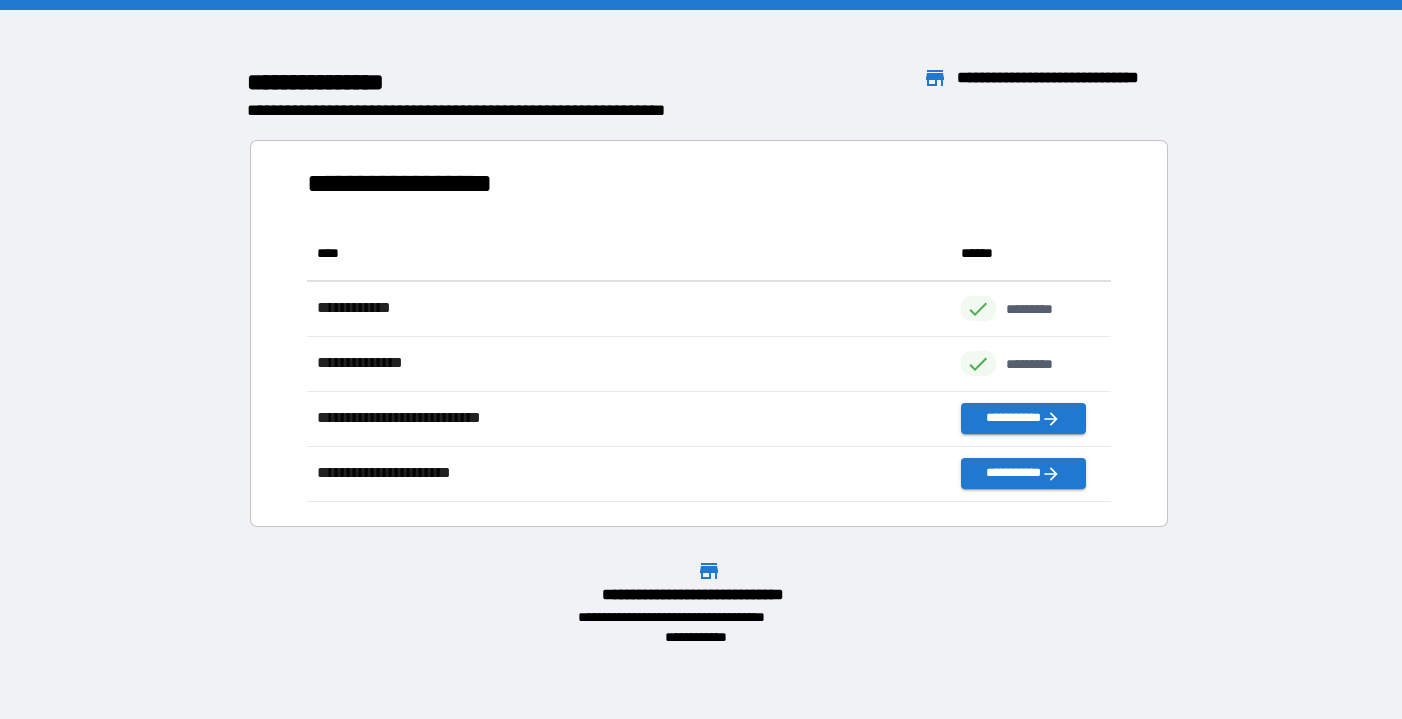 scroll, scrollTop: 16, scrollLeft: 16, axis: both 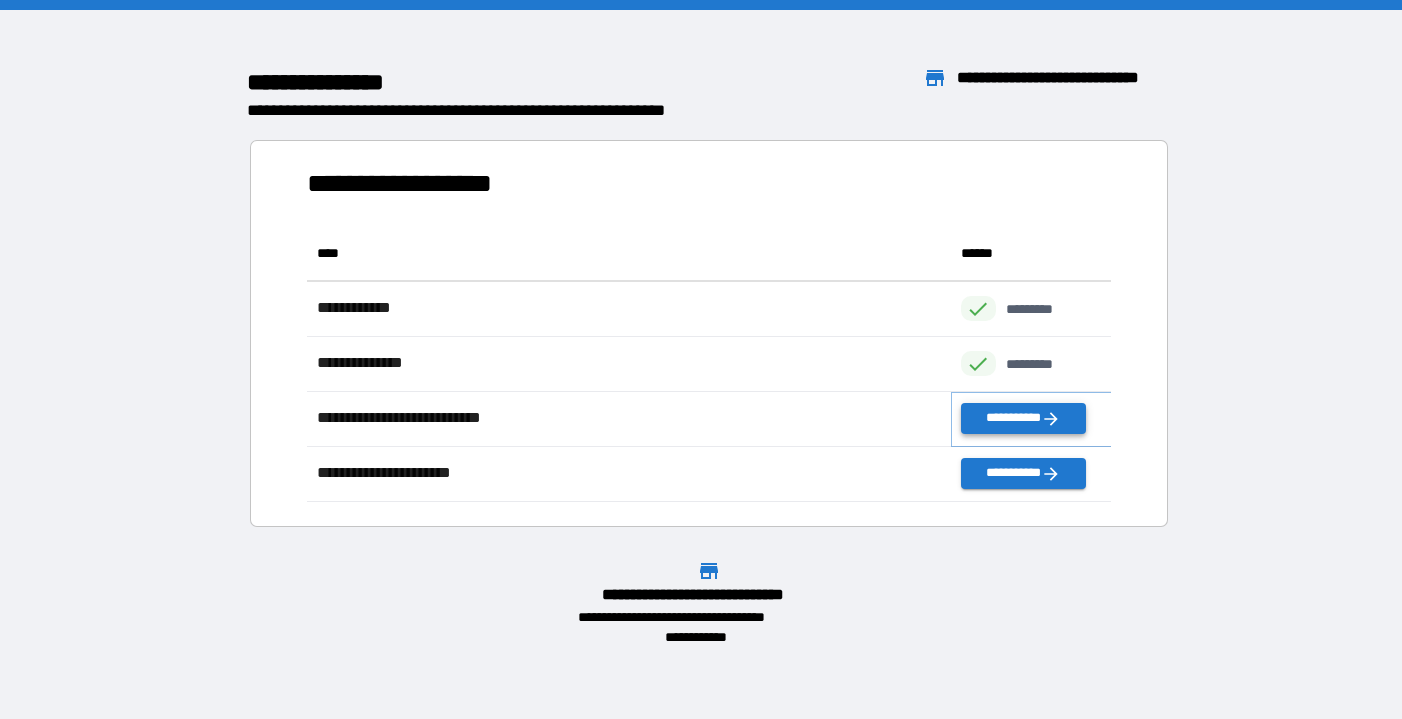 click on "**********" at bounding box center (1023, 418) 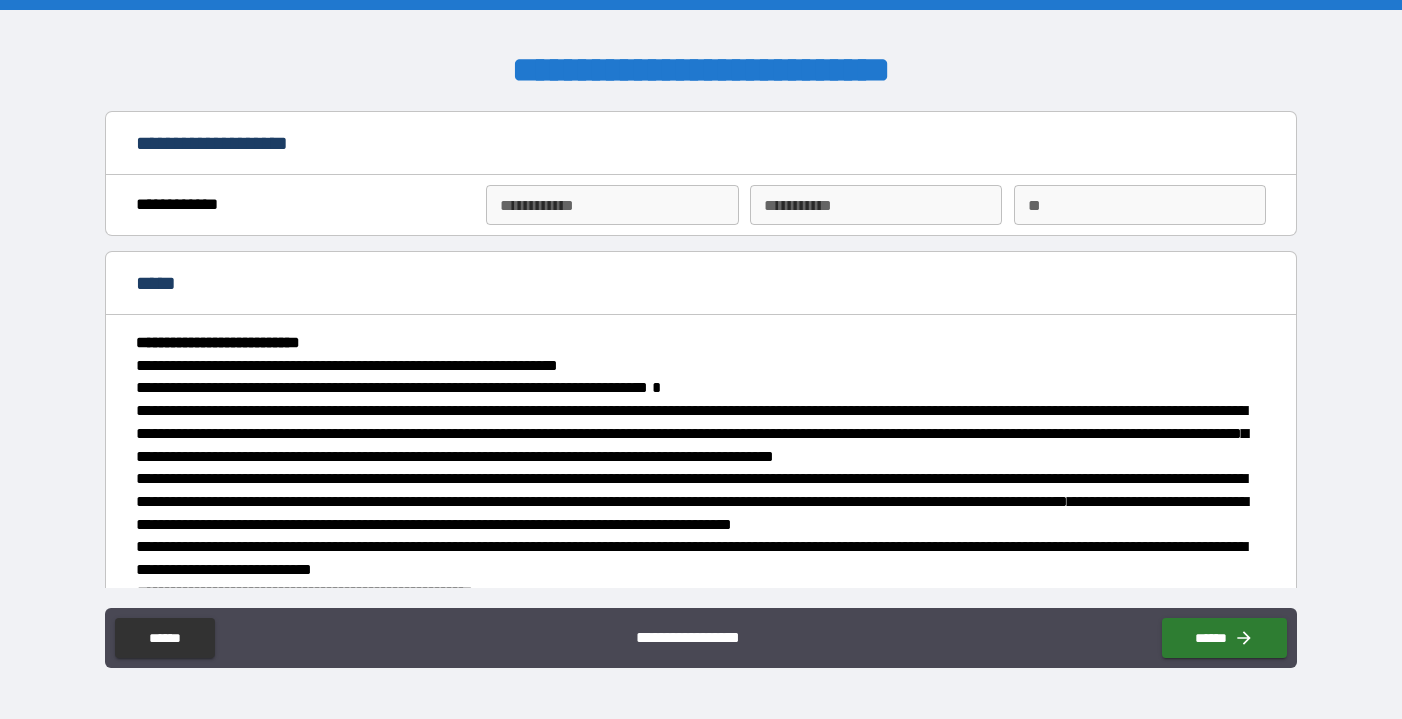 type on "*" 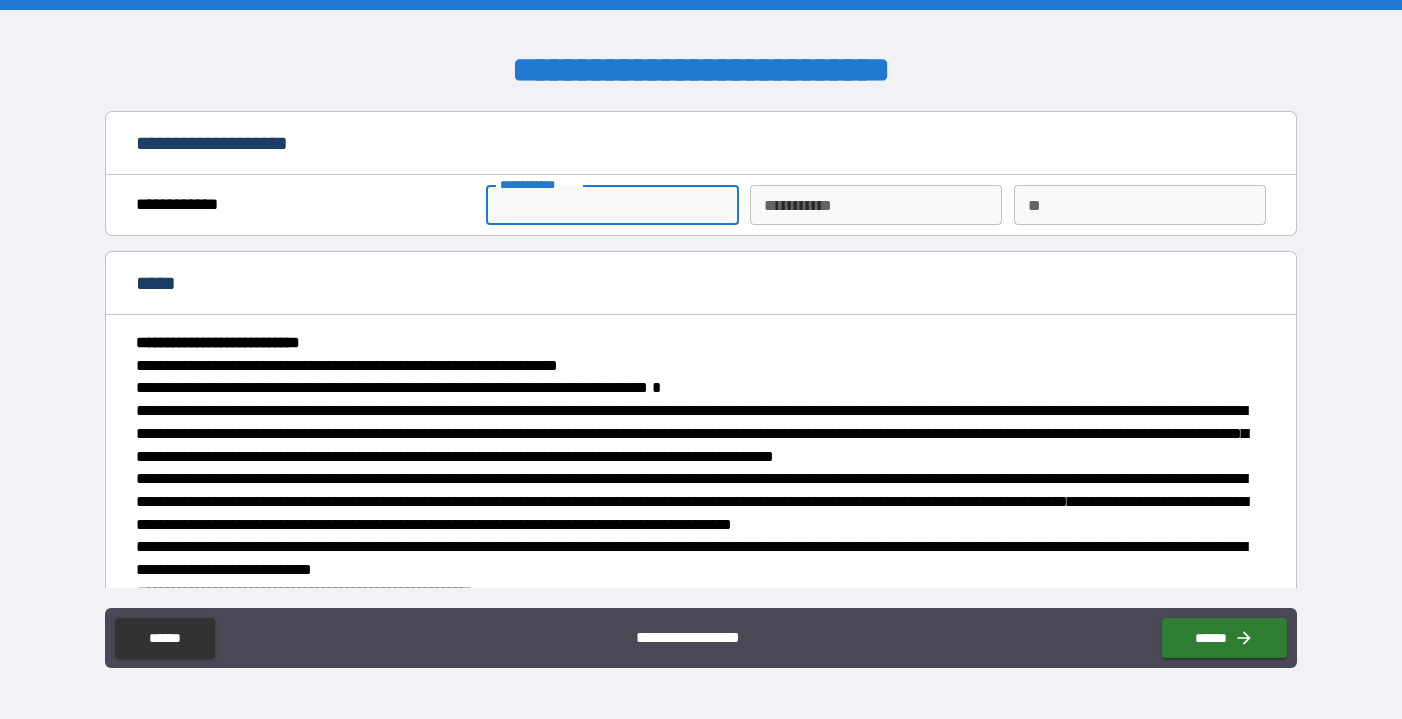 click on "**********" at bounding box center (612, 205) 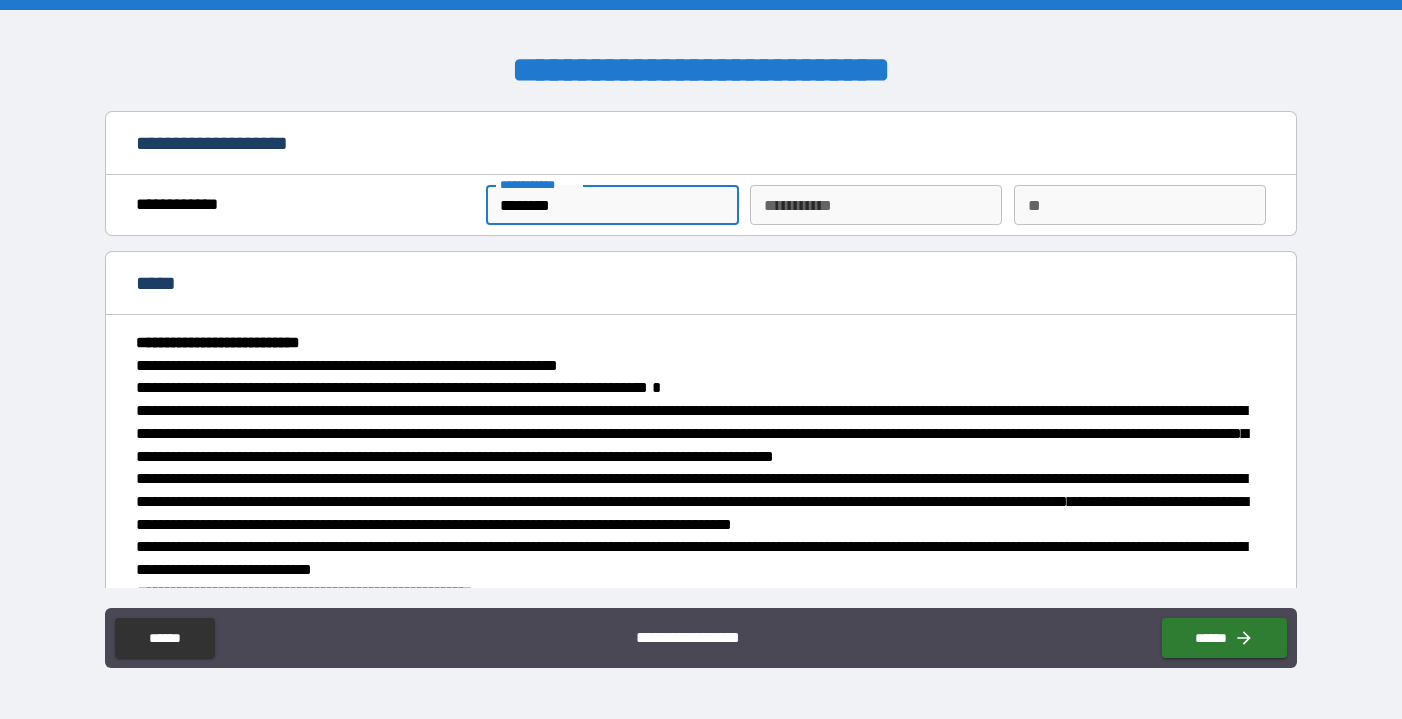 type on "*********" 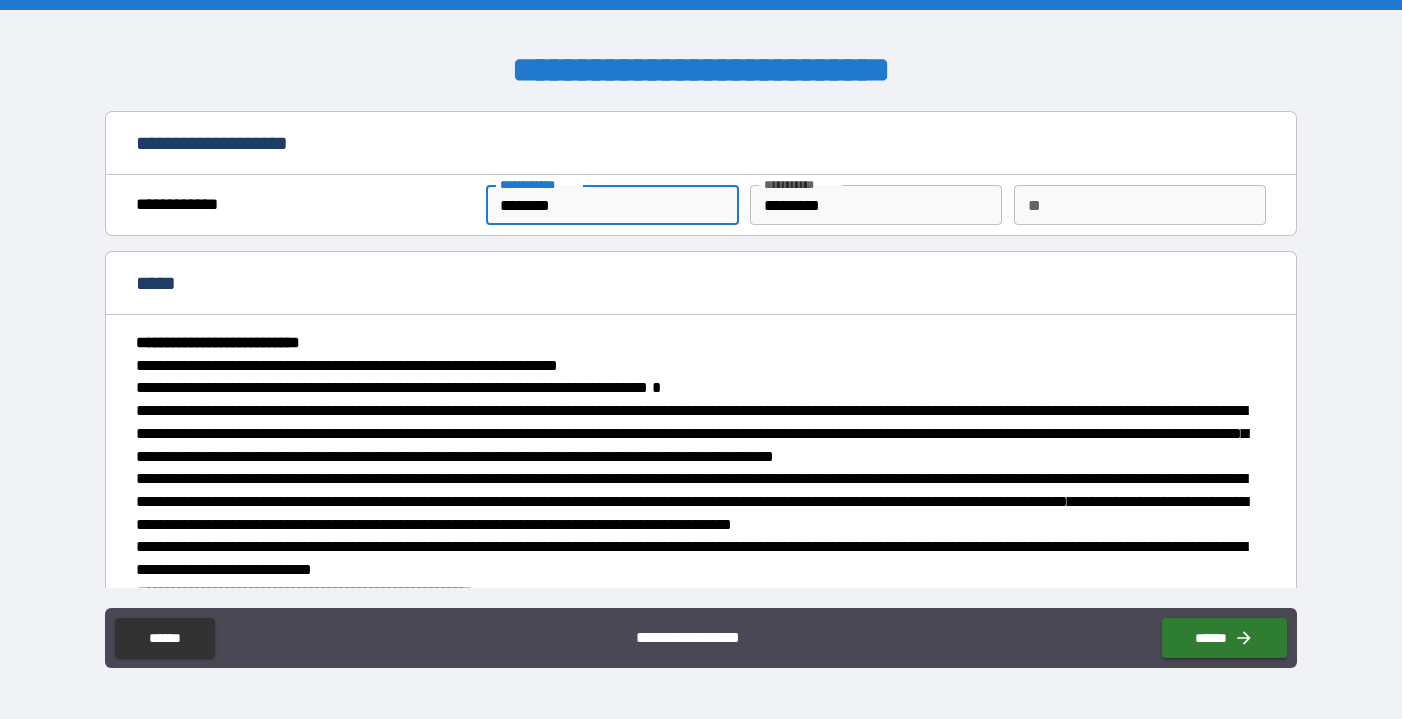 type on "*" 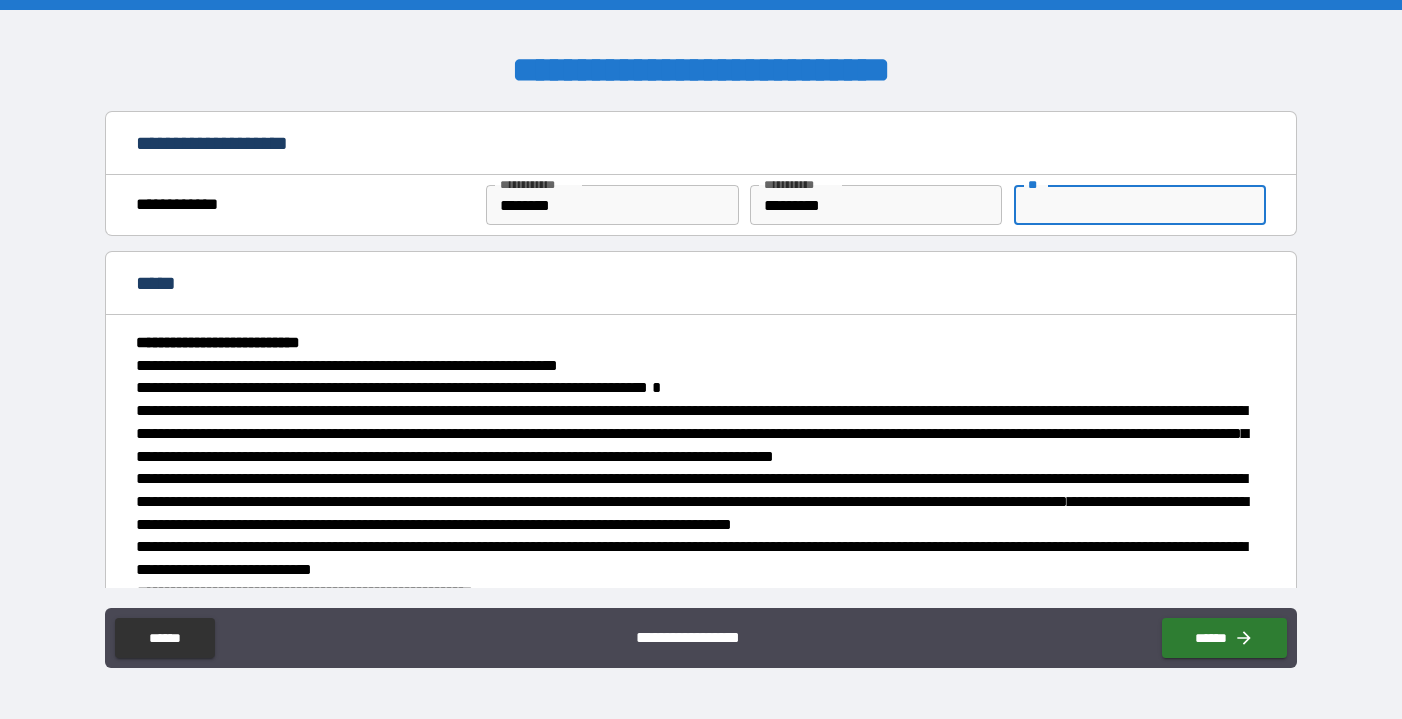 type on "*" 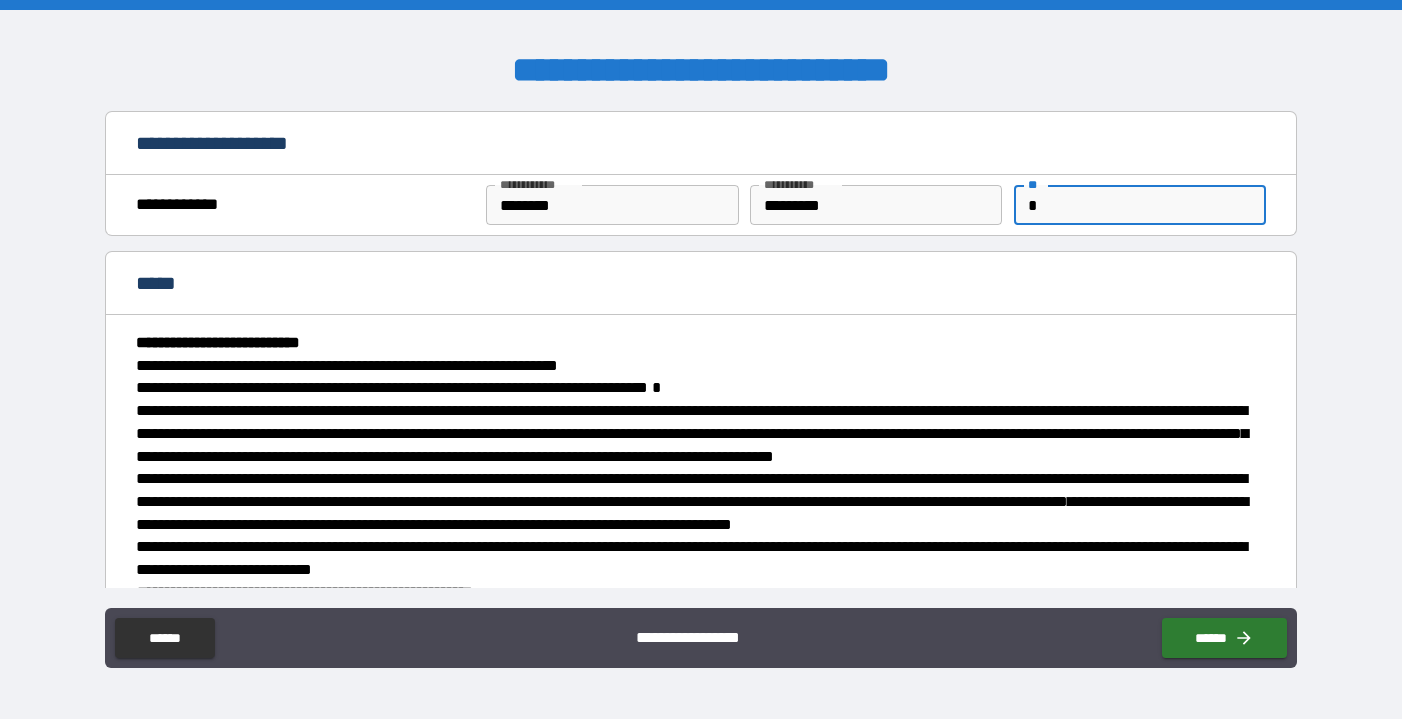 type on "*" 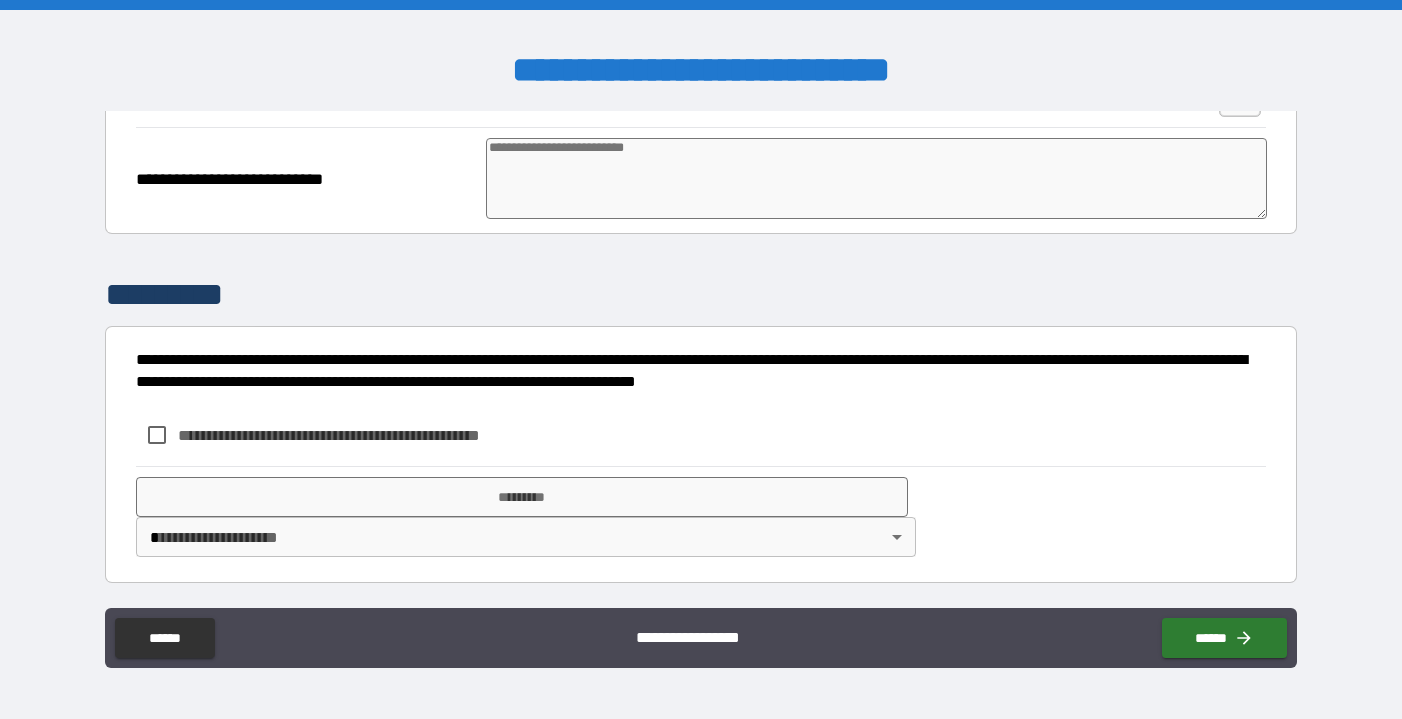 scroll, scrollTop: 2704, scrollLeft: 0, axis: vertical 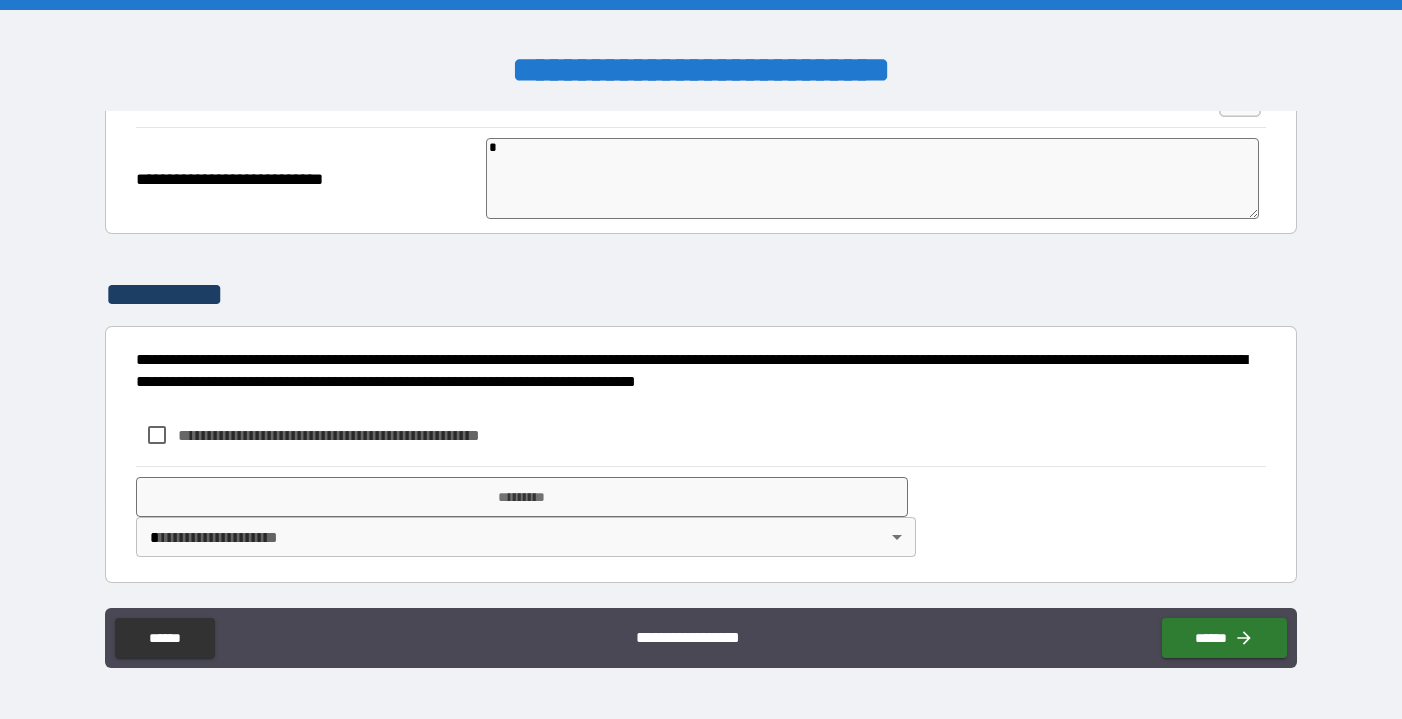 type on "*" 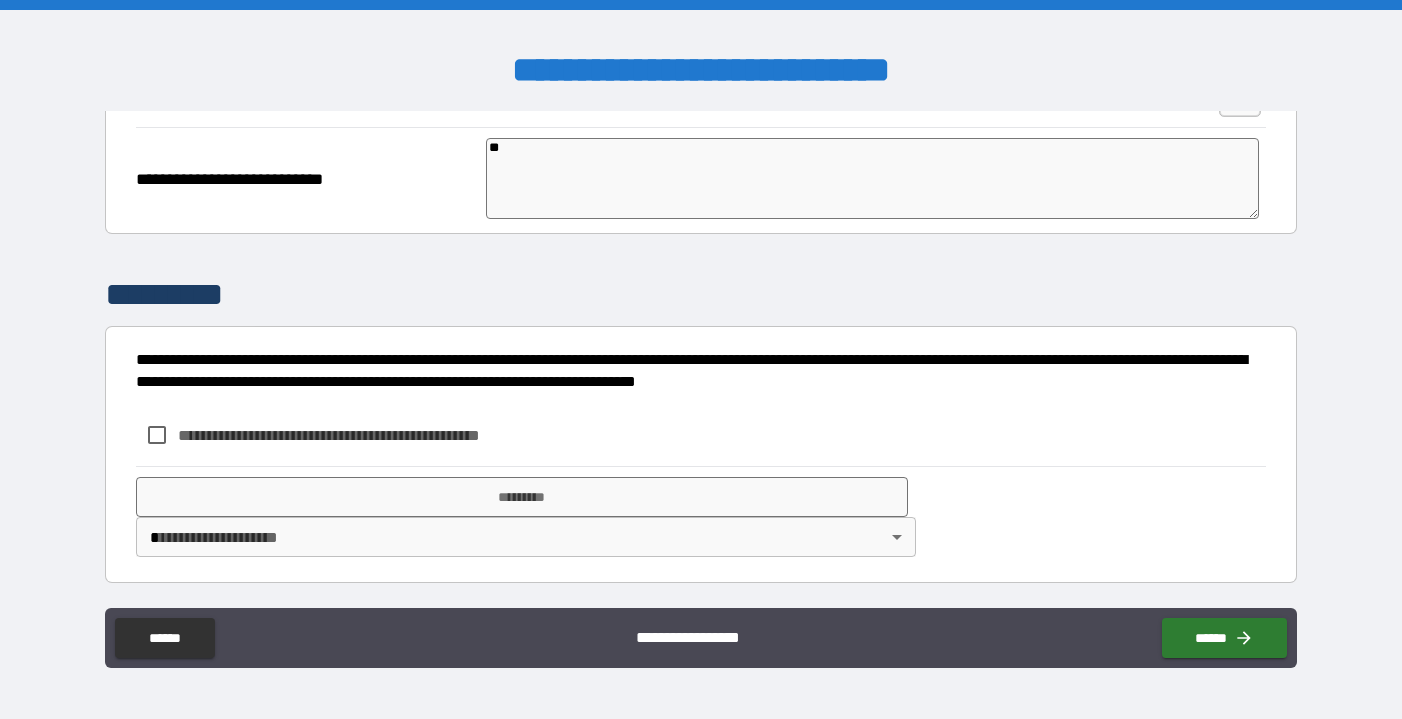 type on "*" 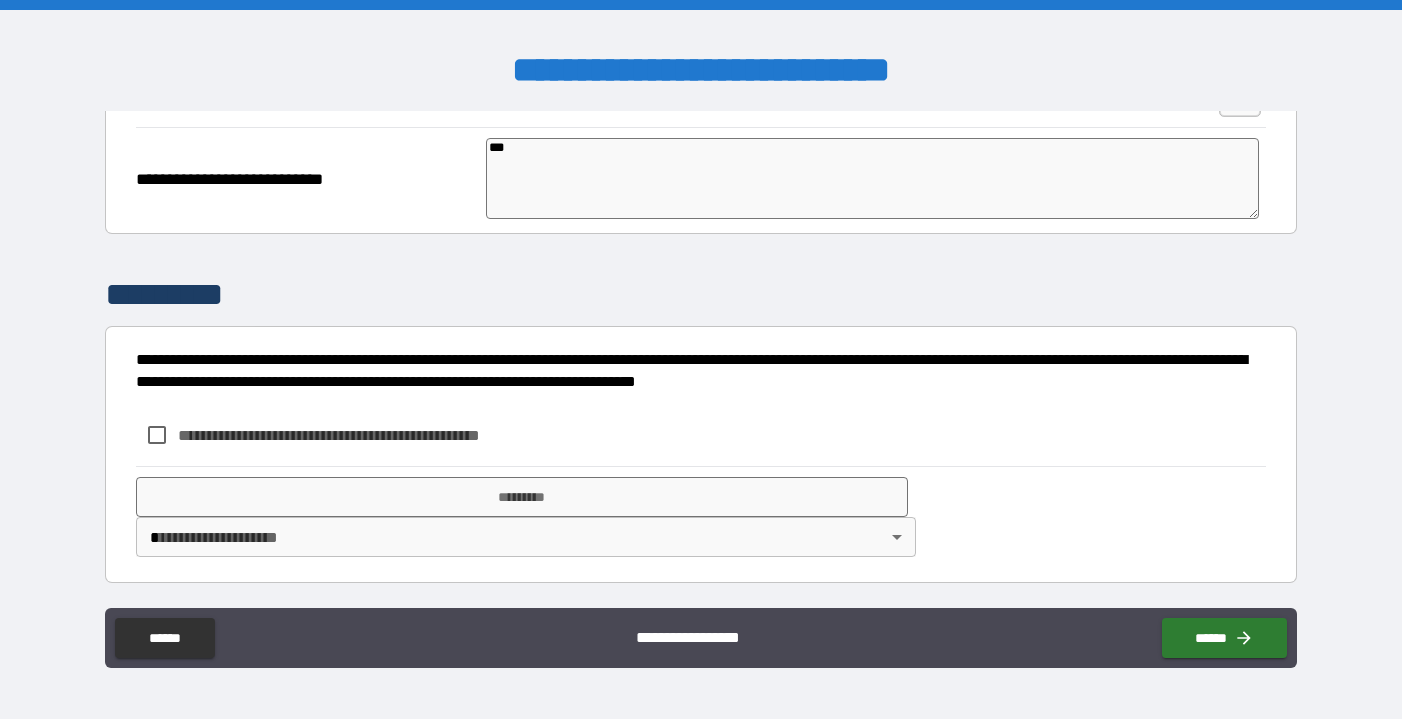 type on "****" 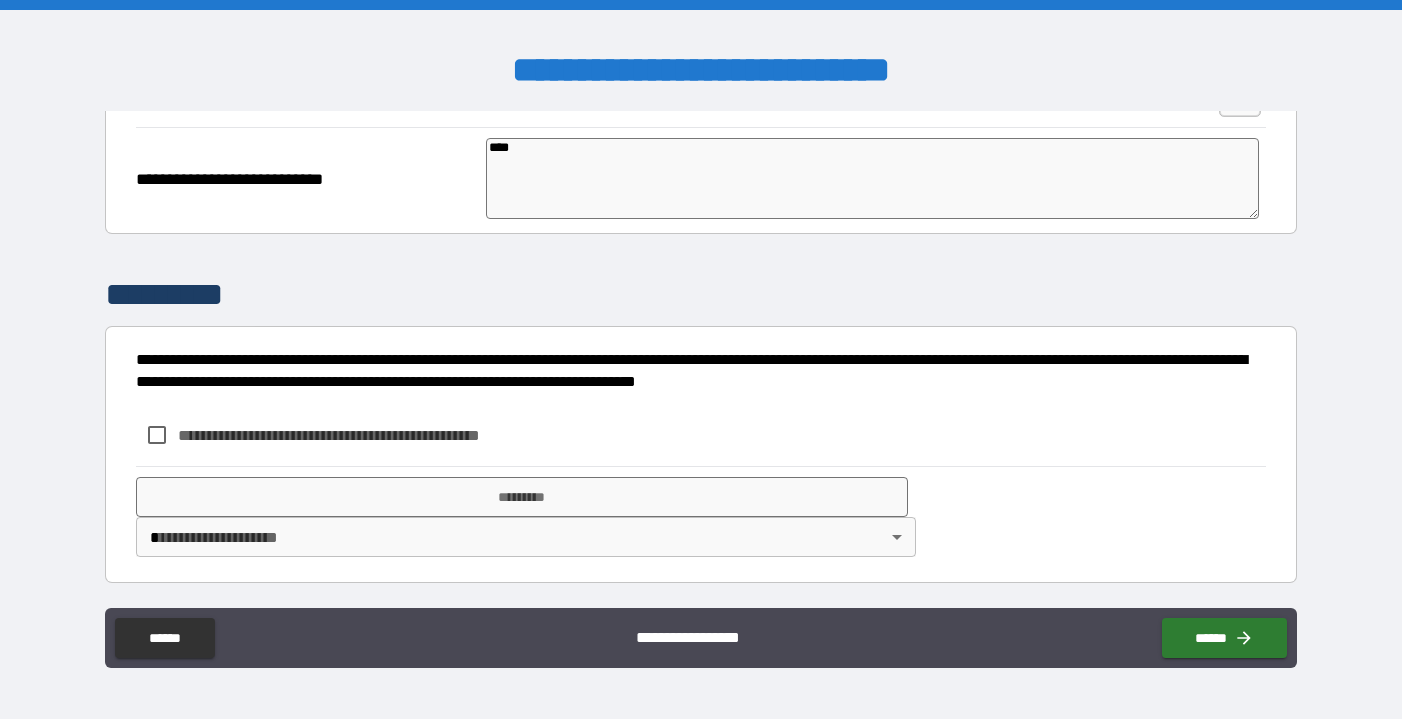 type on "*" 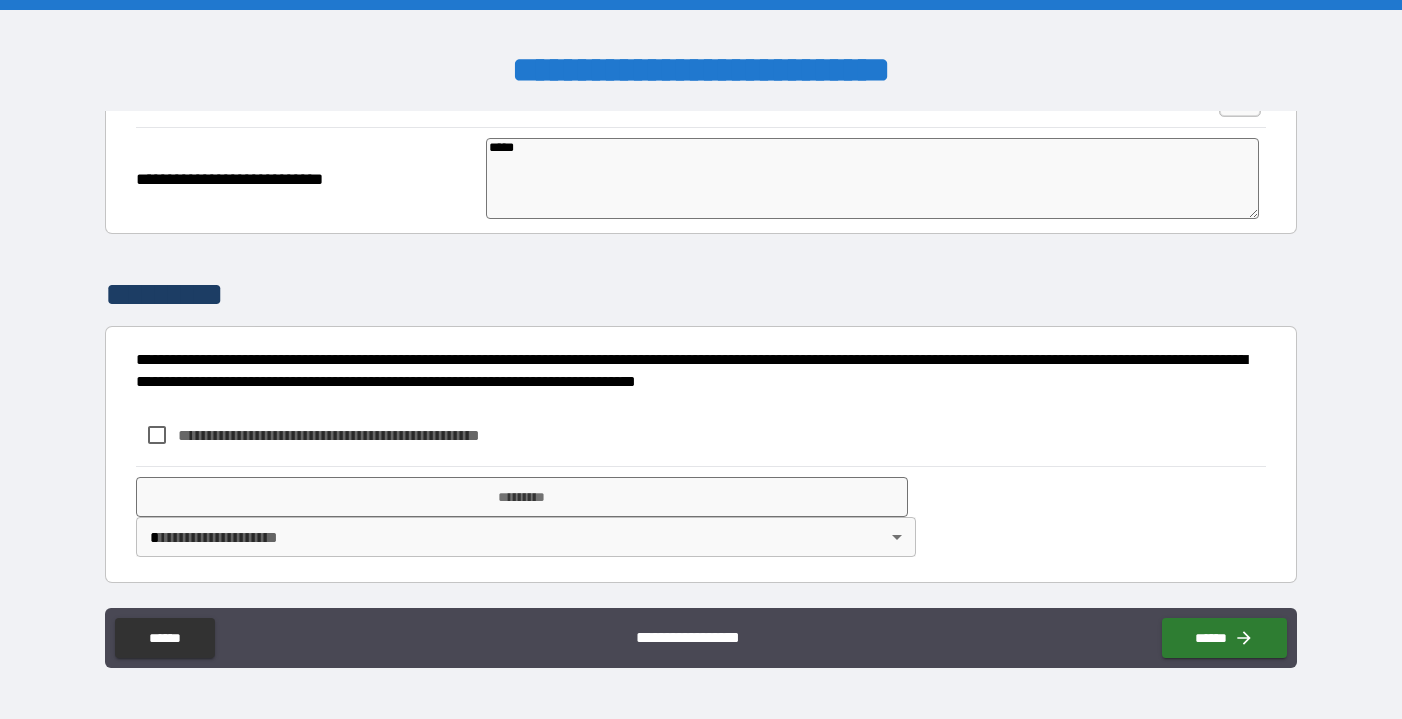 type on "*****" 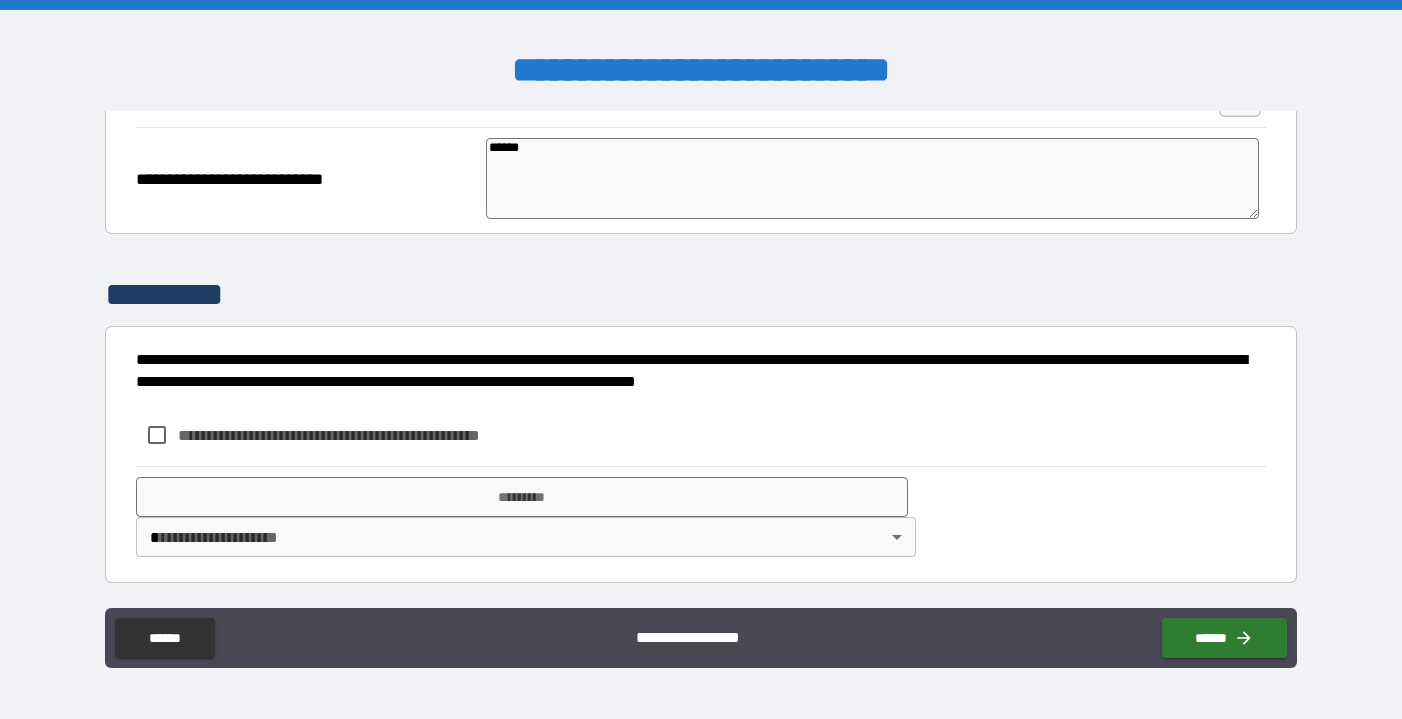 type on "*" 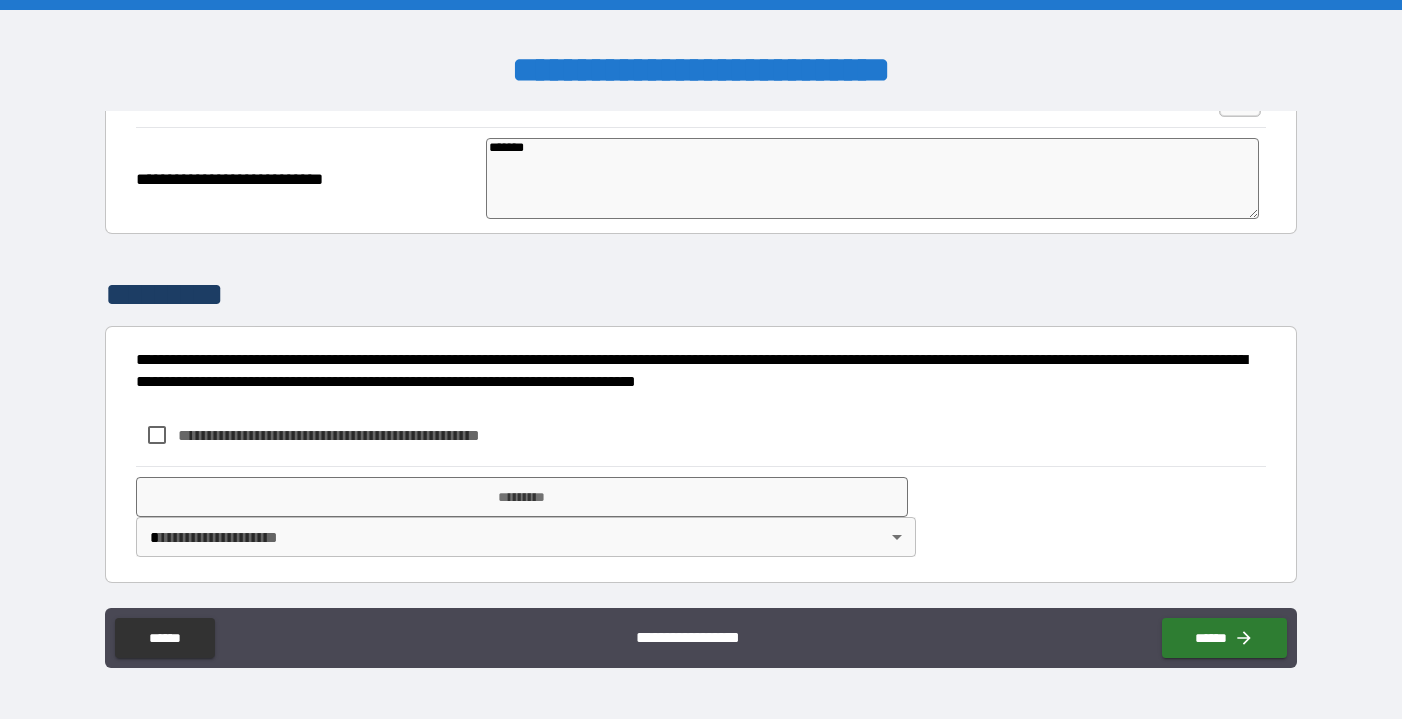 type on "*" 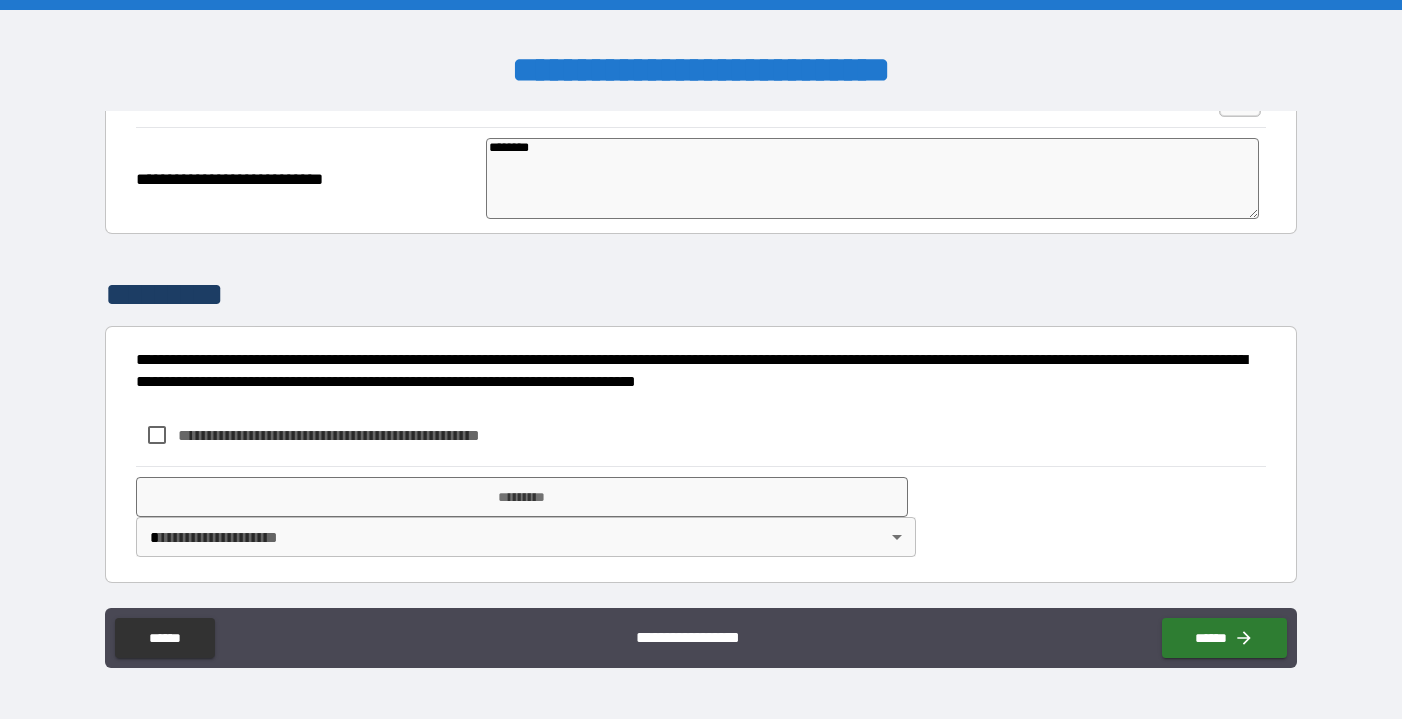 type on "*********" 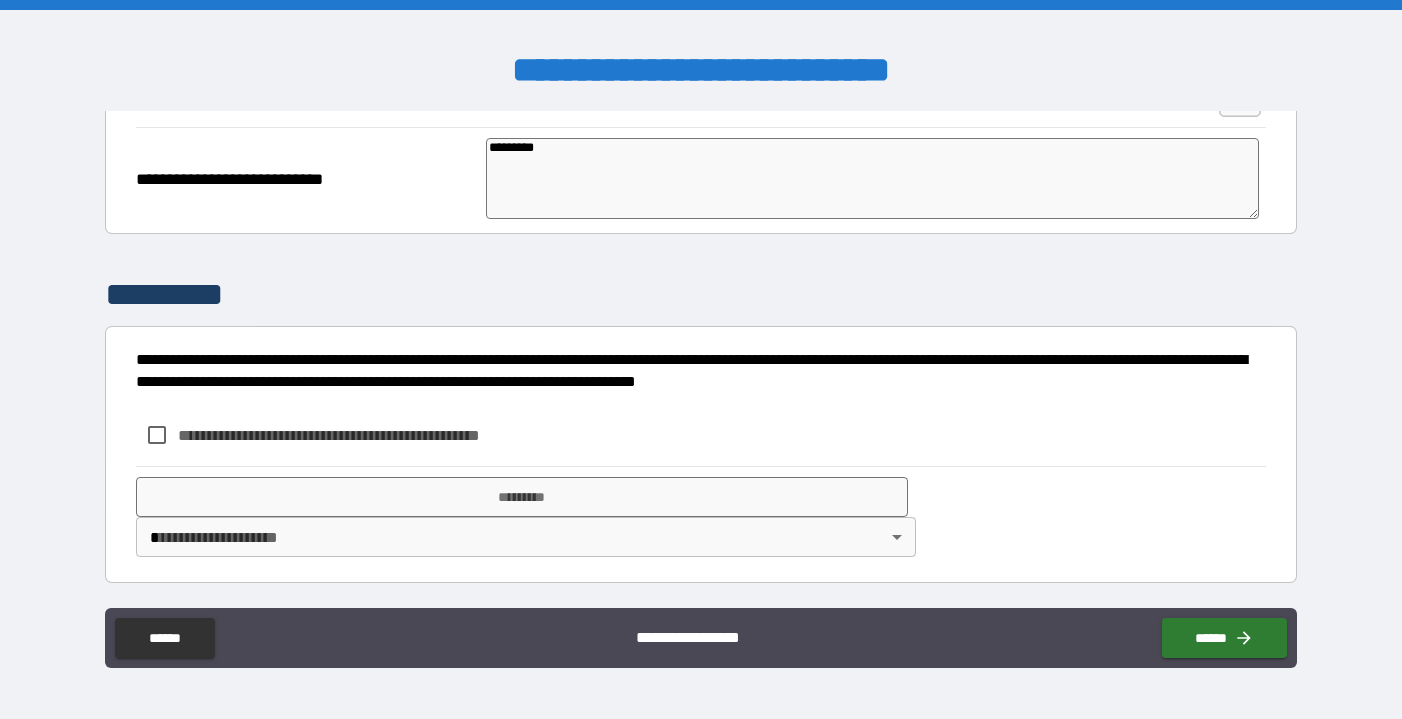 type on "**********" 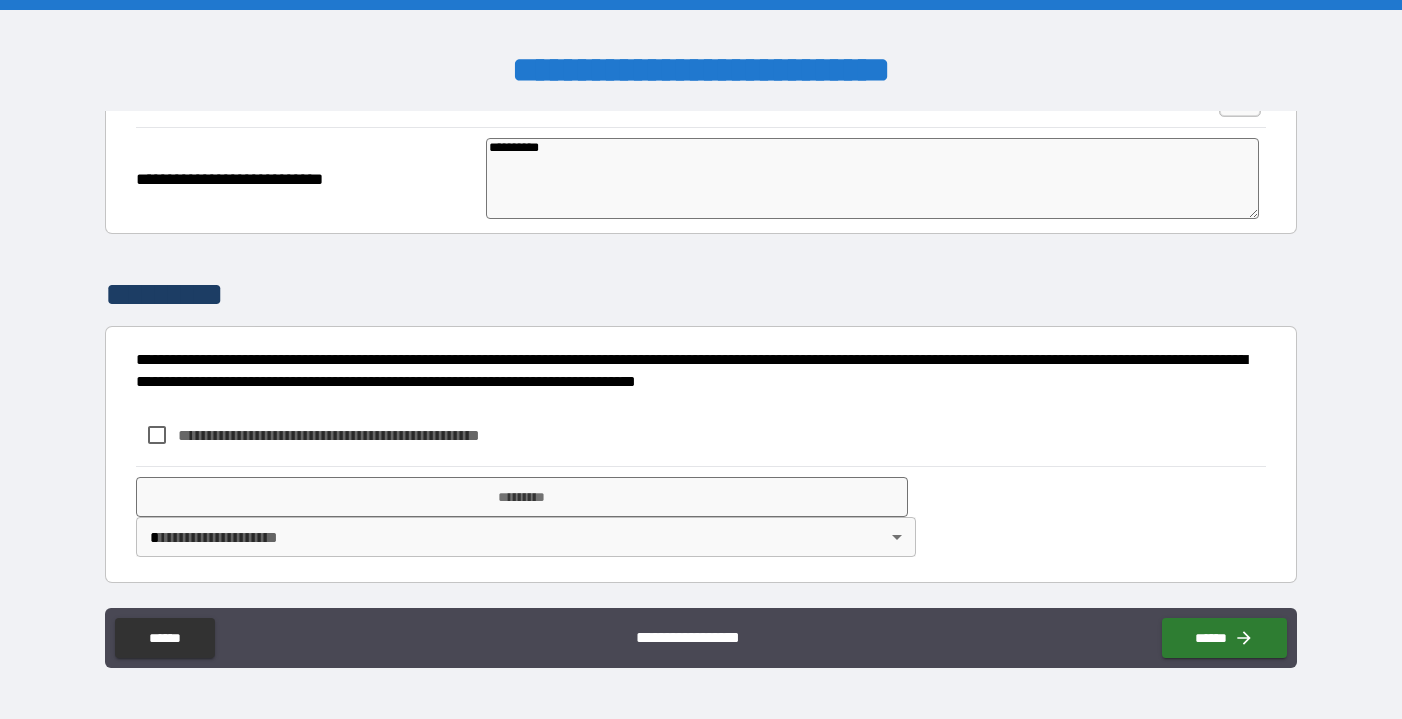type on "**********" 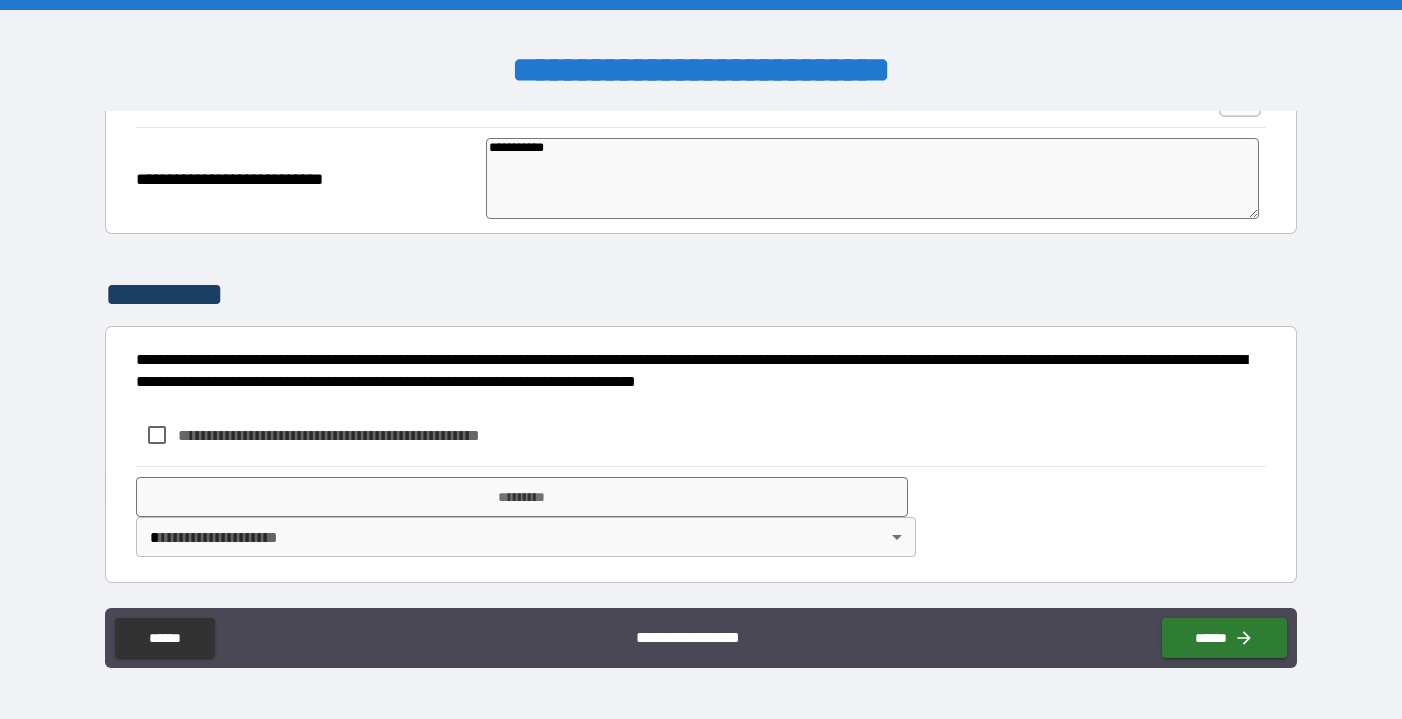 type on "*" 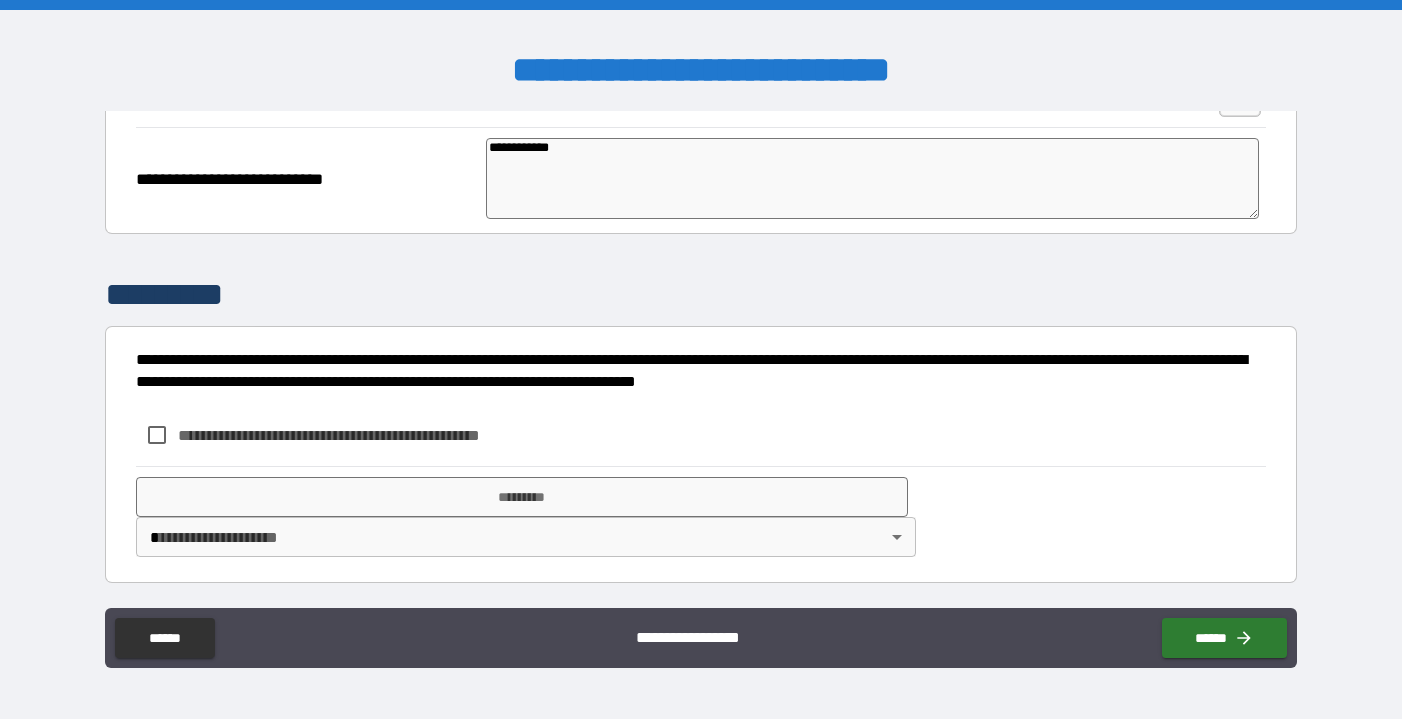 type on "**********" 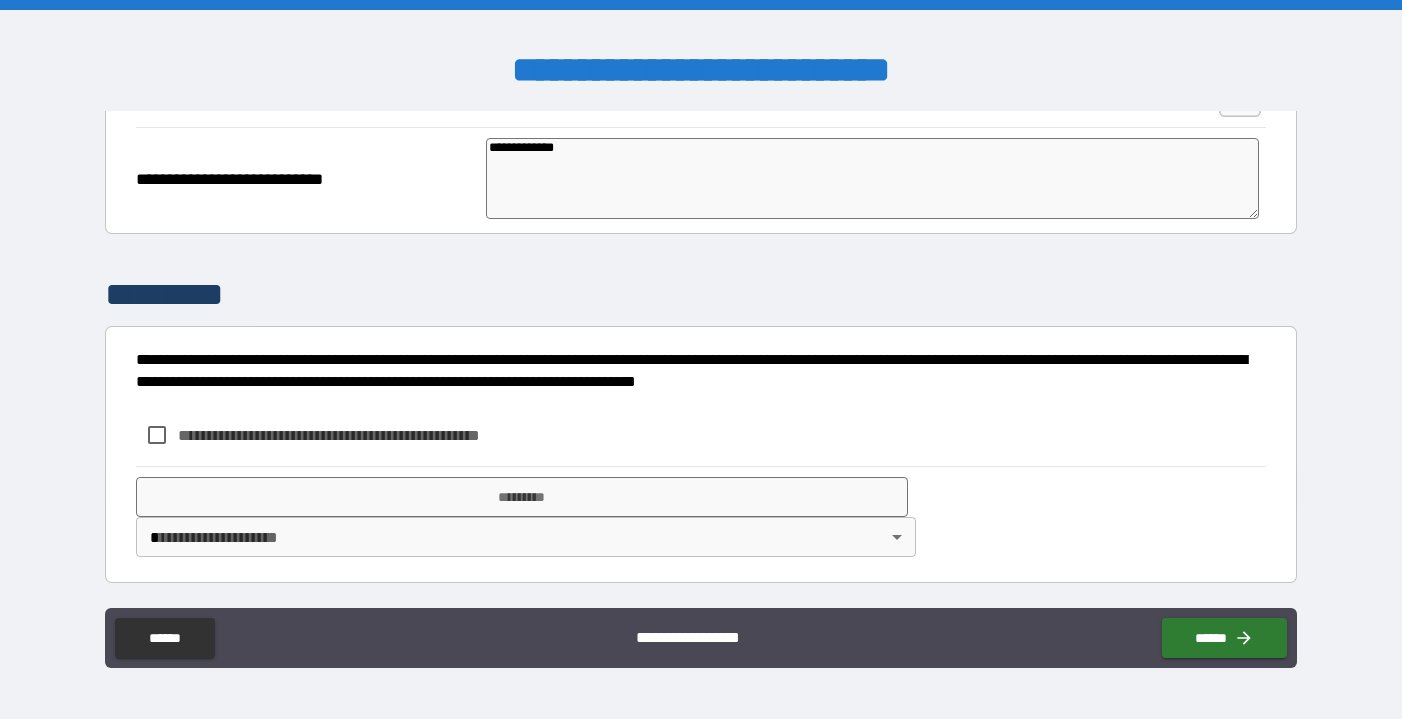type on "**********" 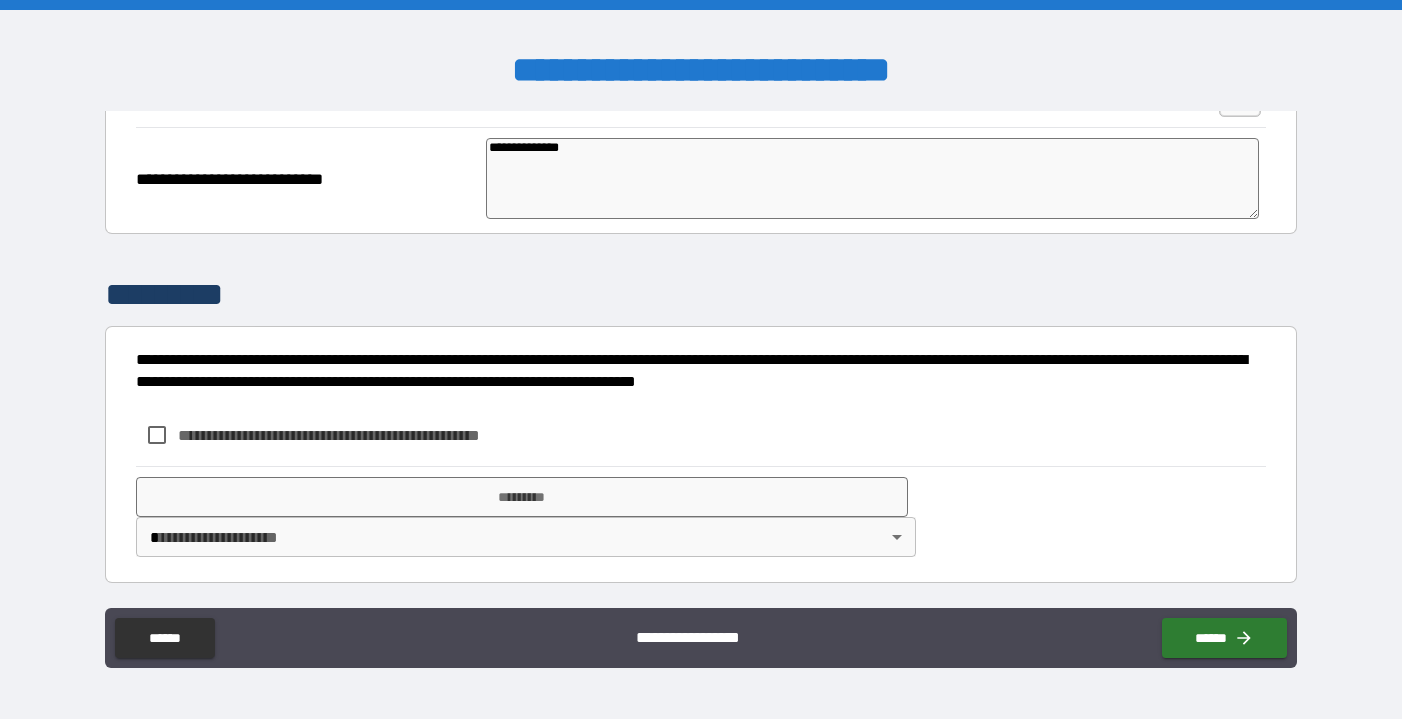 type on "**********" 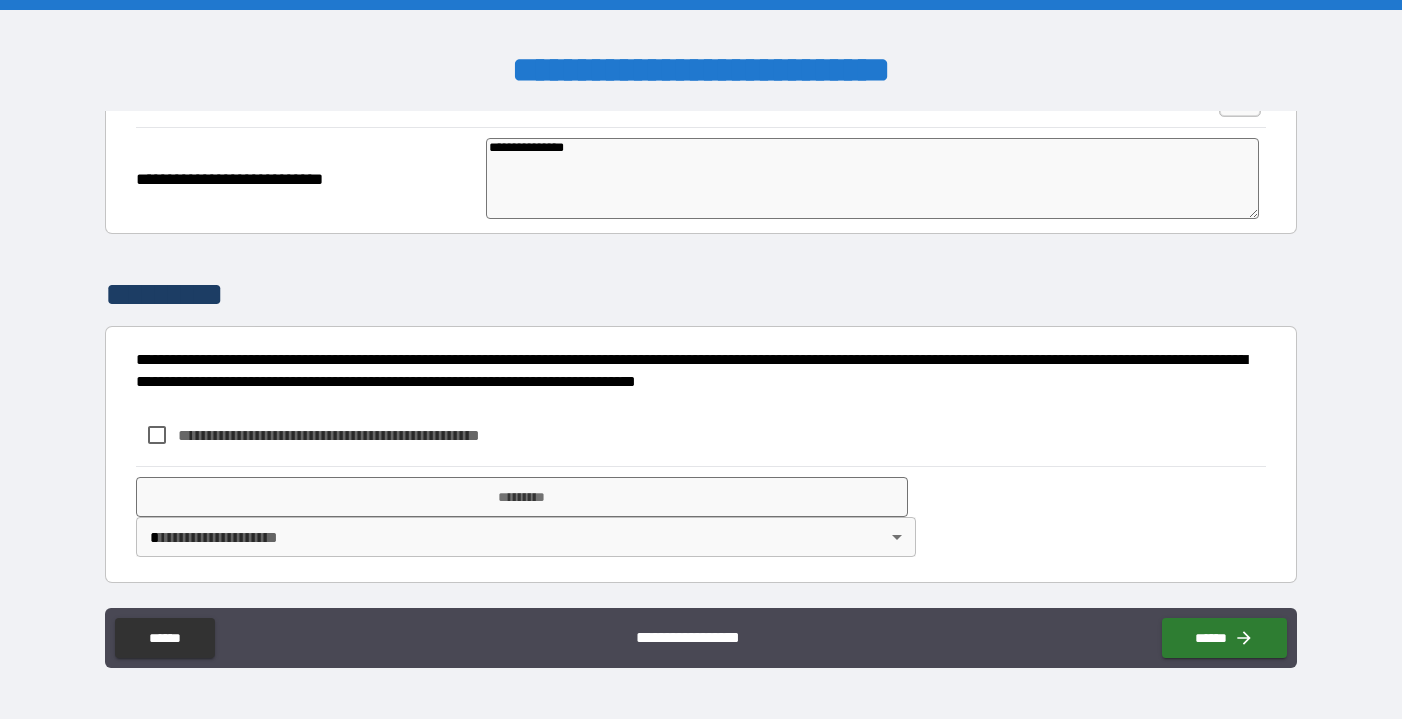 type on "*" 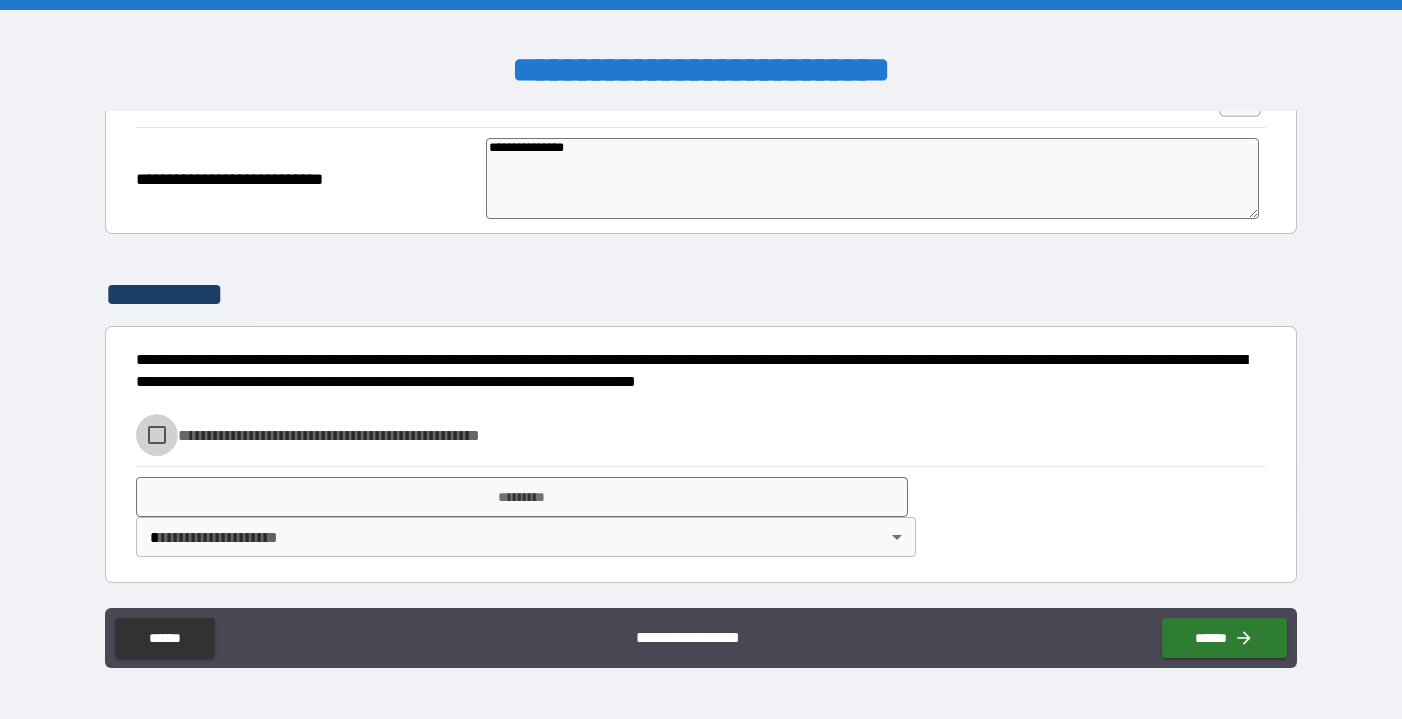 type on "*" 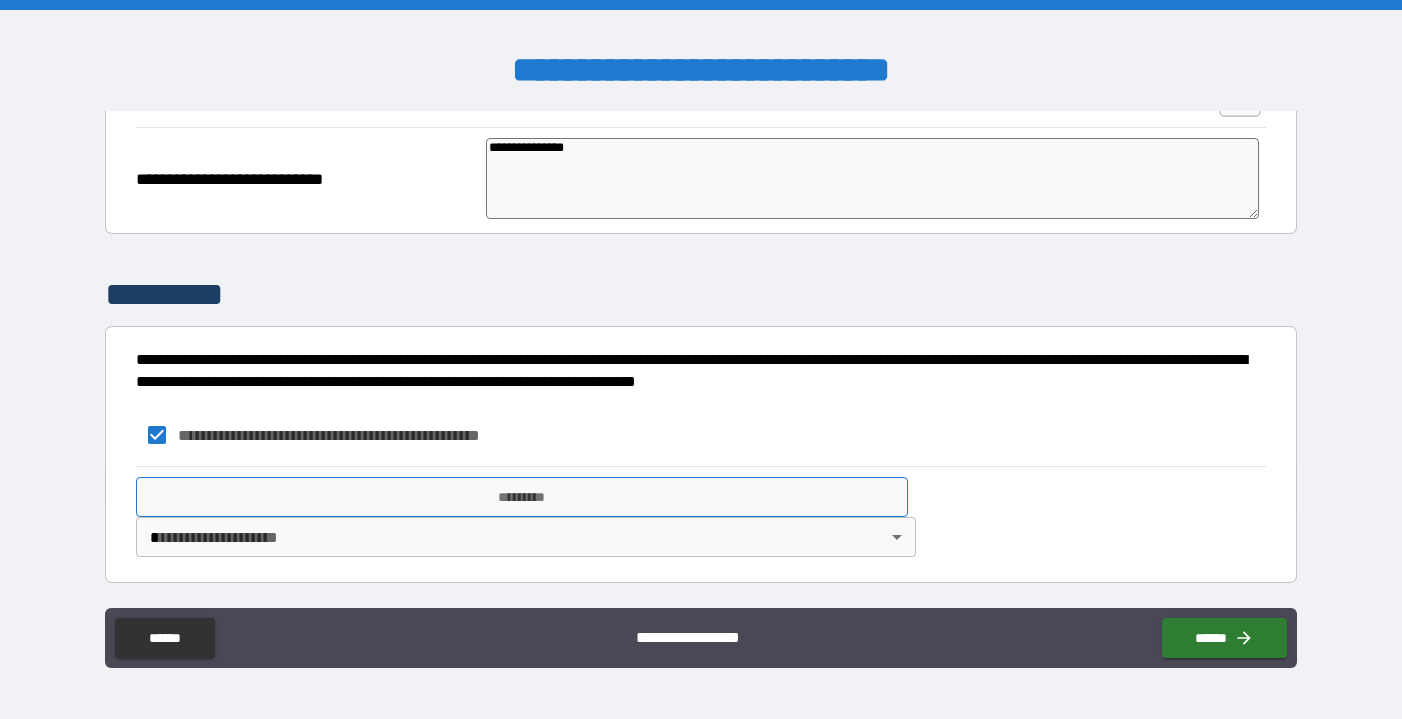 click on "*********" at bounding box center (522, 497) 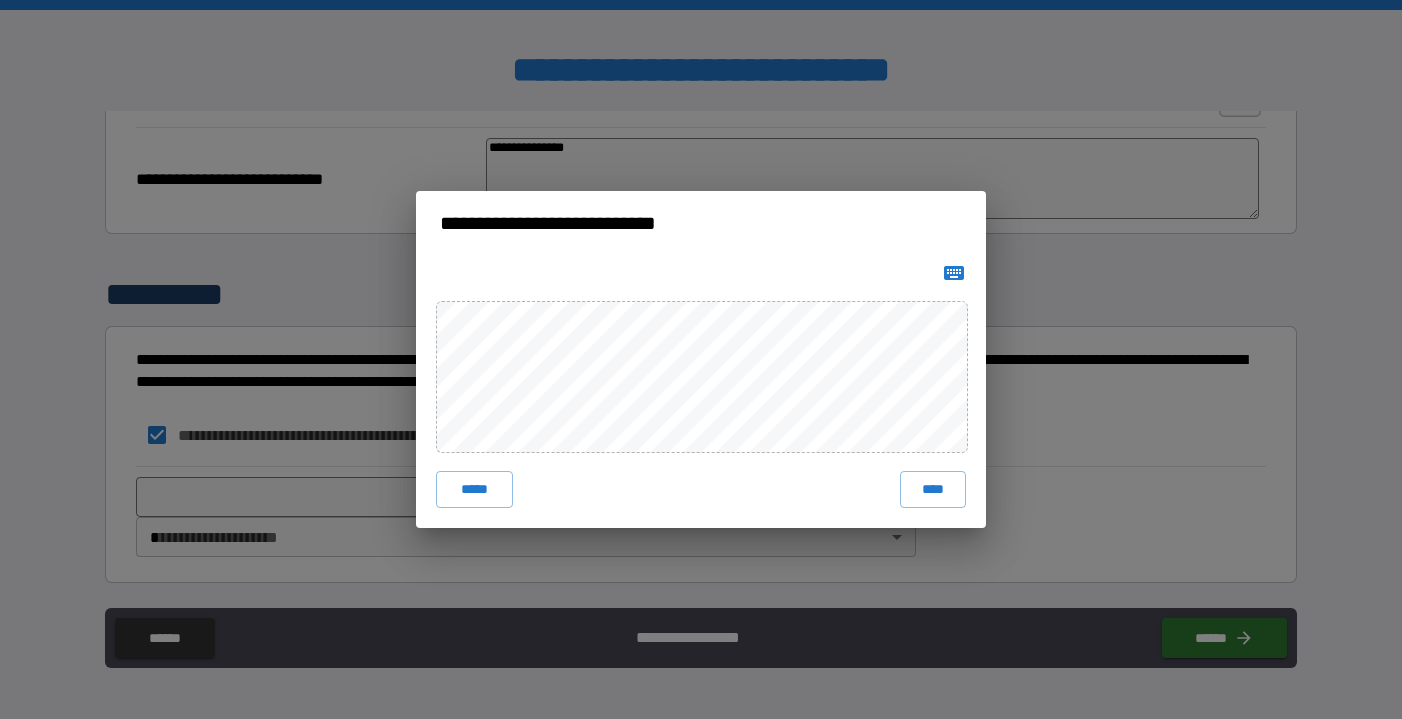 click 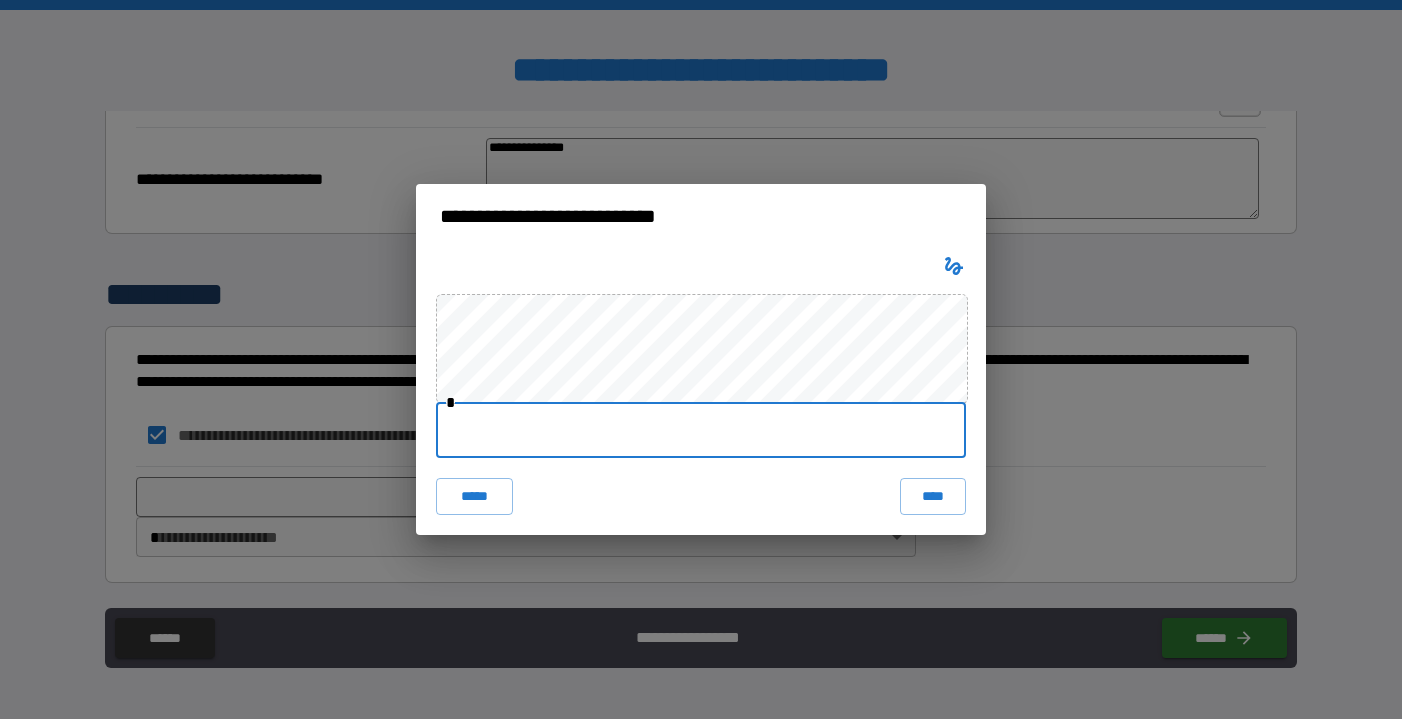 click at bounding box center [701, 430] 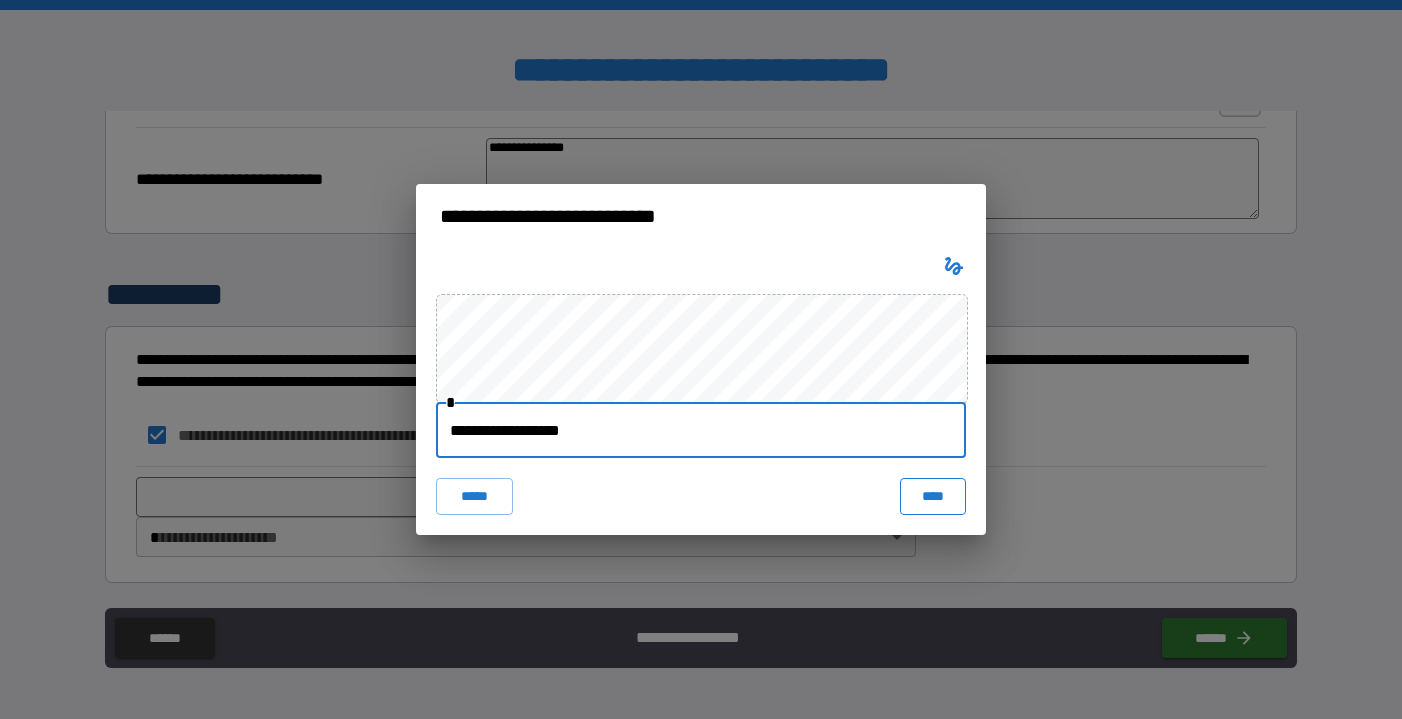 type on "**********" 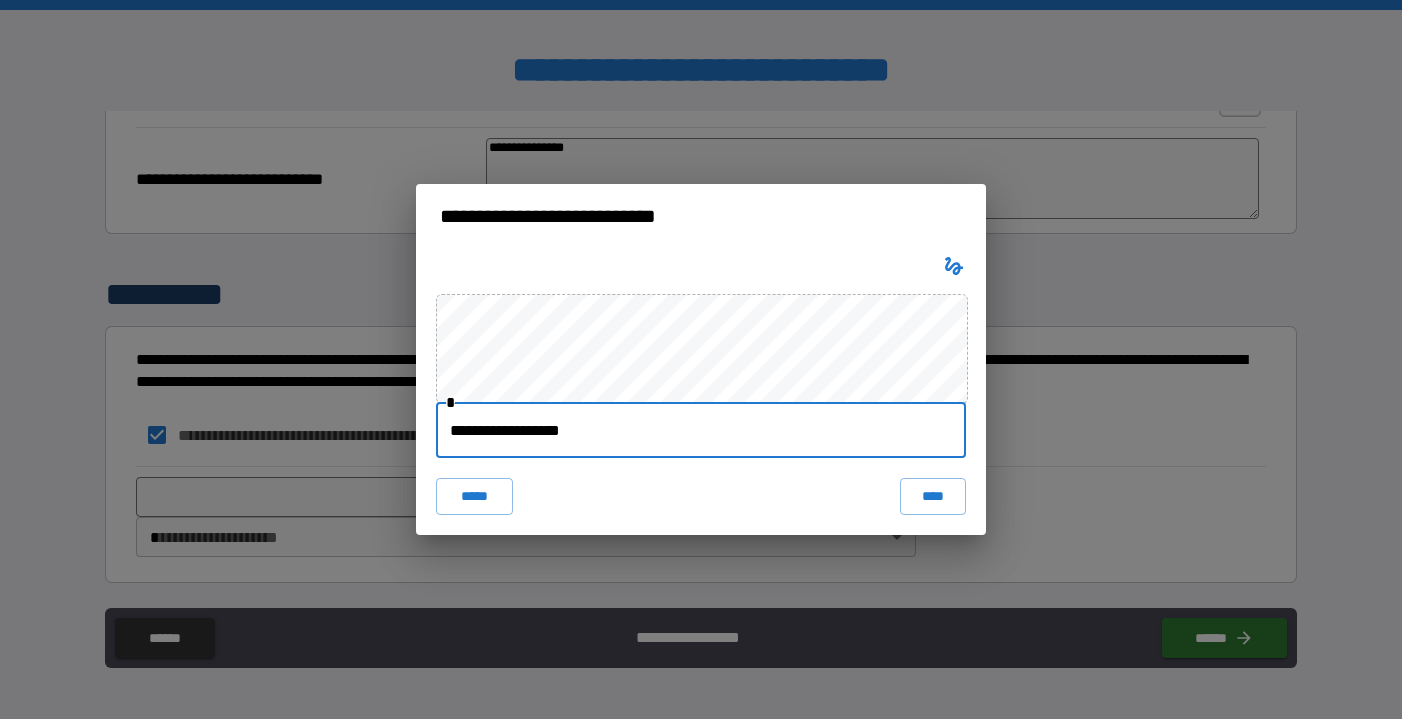 click on "****" at bounding box center [933, 496] 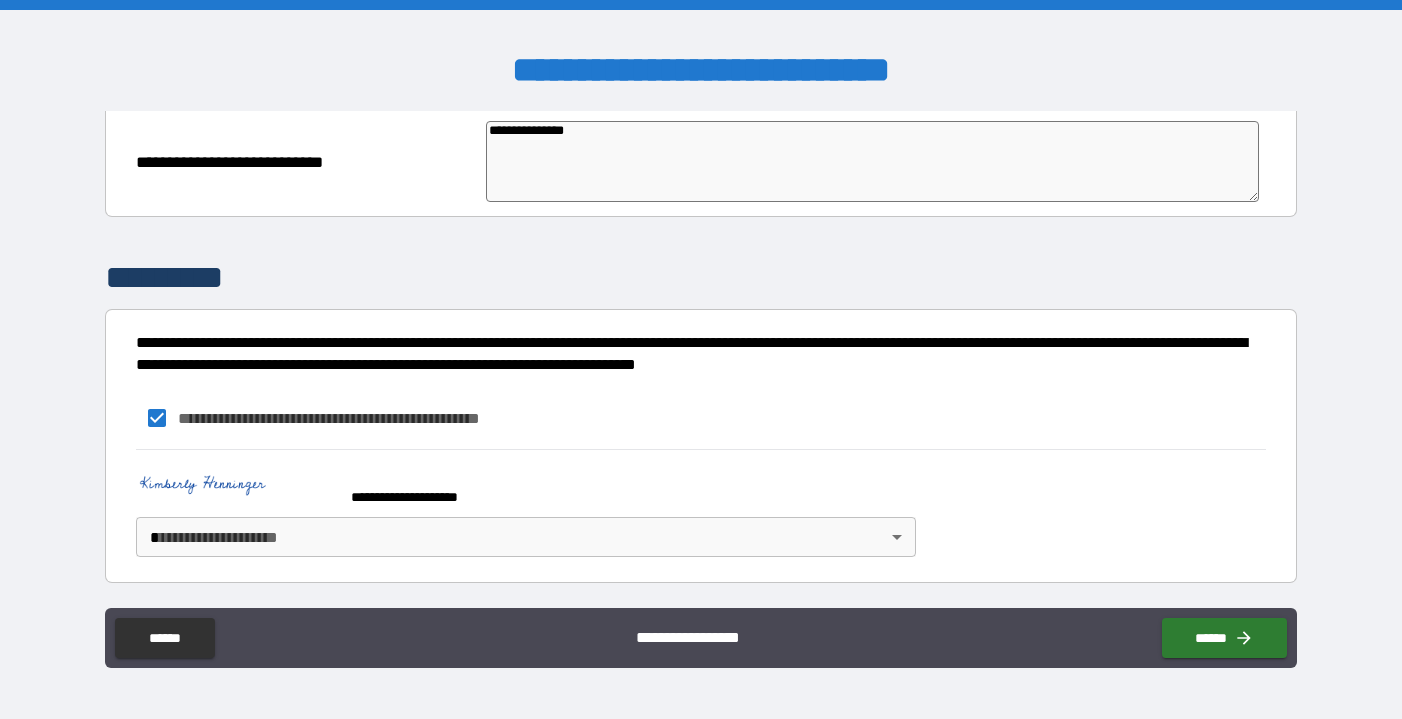 scroll, scrollTop: 2897, scrollLeft: 0, axis: vertical 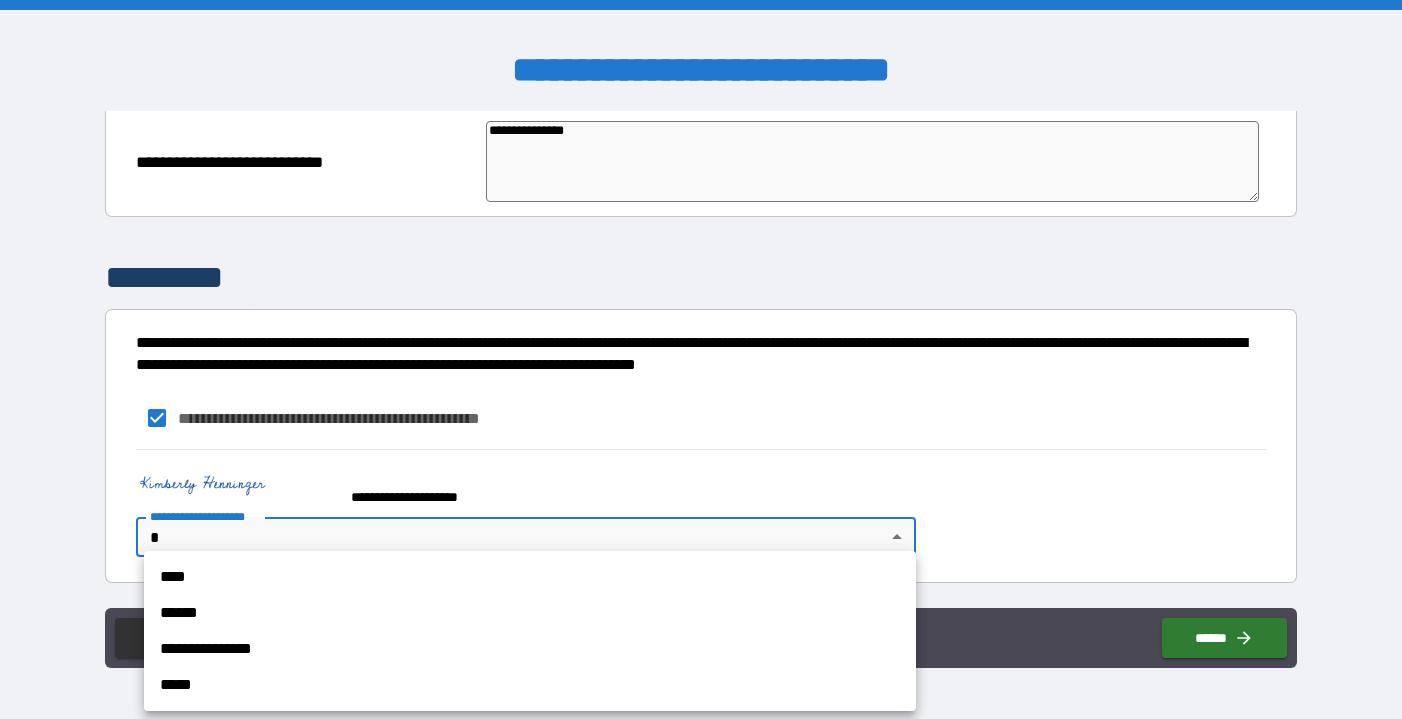 click on "**********" at bounding box center [701, 359] 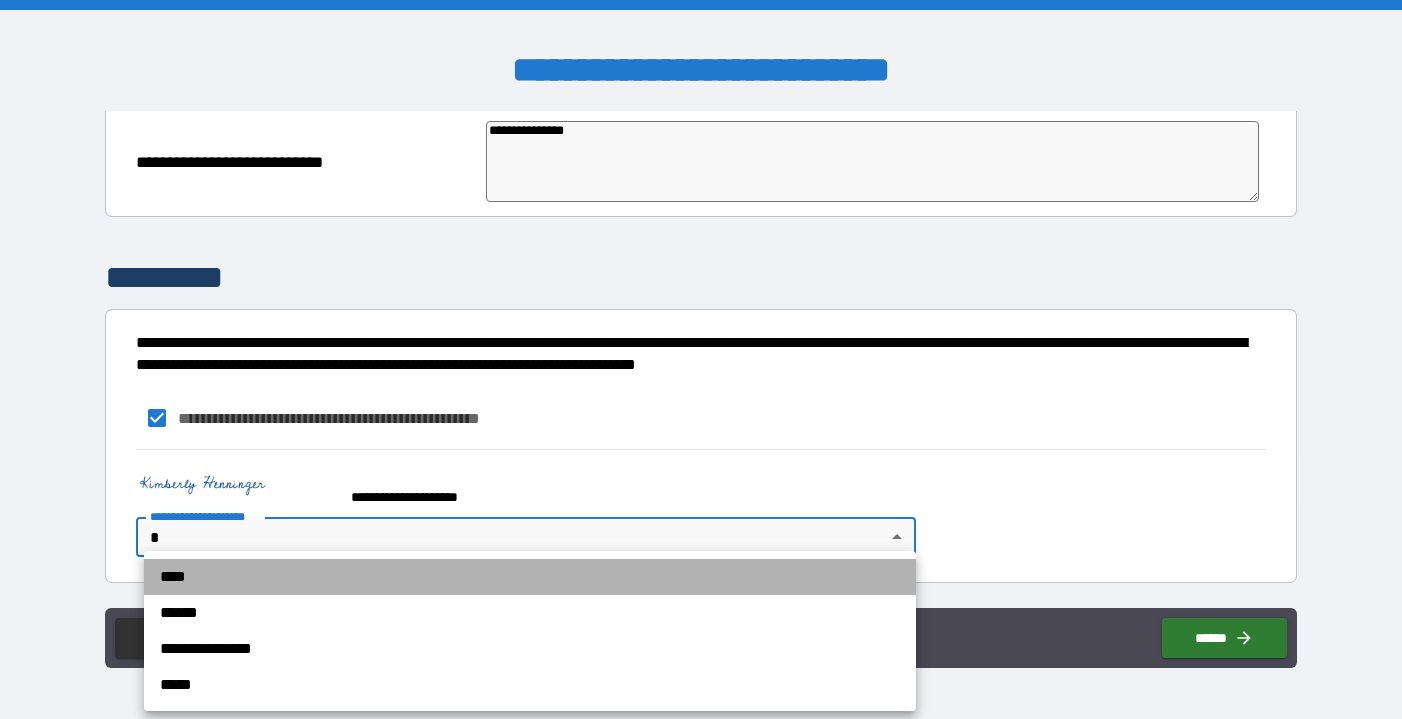 click on "****" at bounding box center [530, 577] 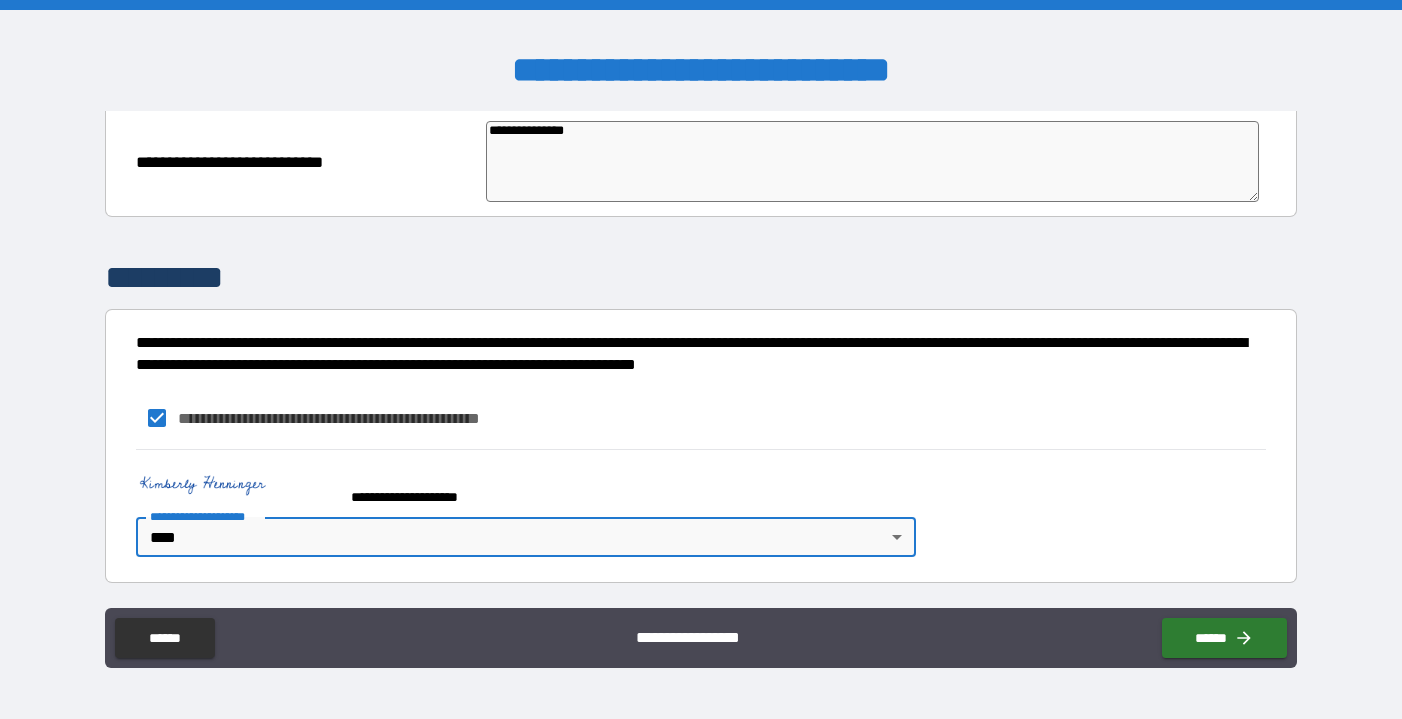 scroll, scrollTop: 2897, scrollLeft: 0, axis: vertical 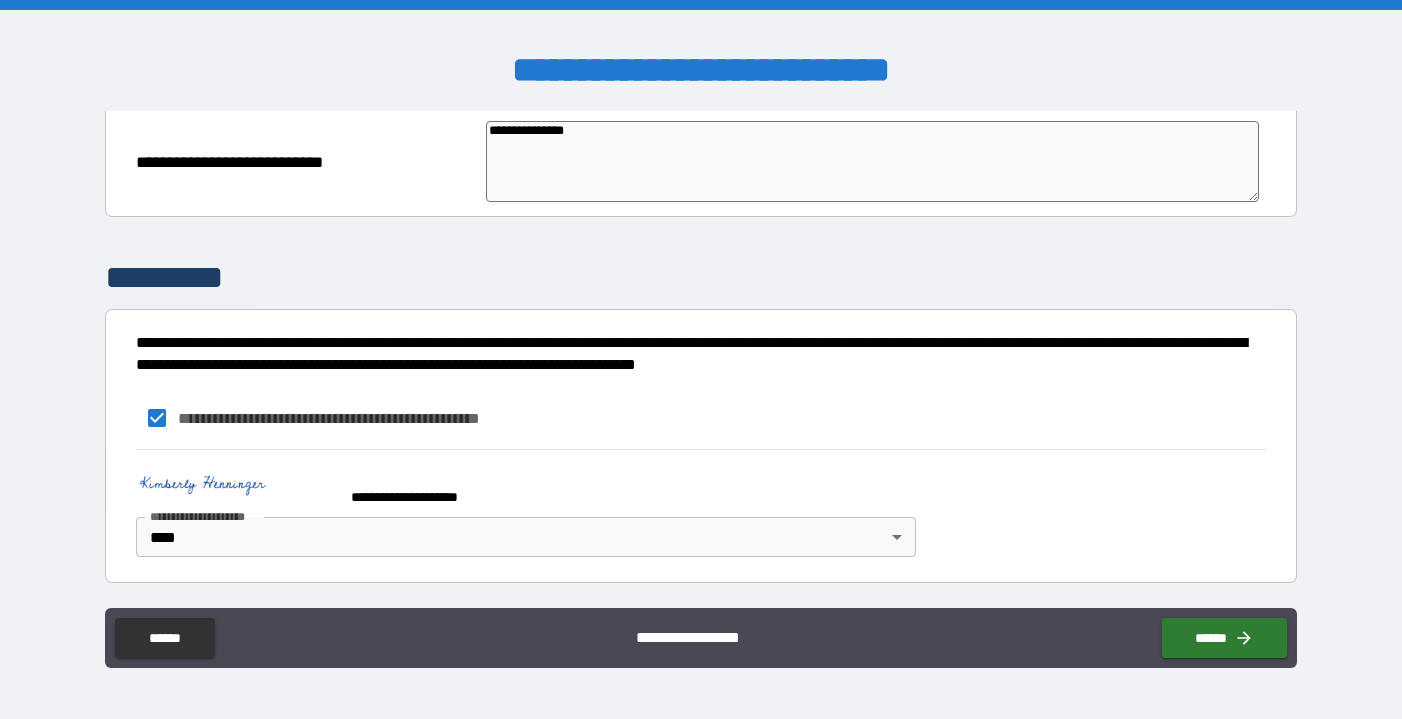 type on "**********" 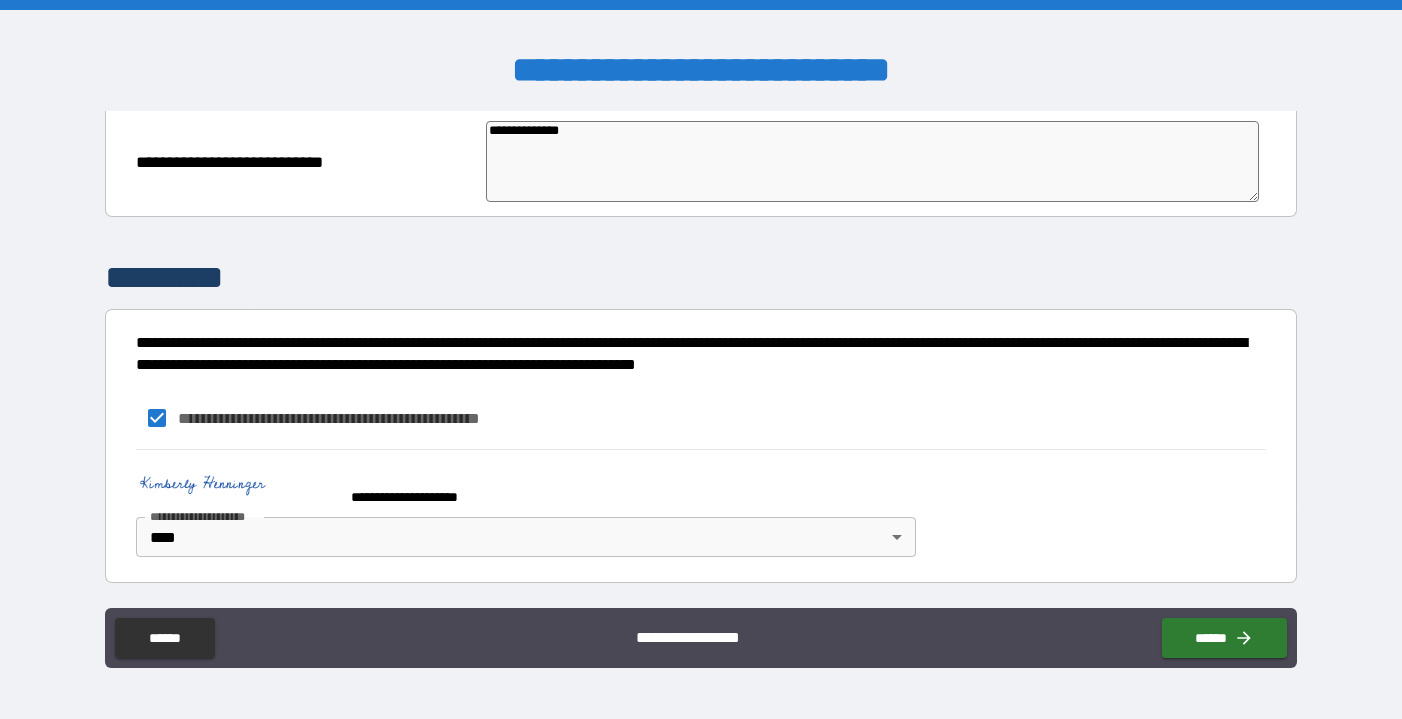 type on "*" 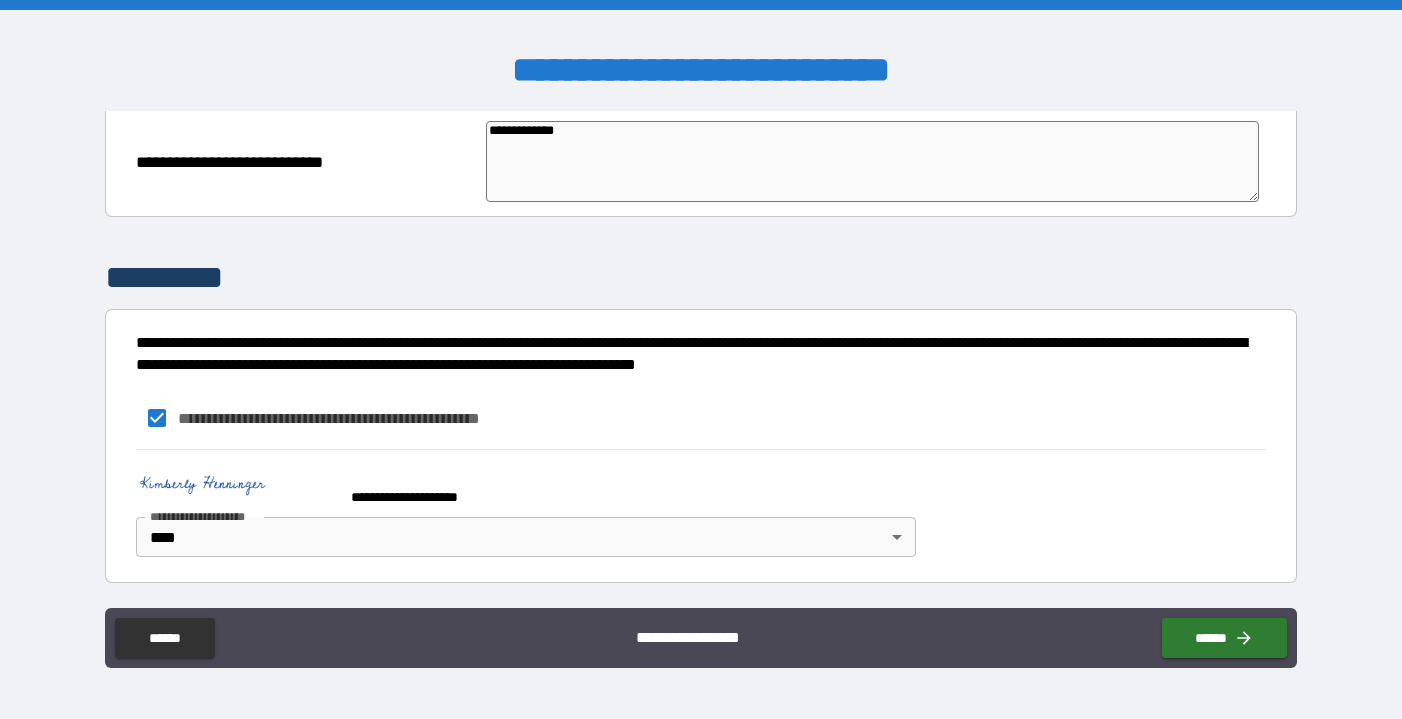 type on "**********" 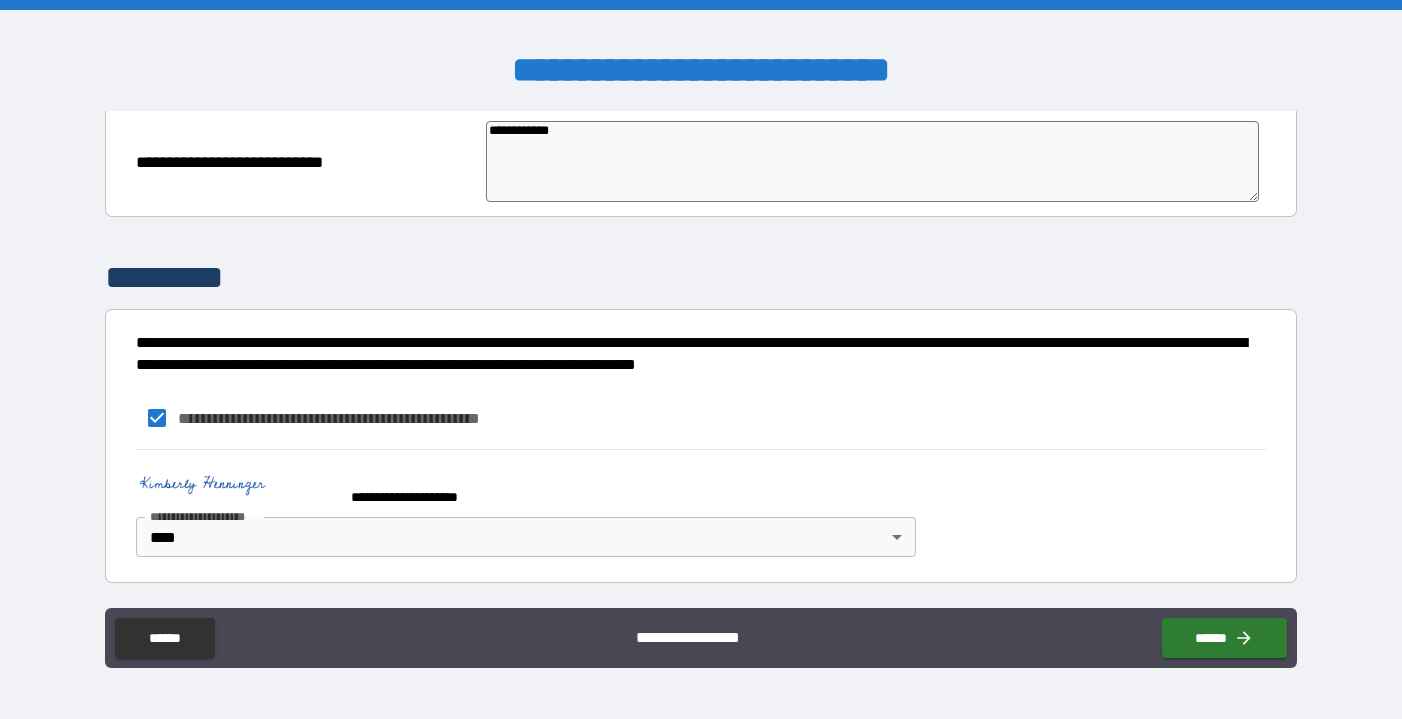 type on "**********" 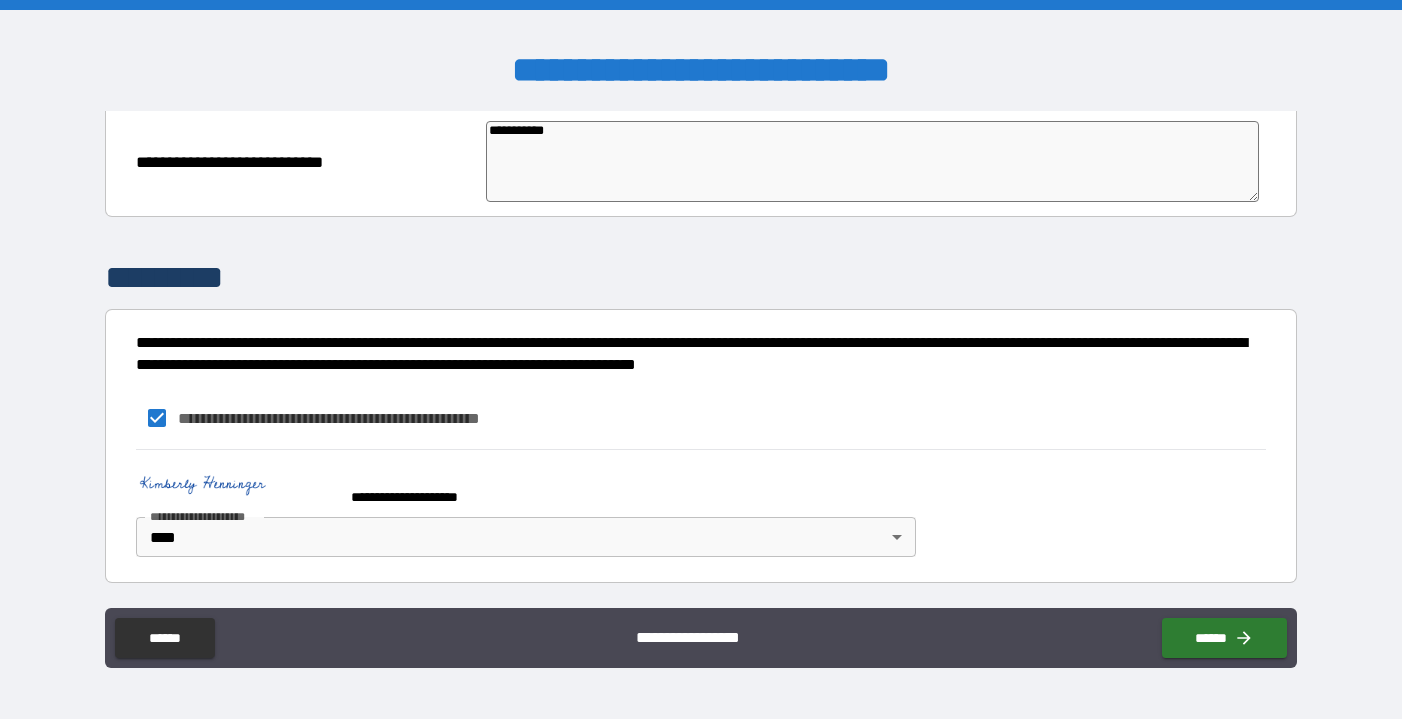 type on "**********" 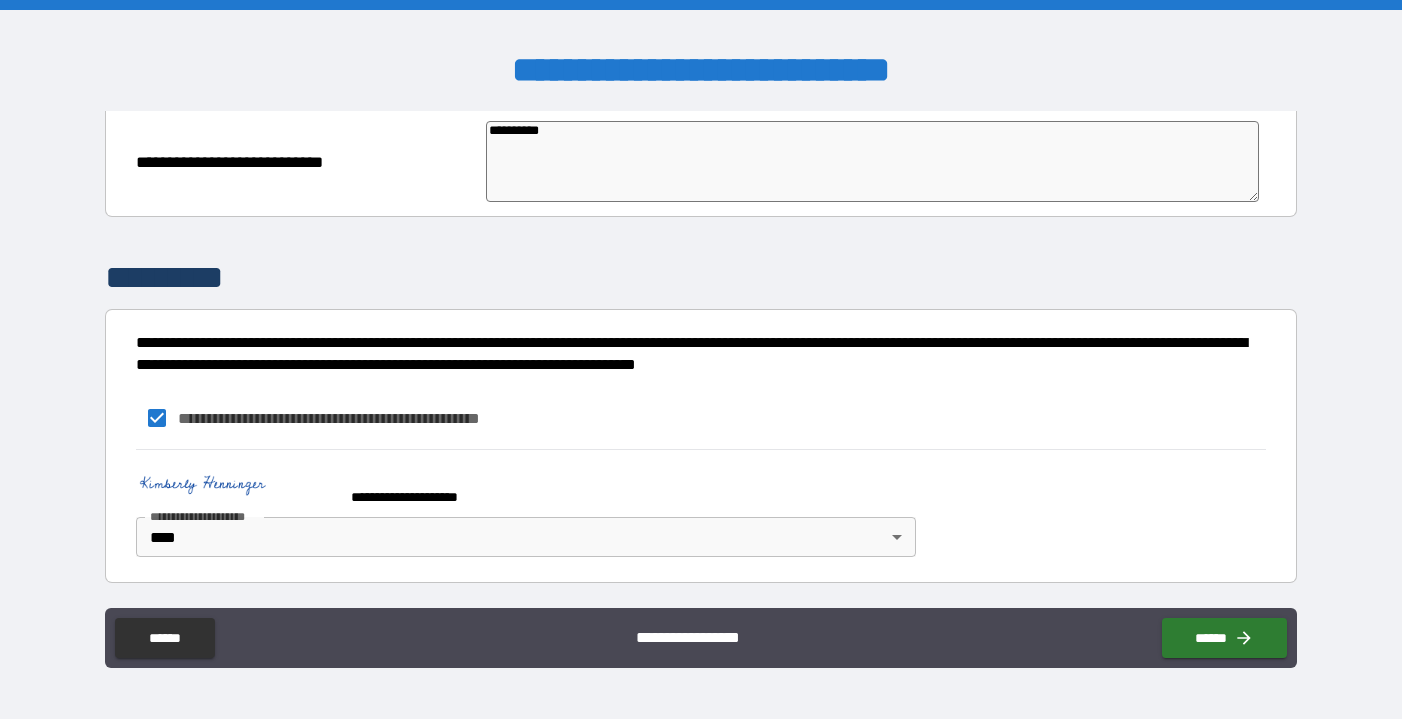 type on "*********" 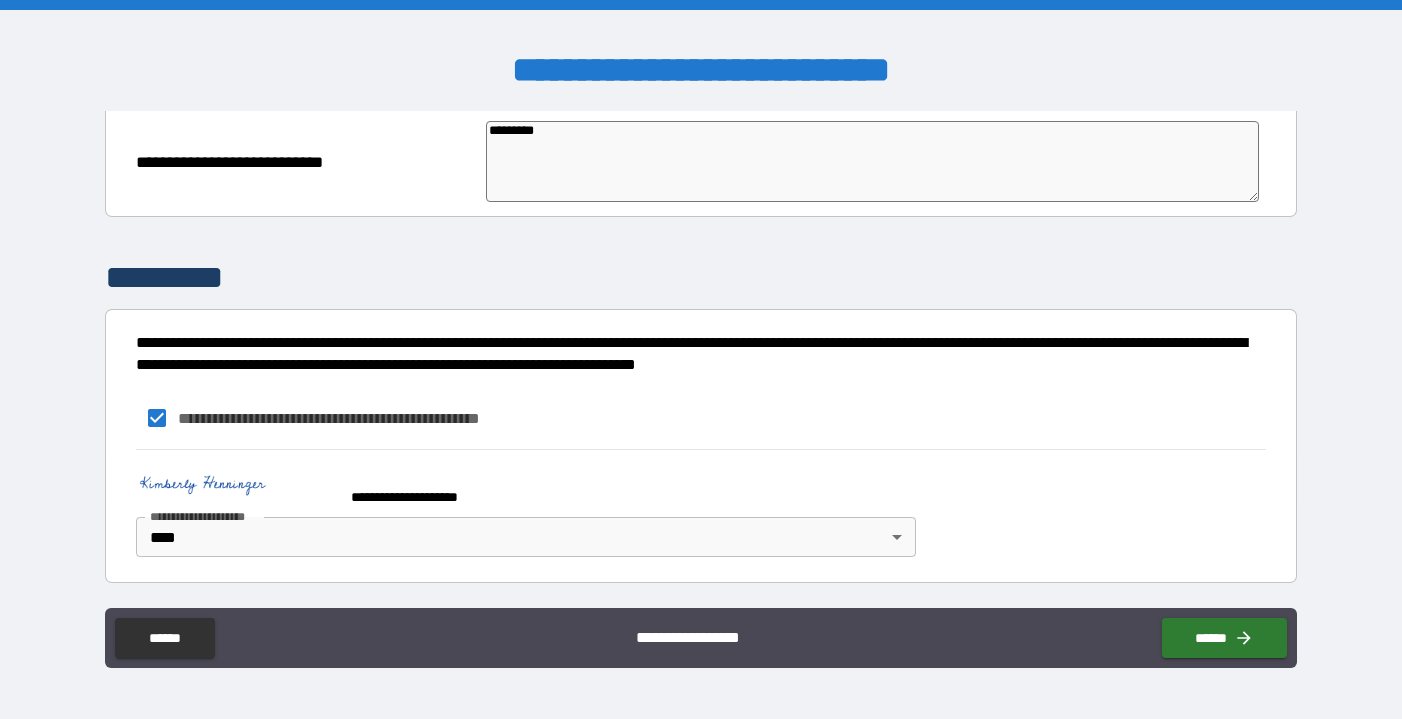 type on "********" 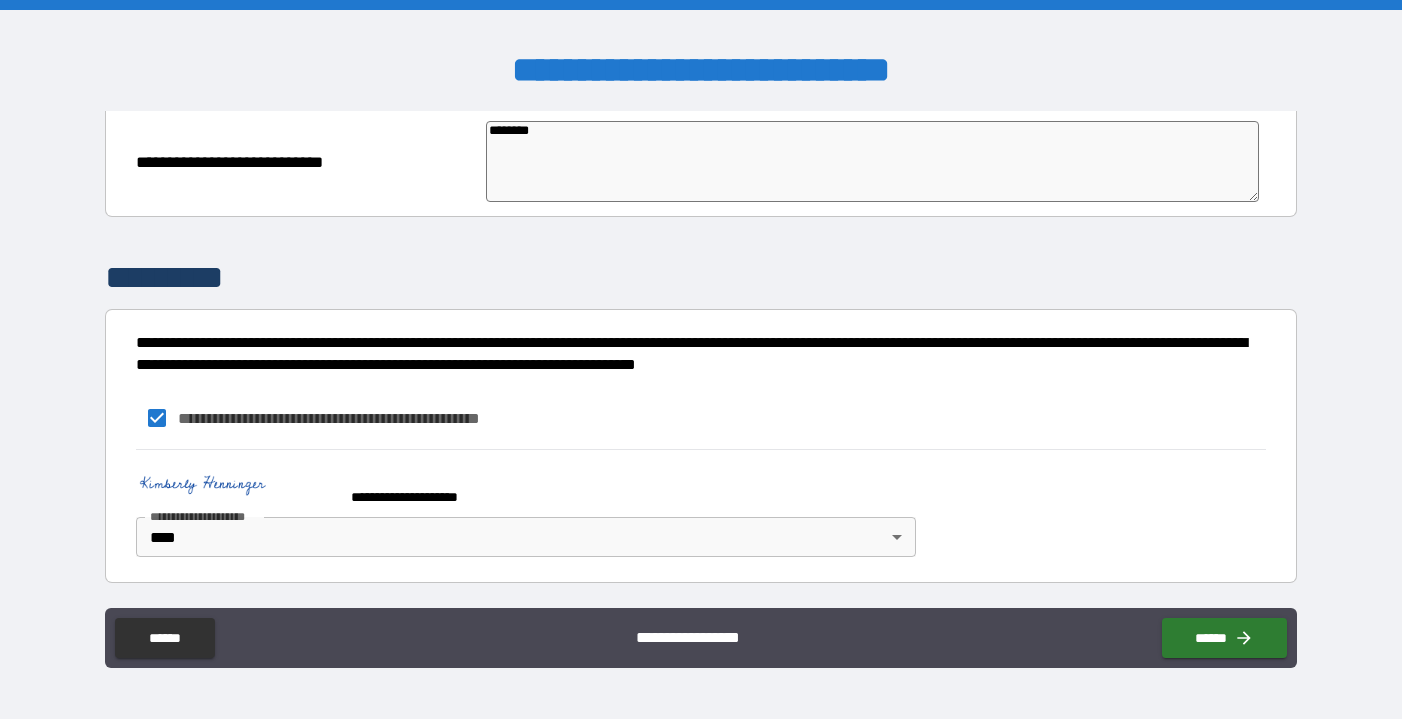 type on "*******" 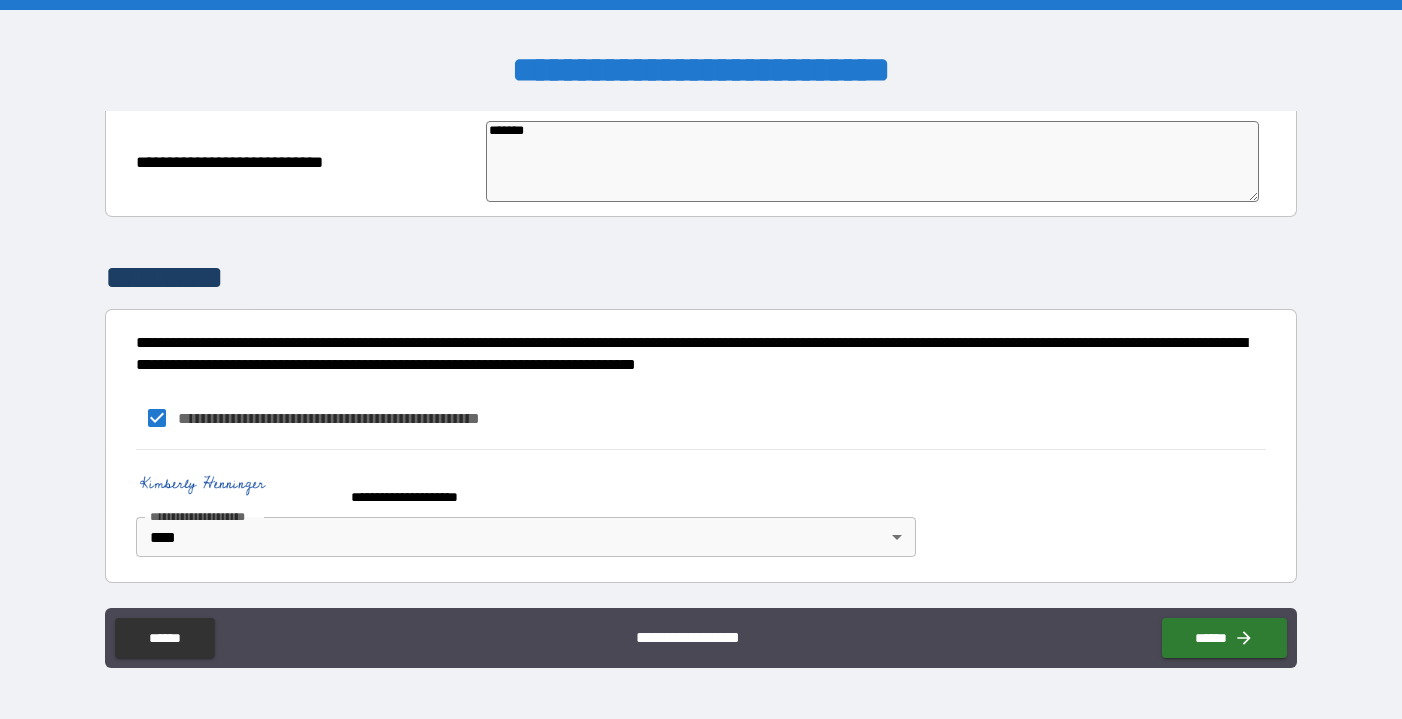 type on "*****" 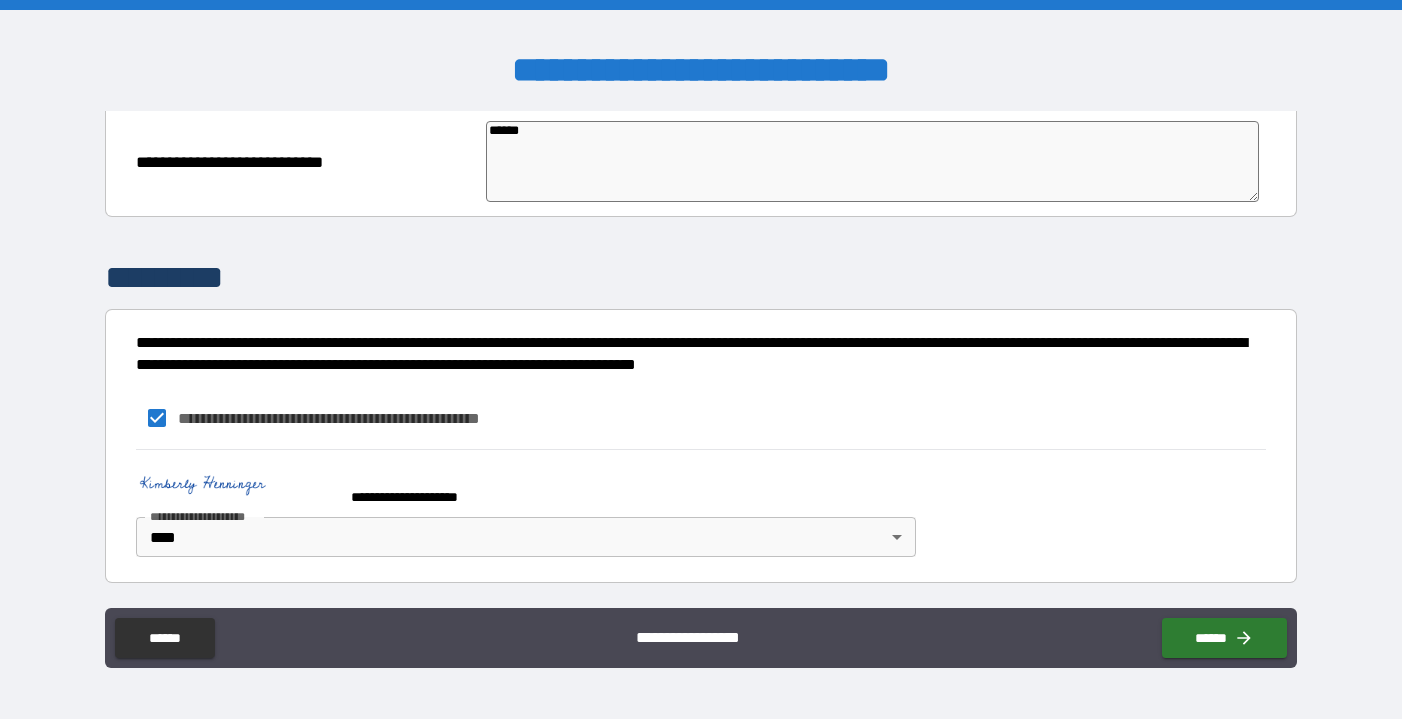 type on "*****" 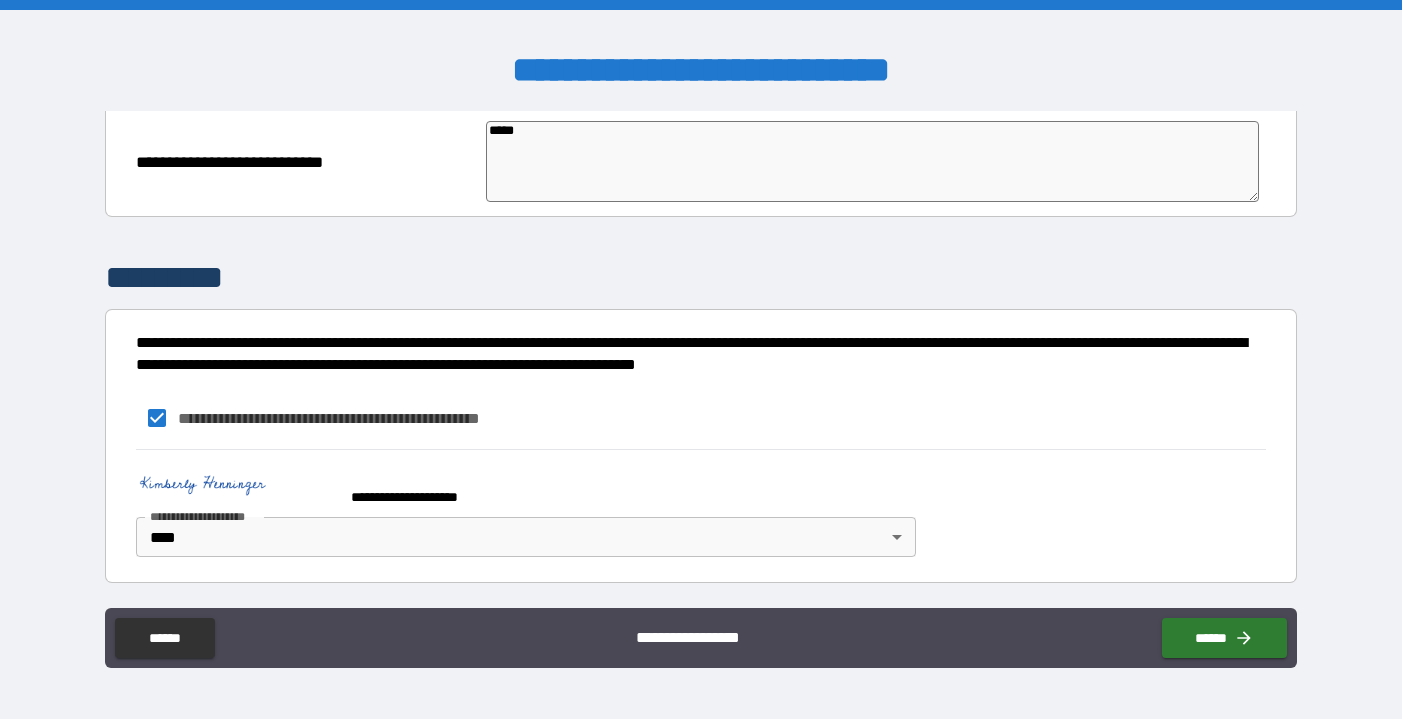 type on "****" 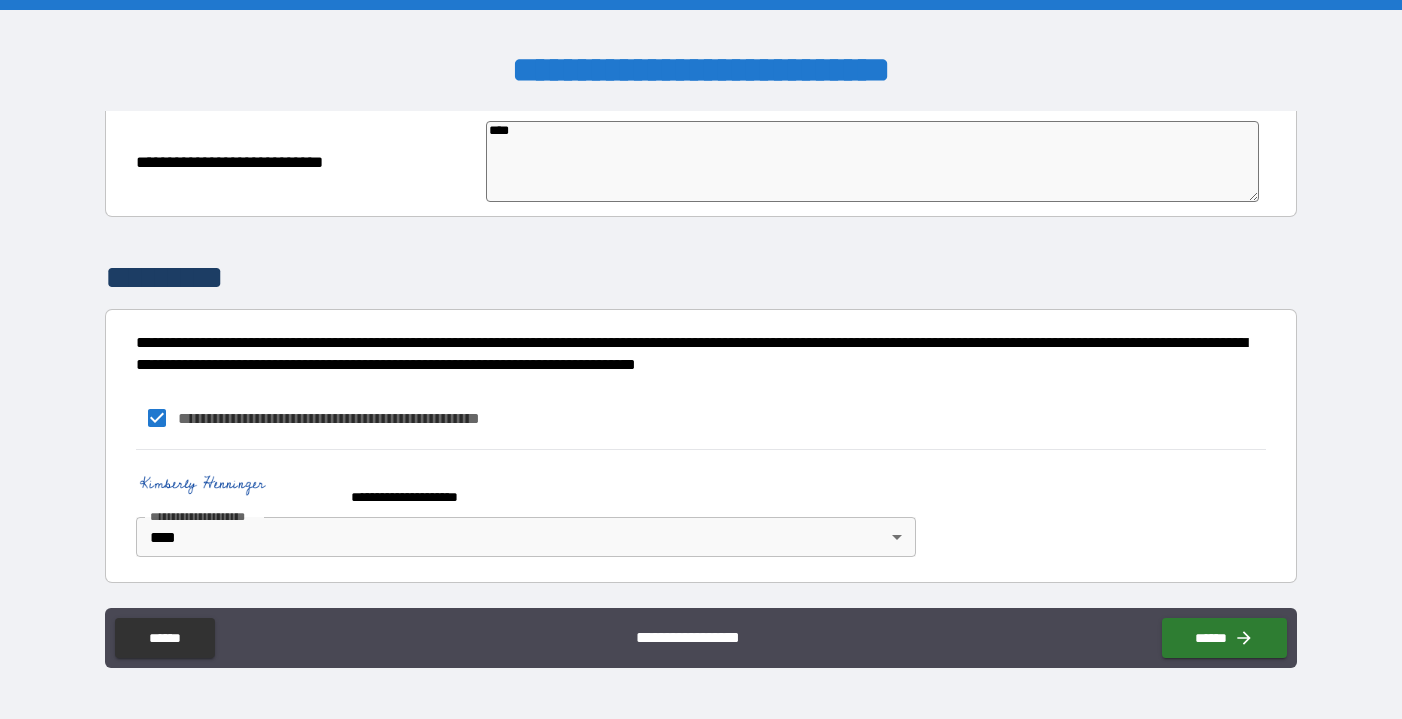 type on "***" 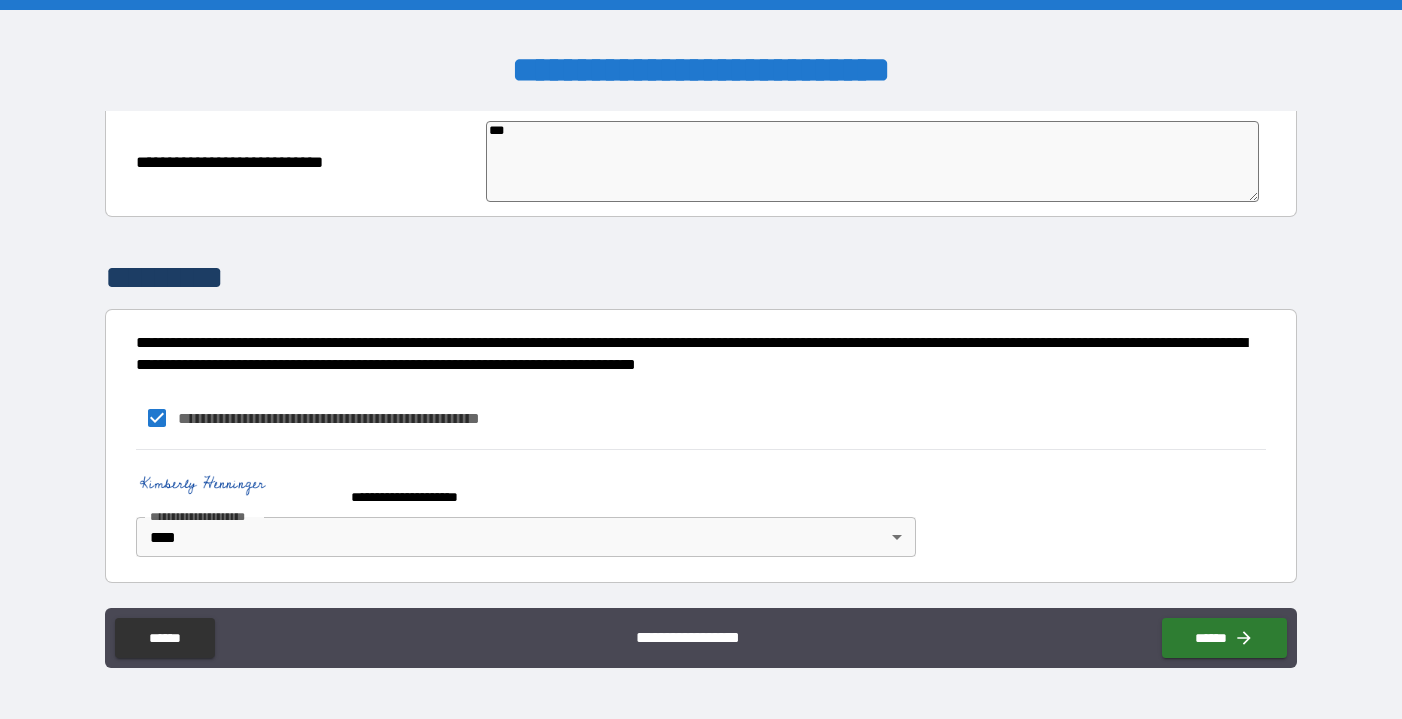type on "**" 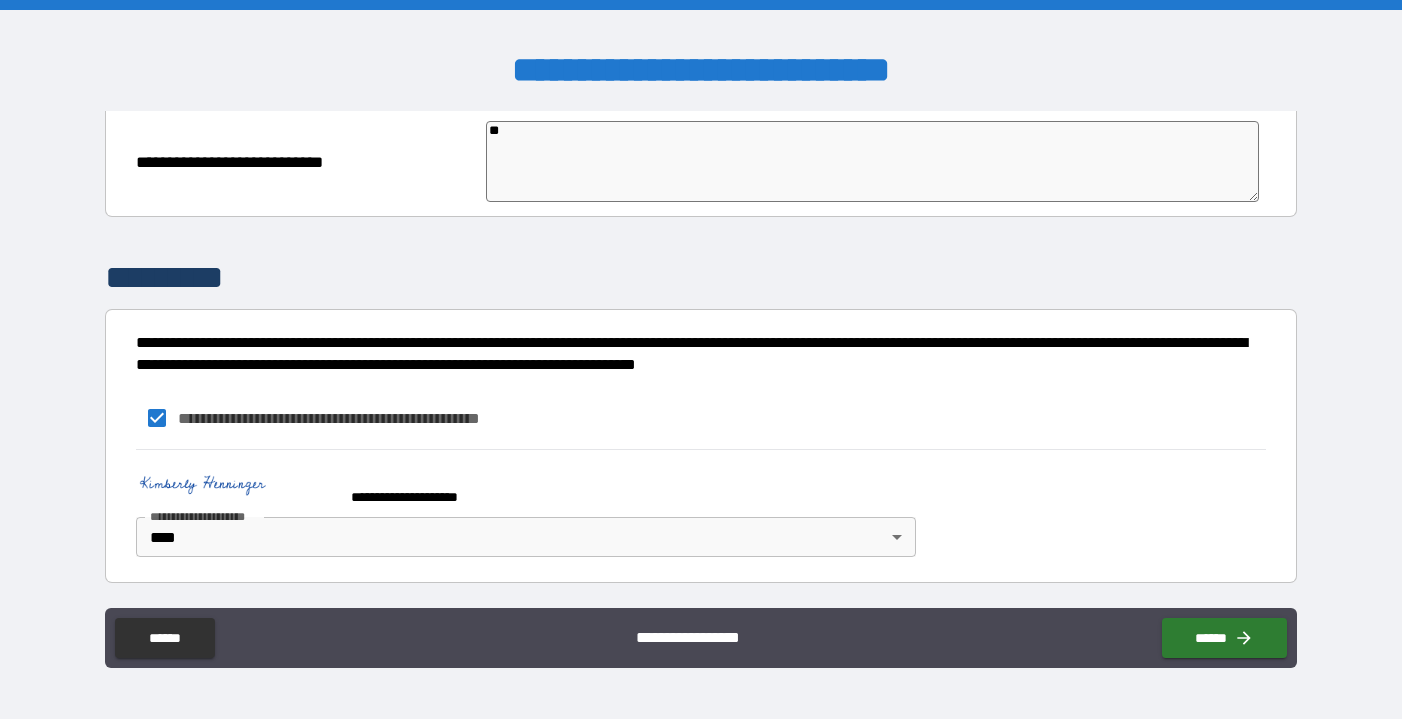 type on "*" 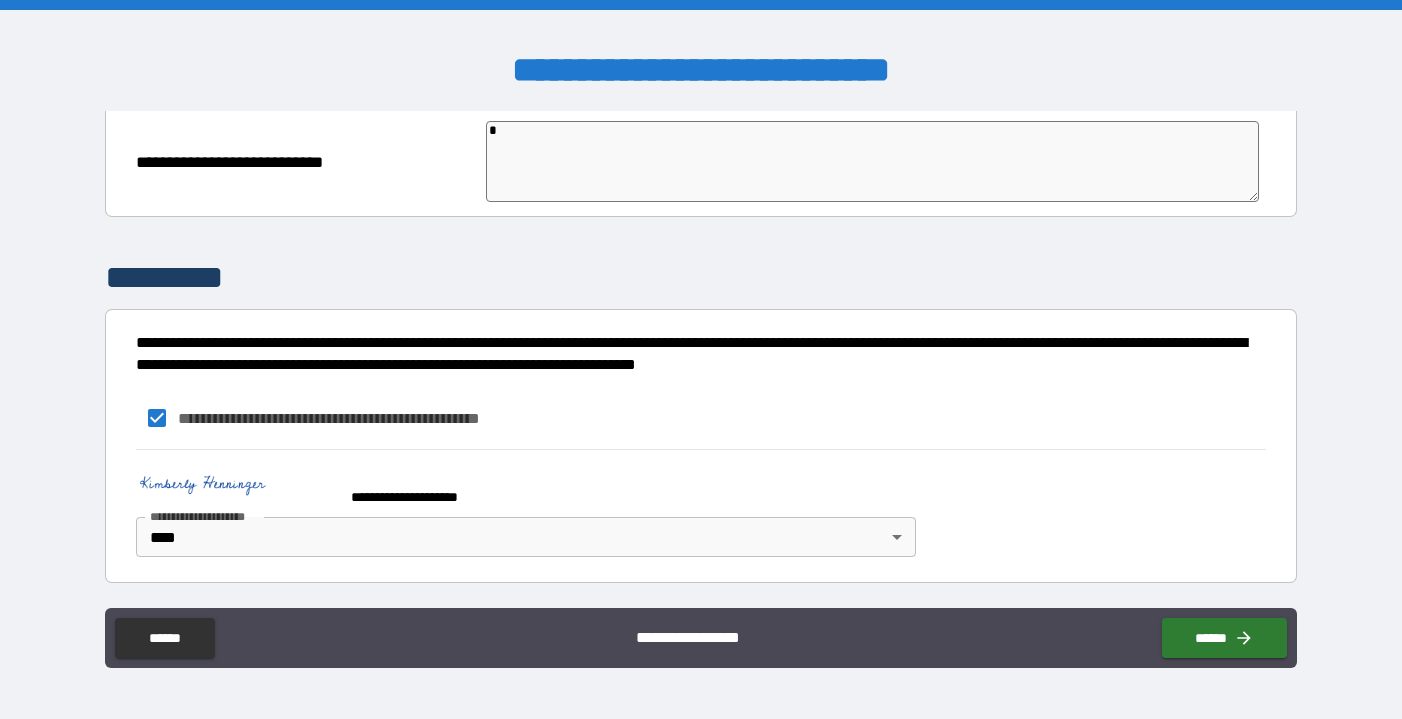 type 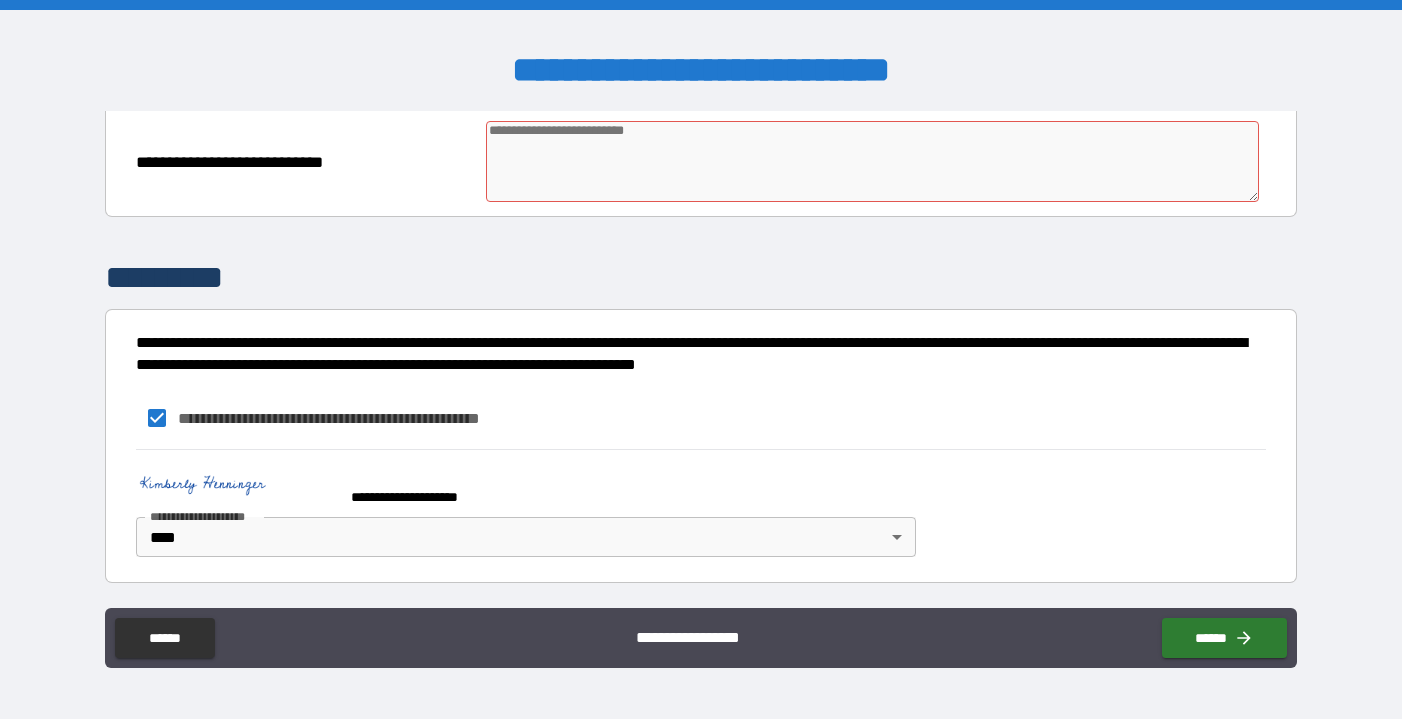 type on "*" 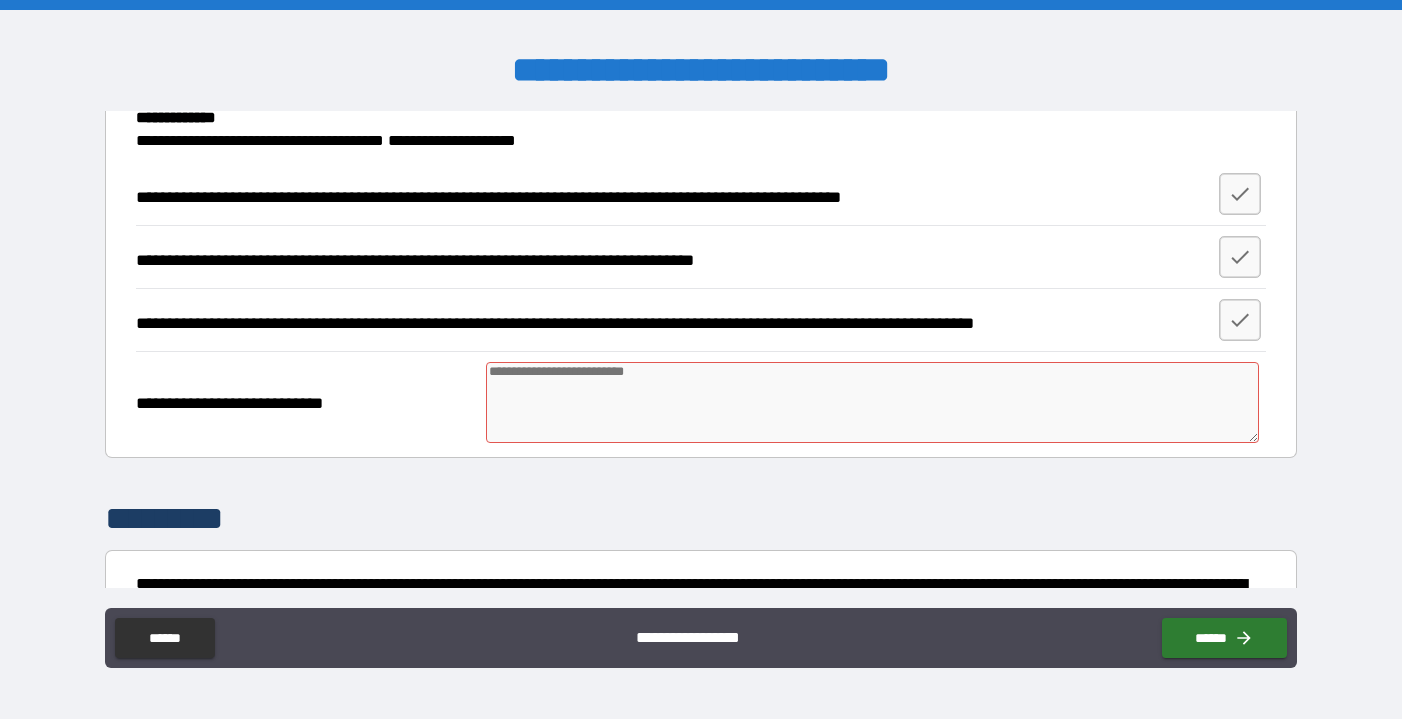 scroll, scrollTop: 2459, scrollLeft: 0, axis: vertical 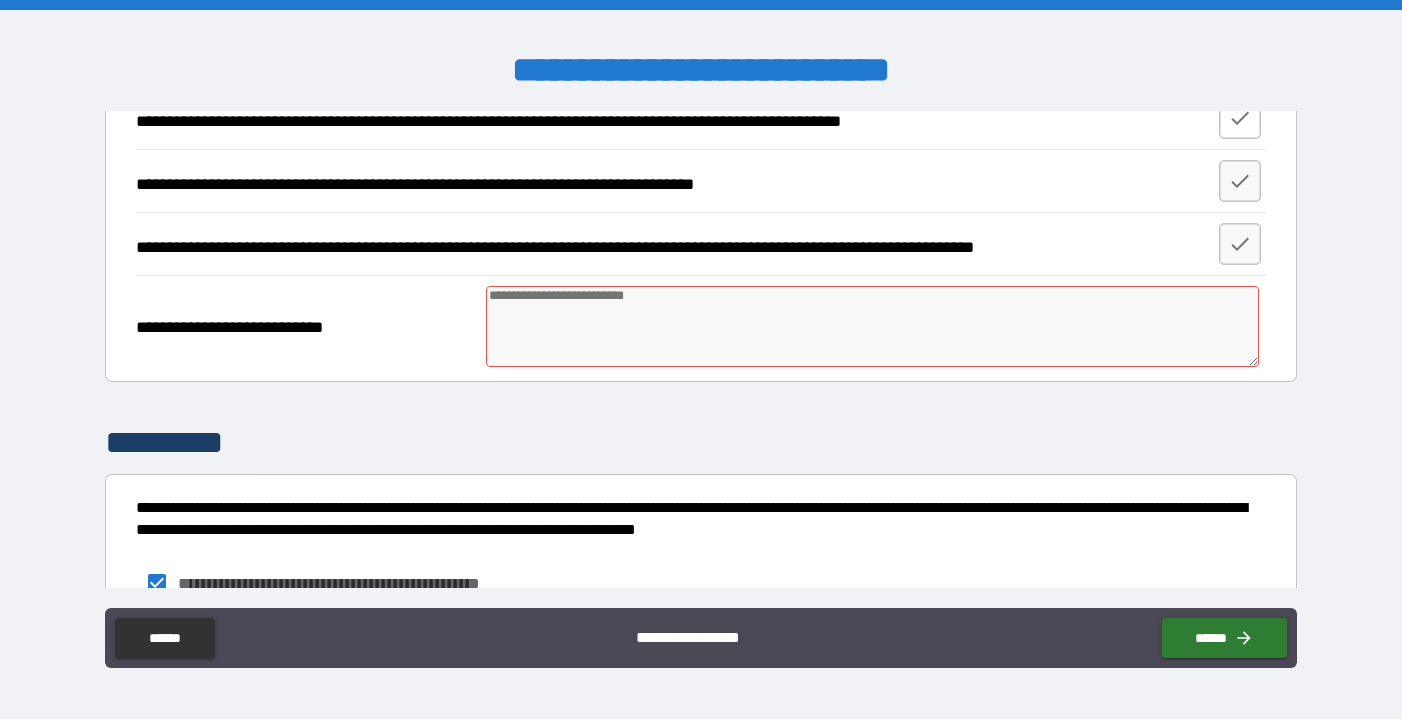 type 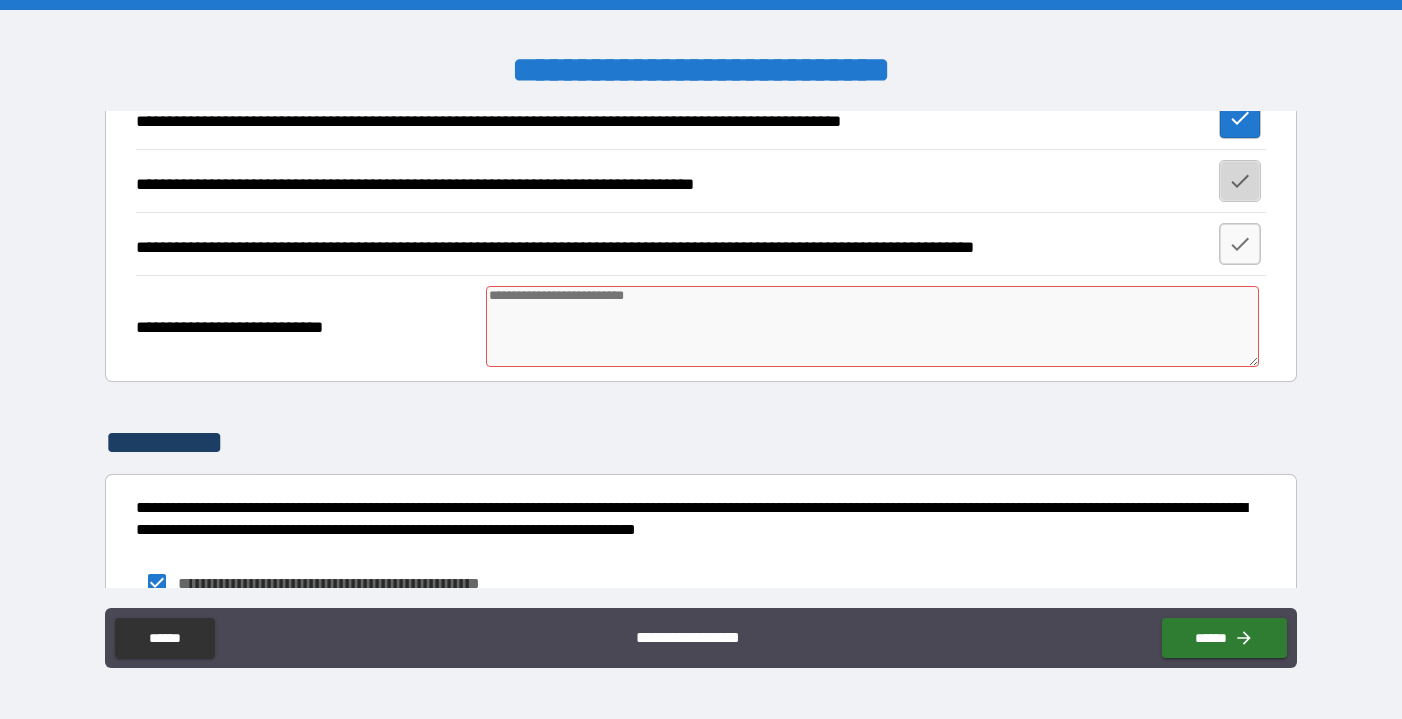 click 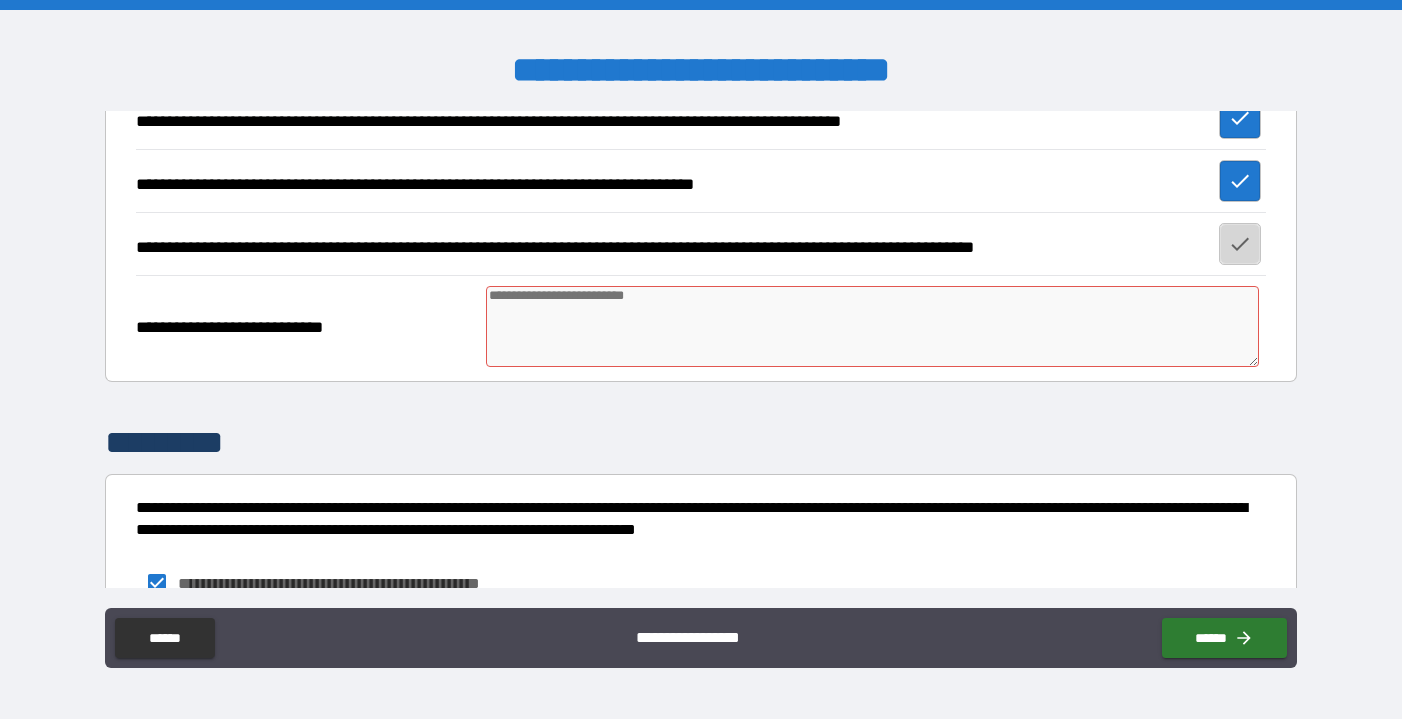 click 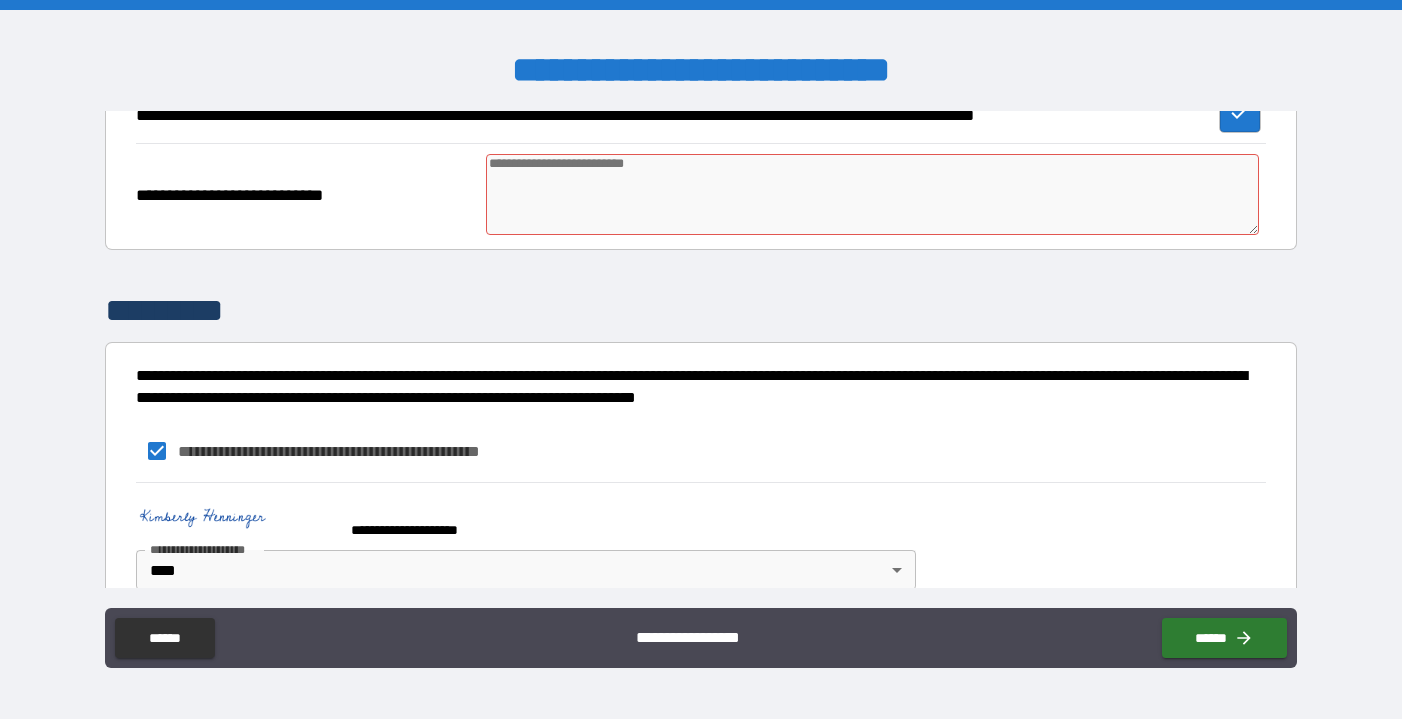 scroll, scrollTop: 2758, scrollLeft: 0, axis: vertical 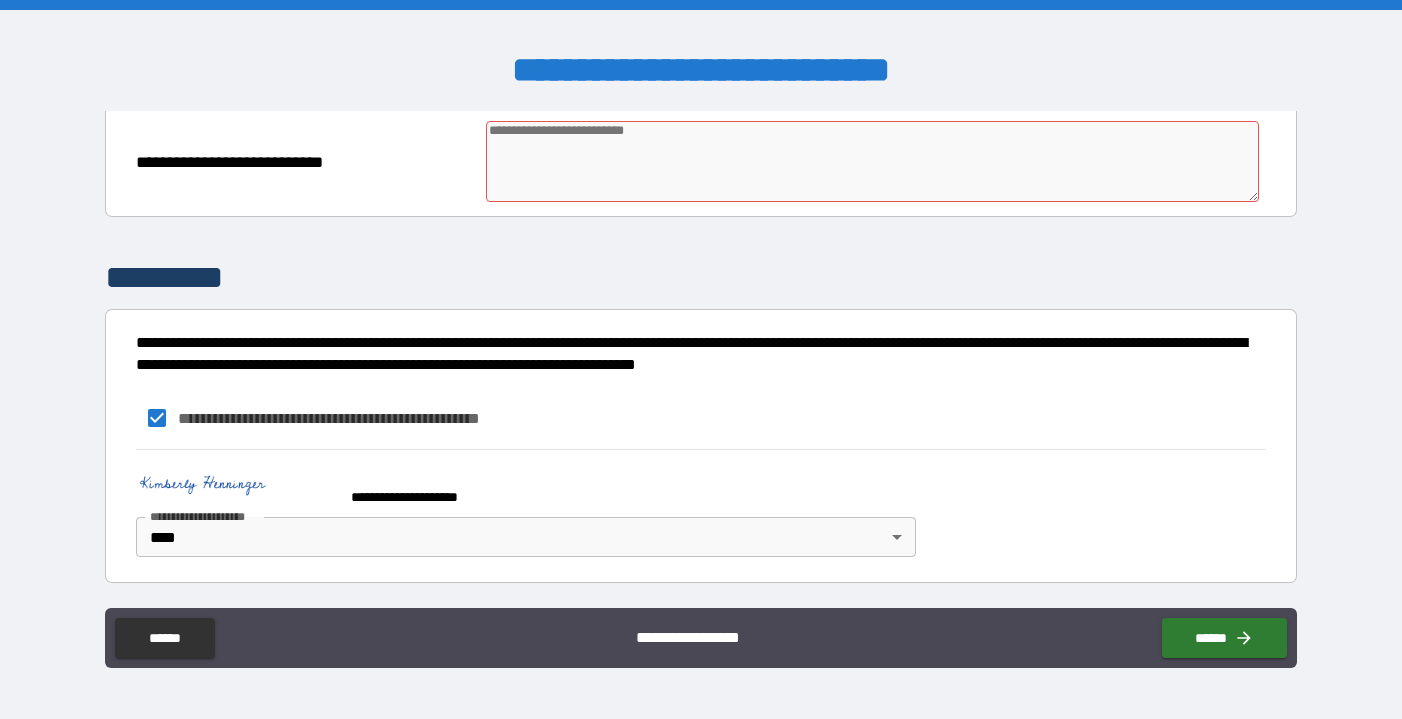 click at bounding box center (872, 161) 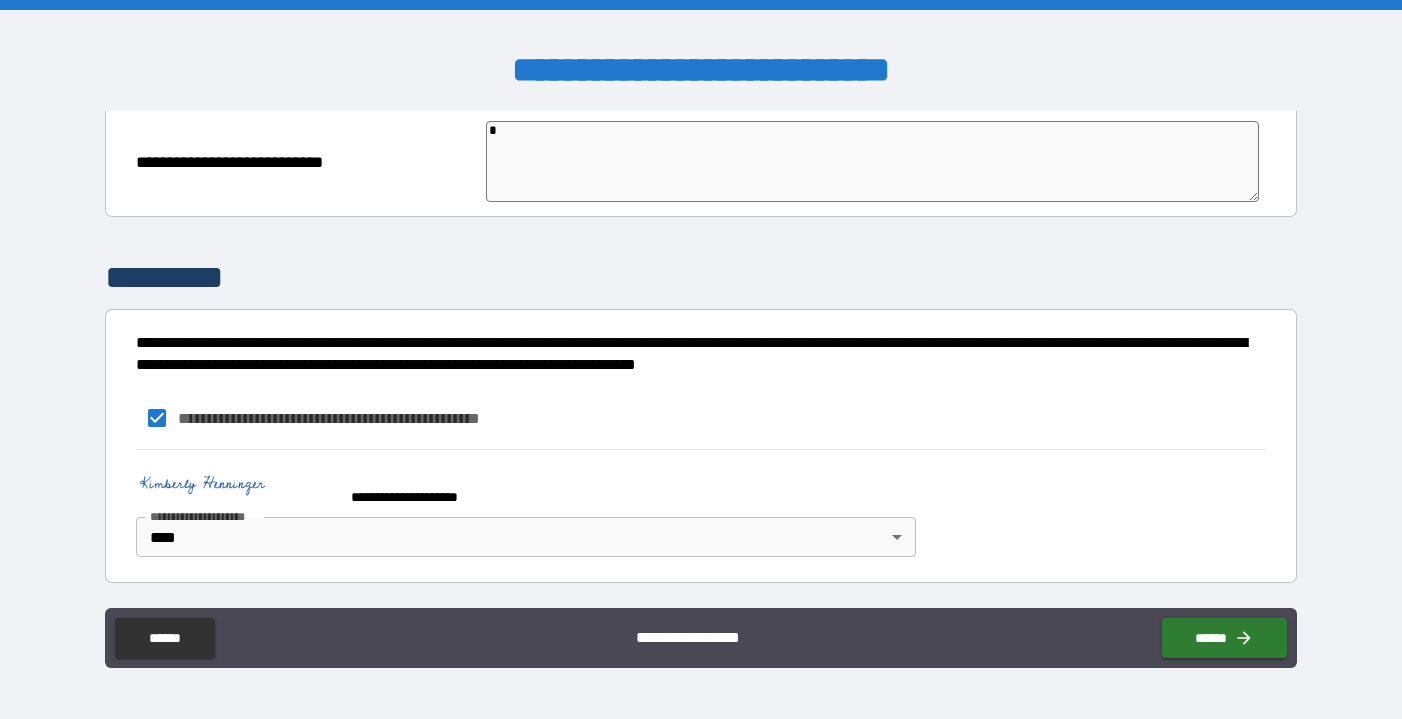 type on "*" 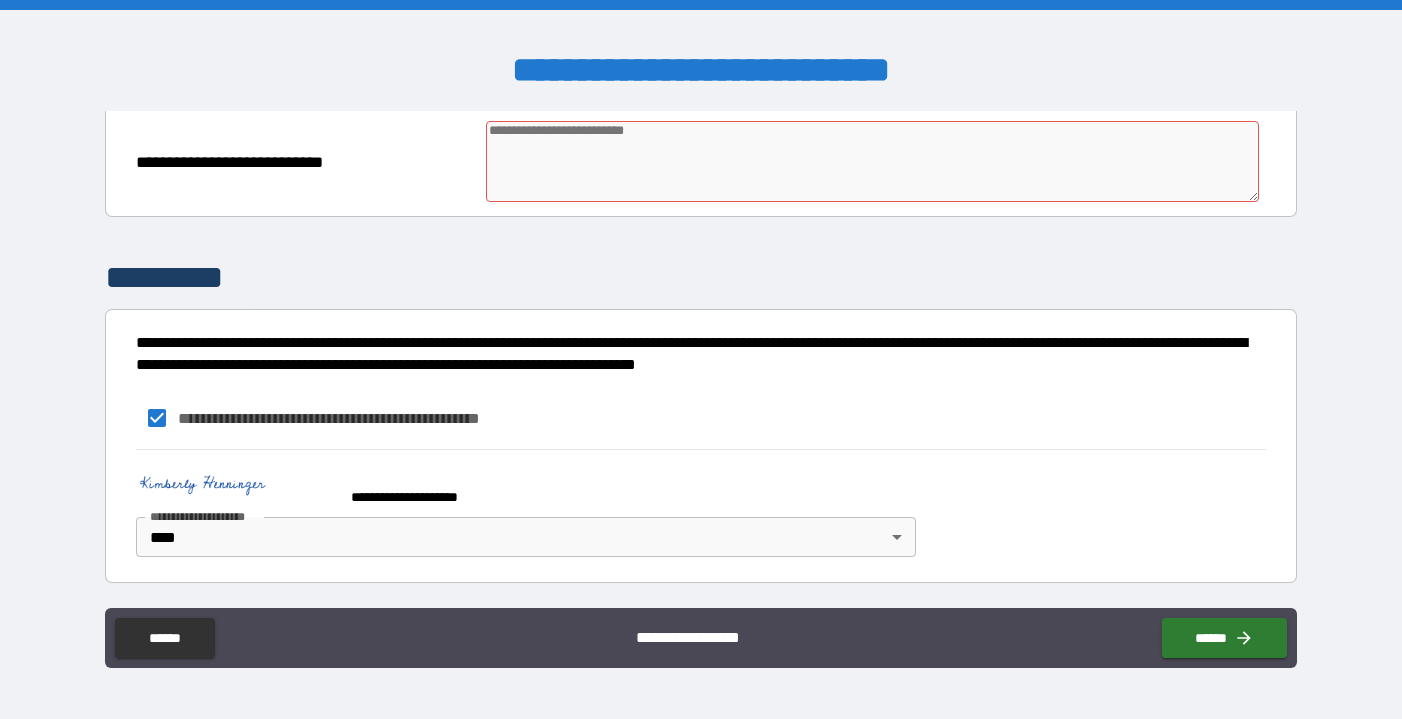 type on "*" 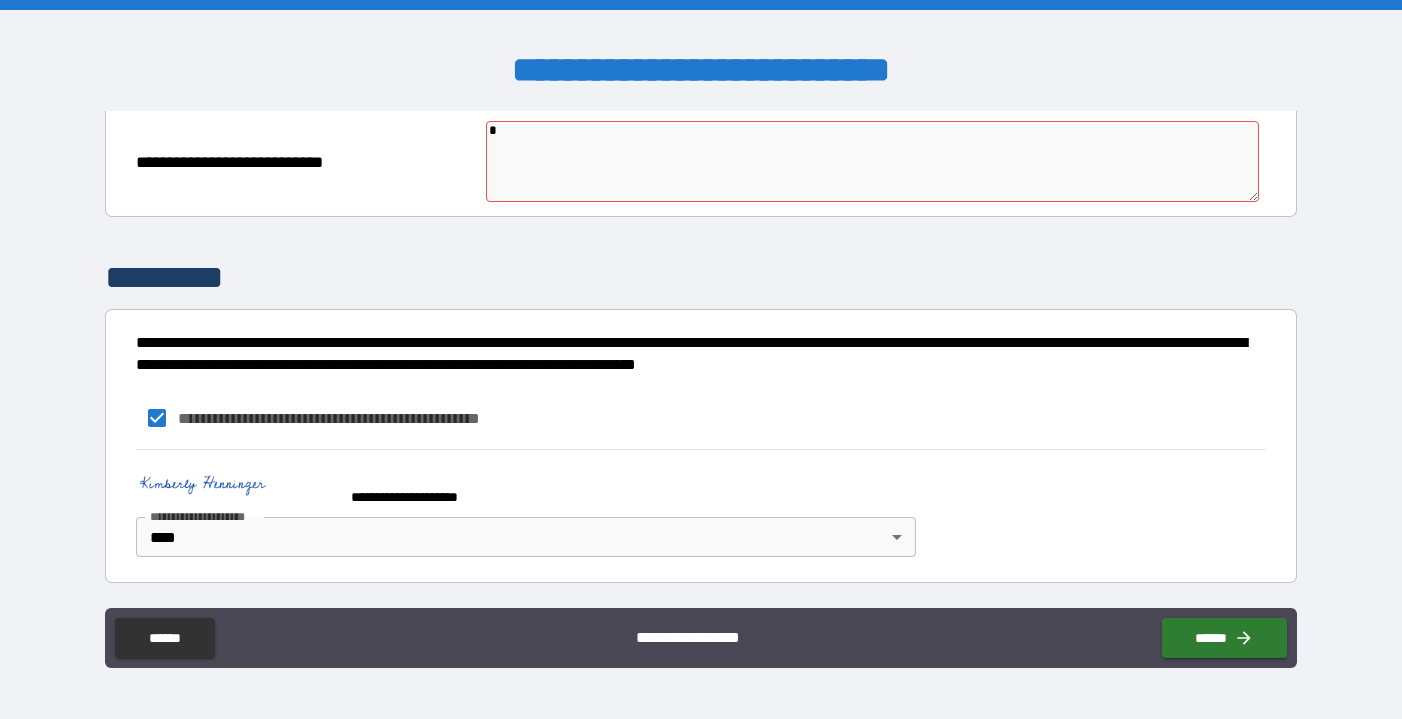 type on "*" 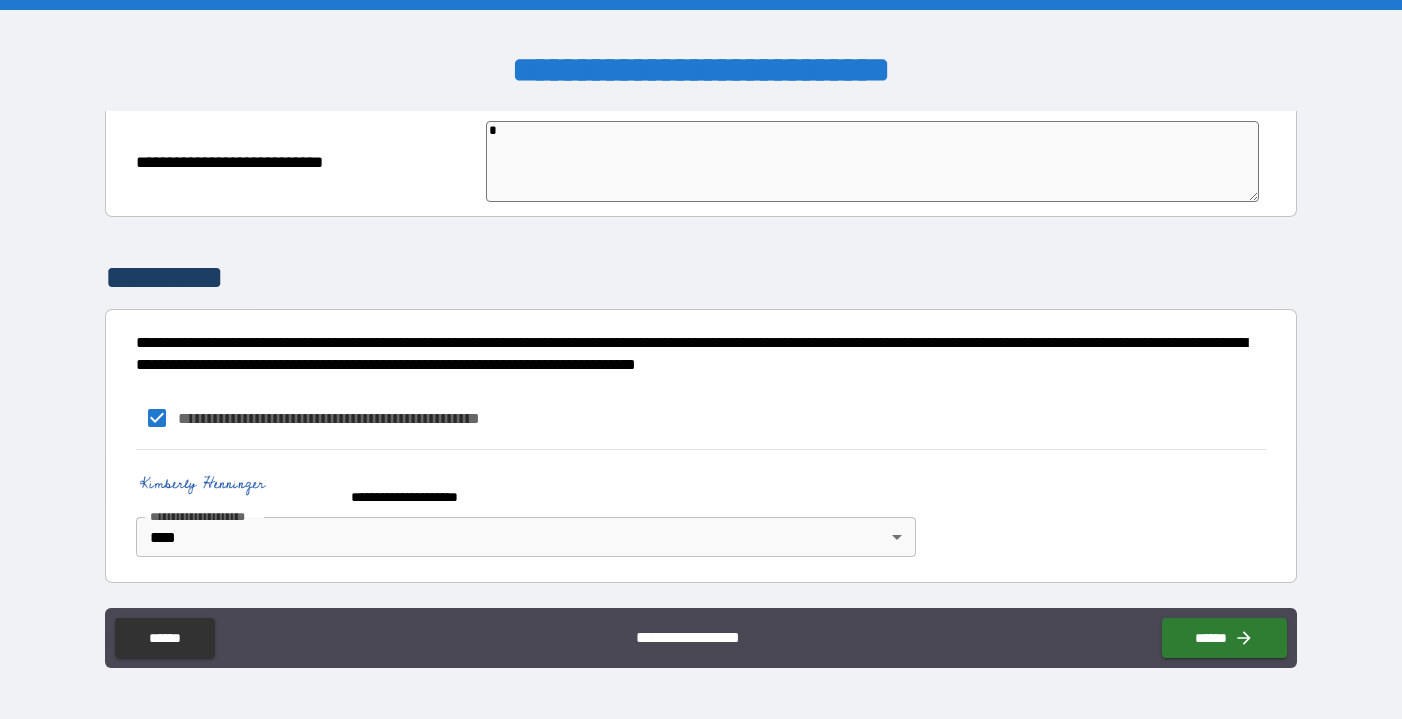 type on "**" 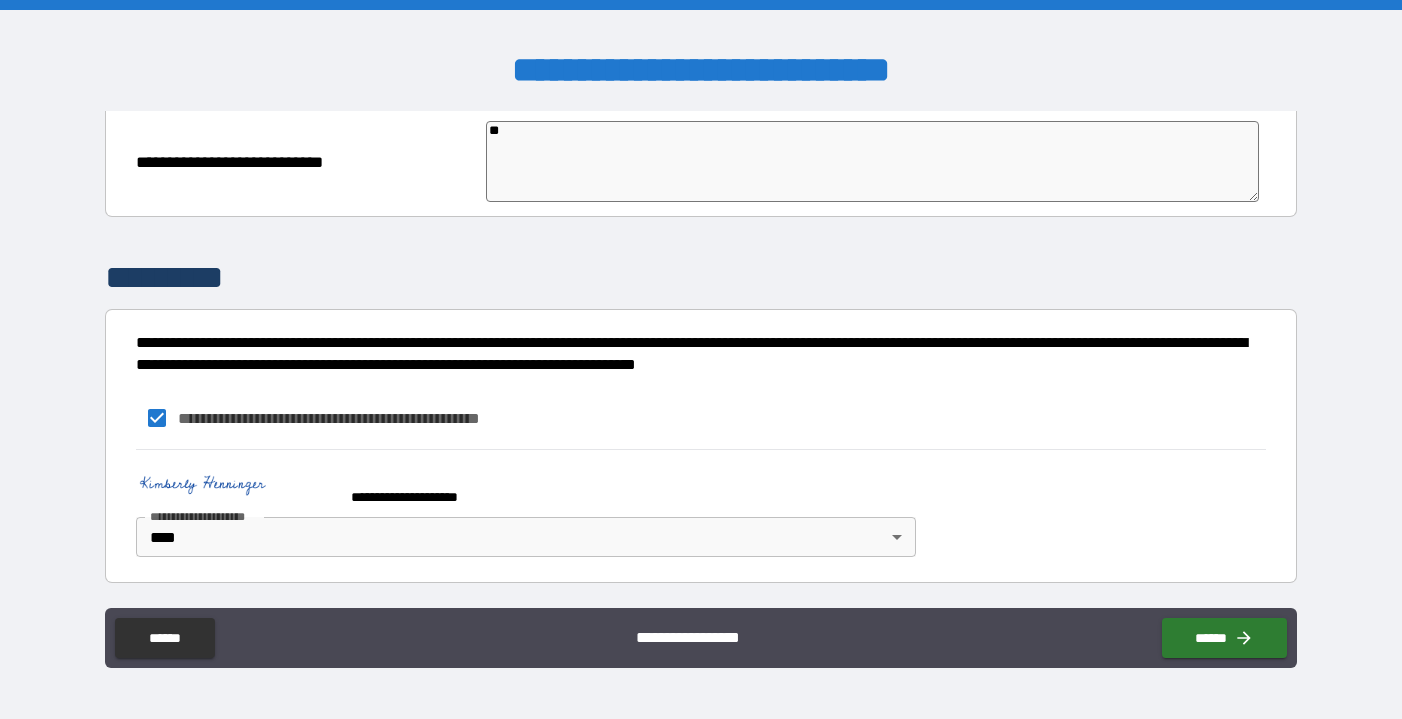 type on "***" 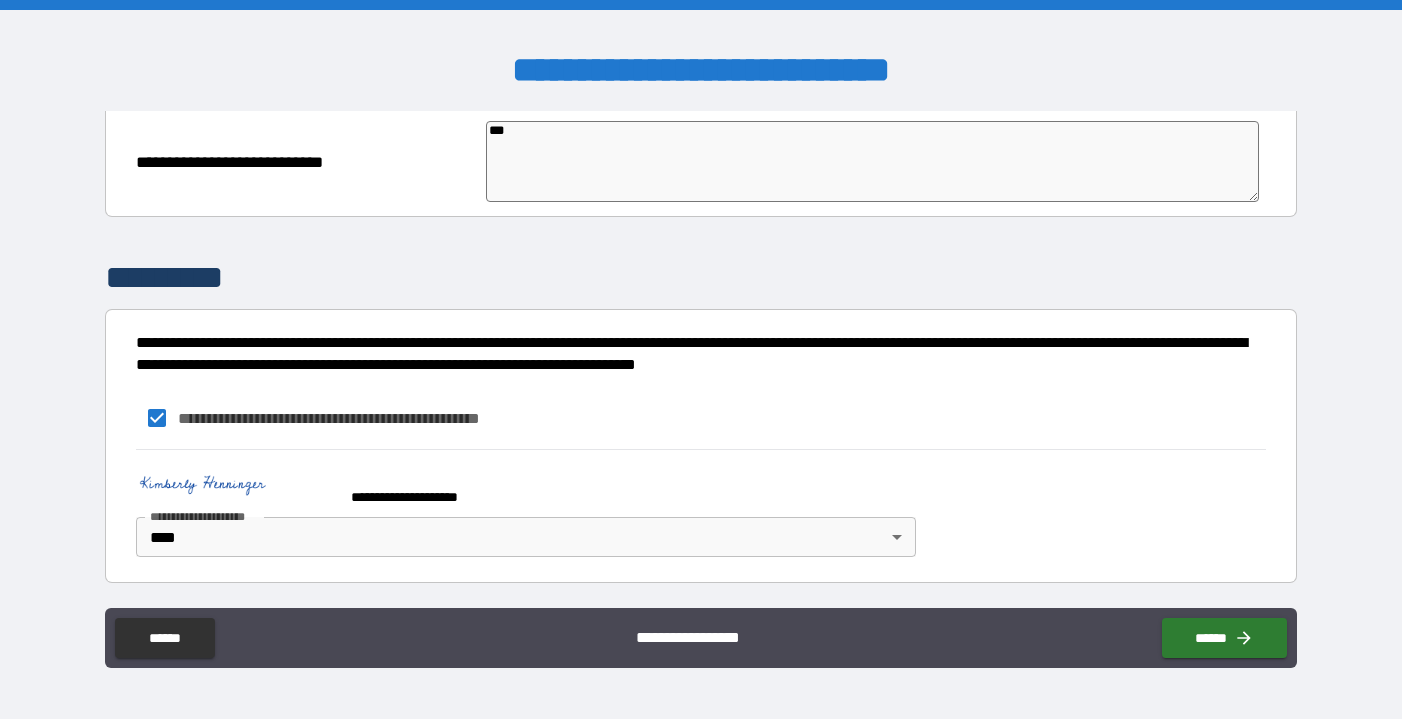 type on "*" 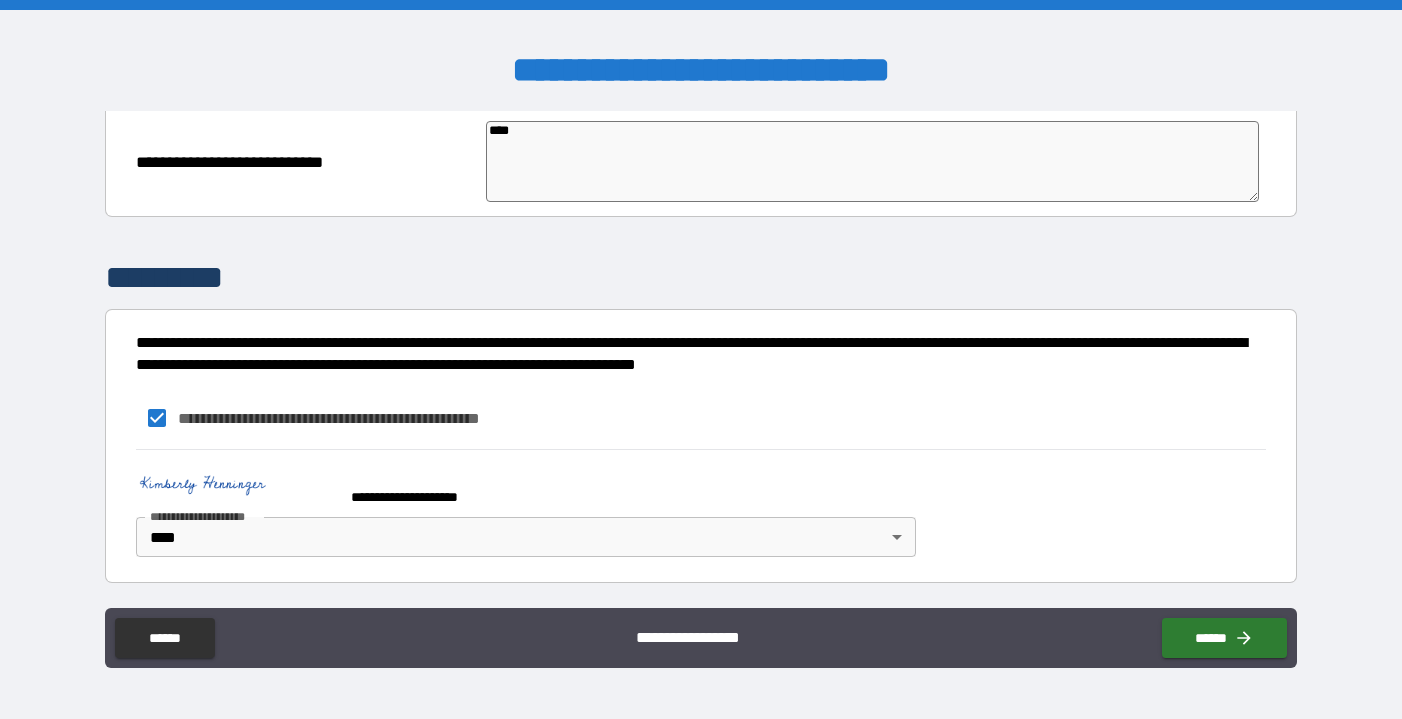 type on "*" 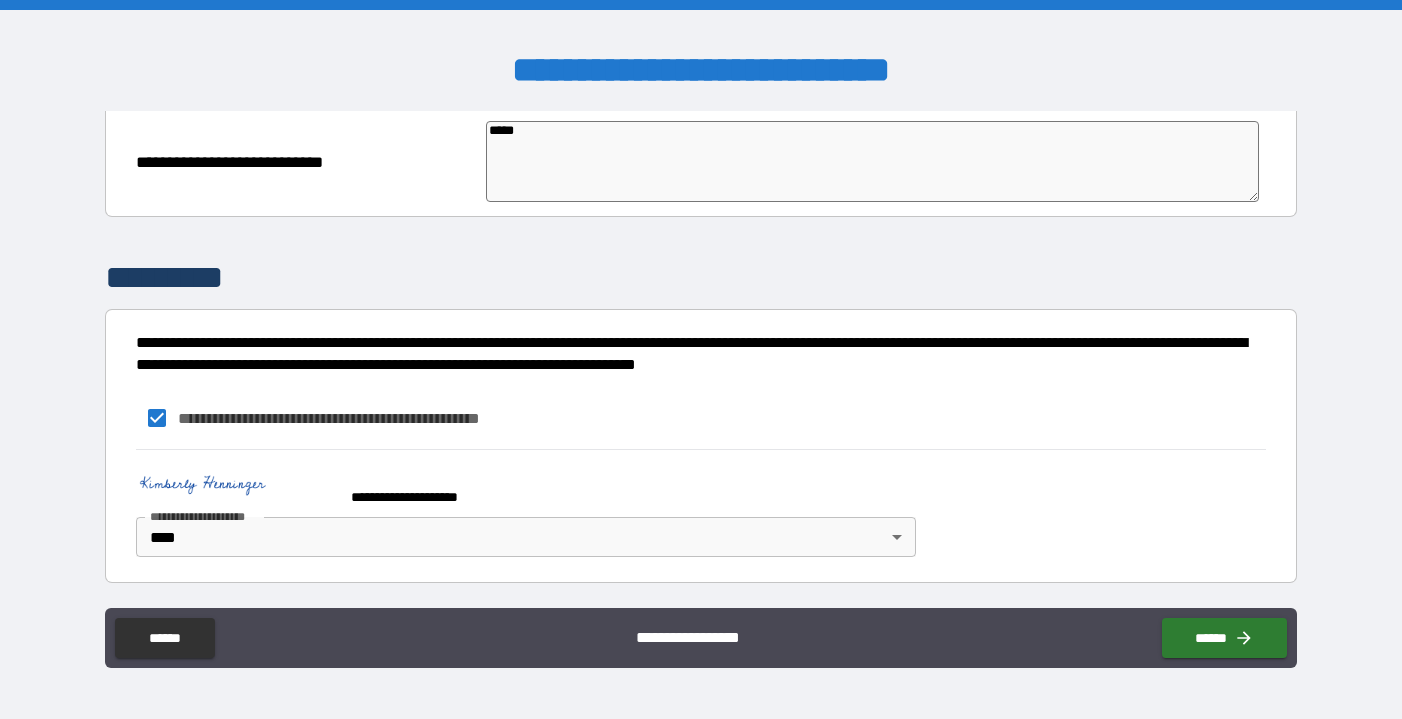 type on "*" 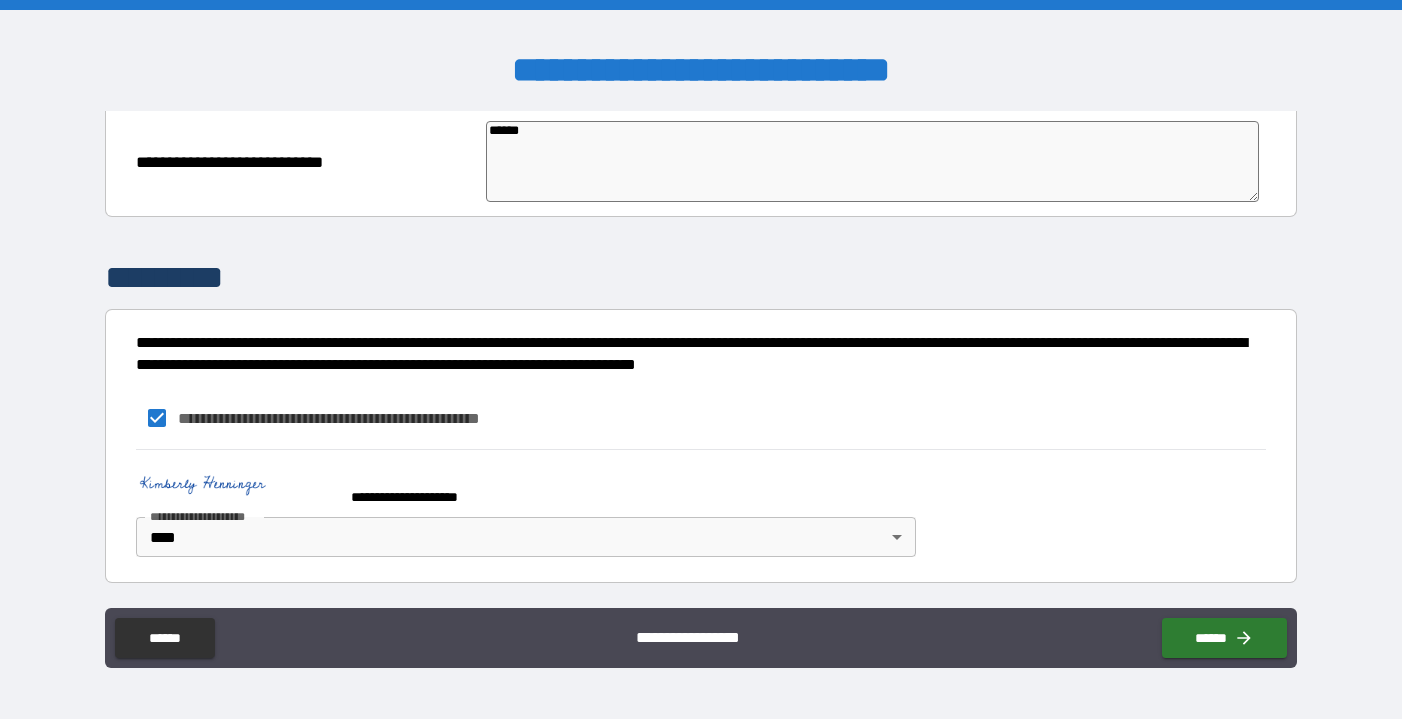 type on "*" 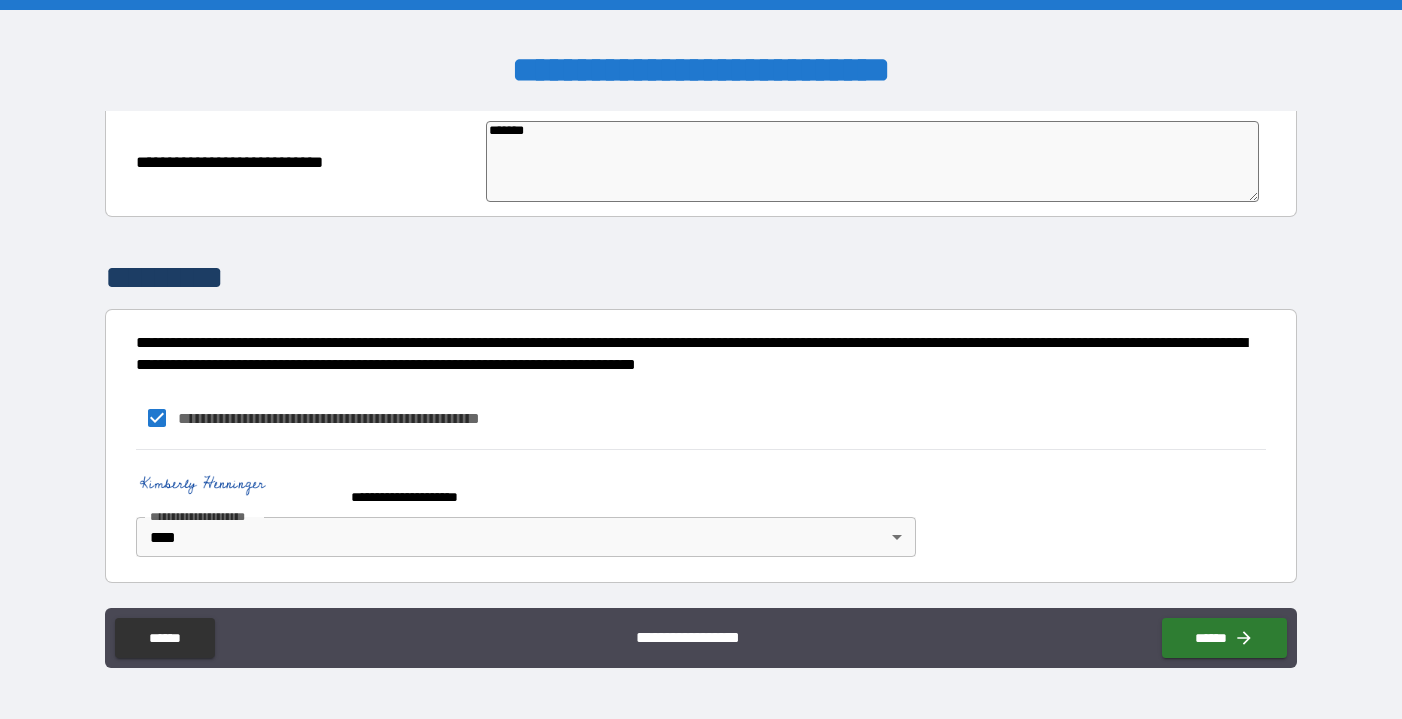 type on "********" 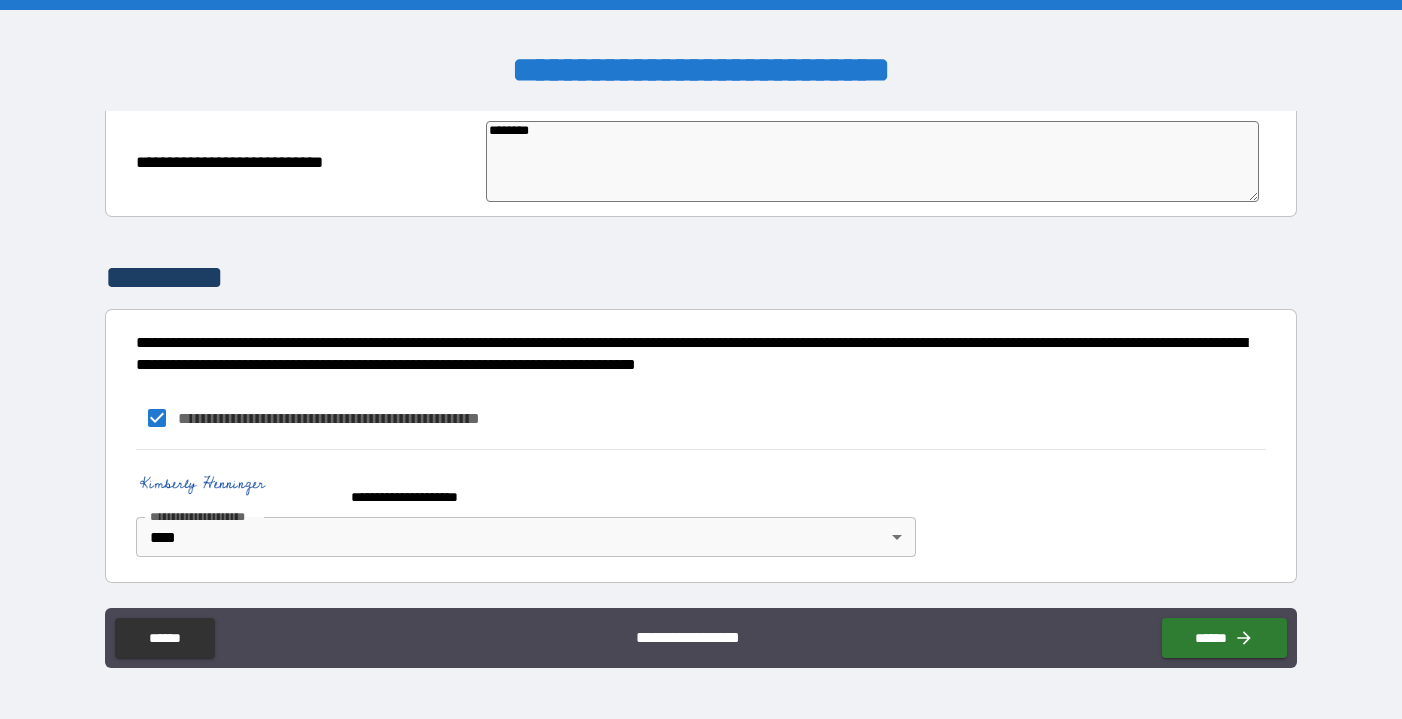 type on "*********" 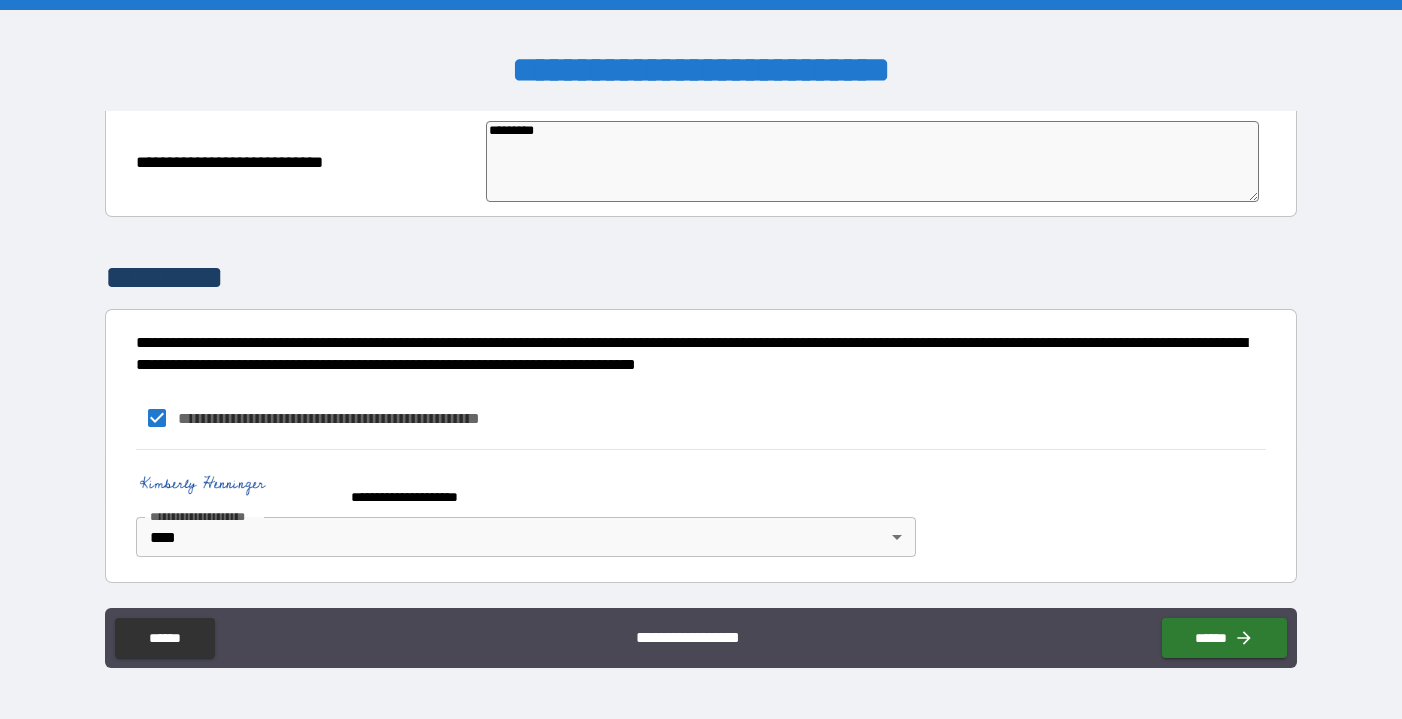 type on "**********" 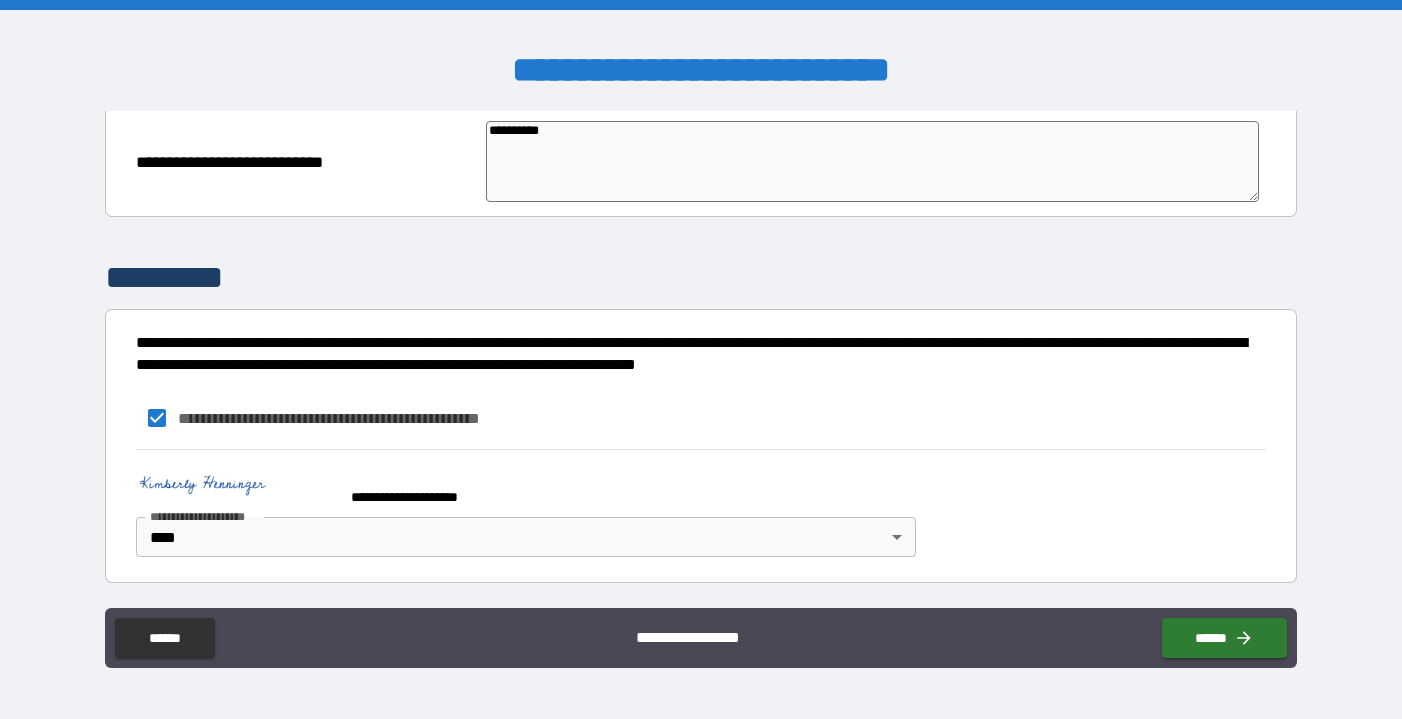 type on "**********" 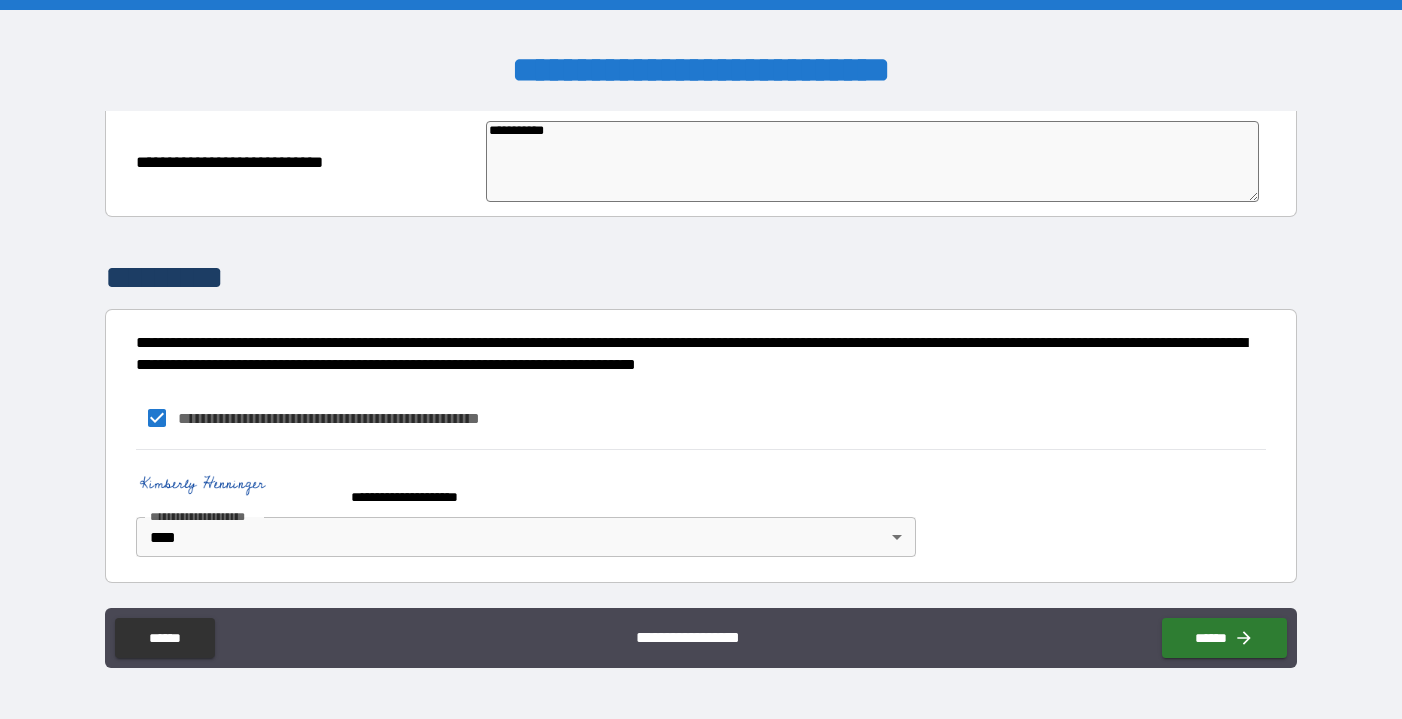 type on "*" 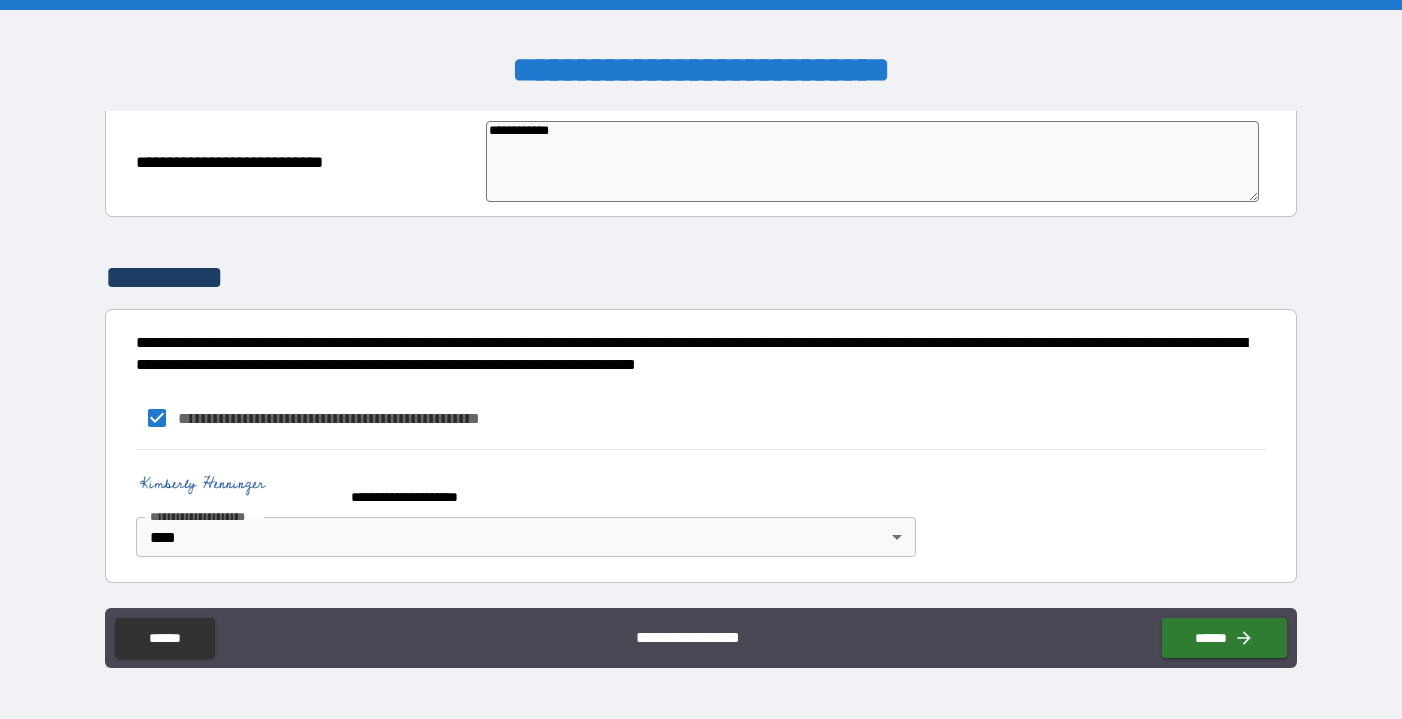 type on "**********" 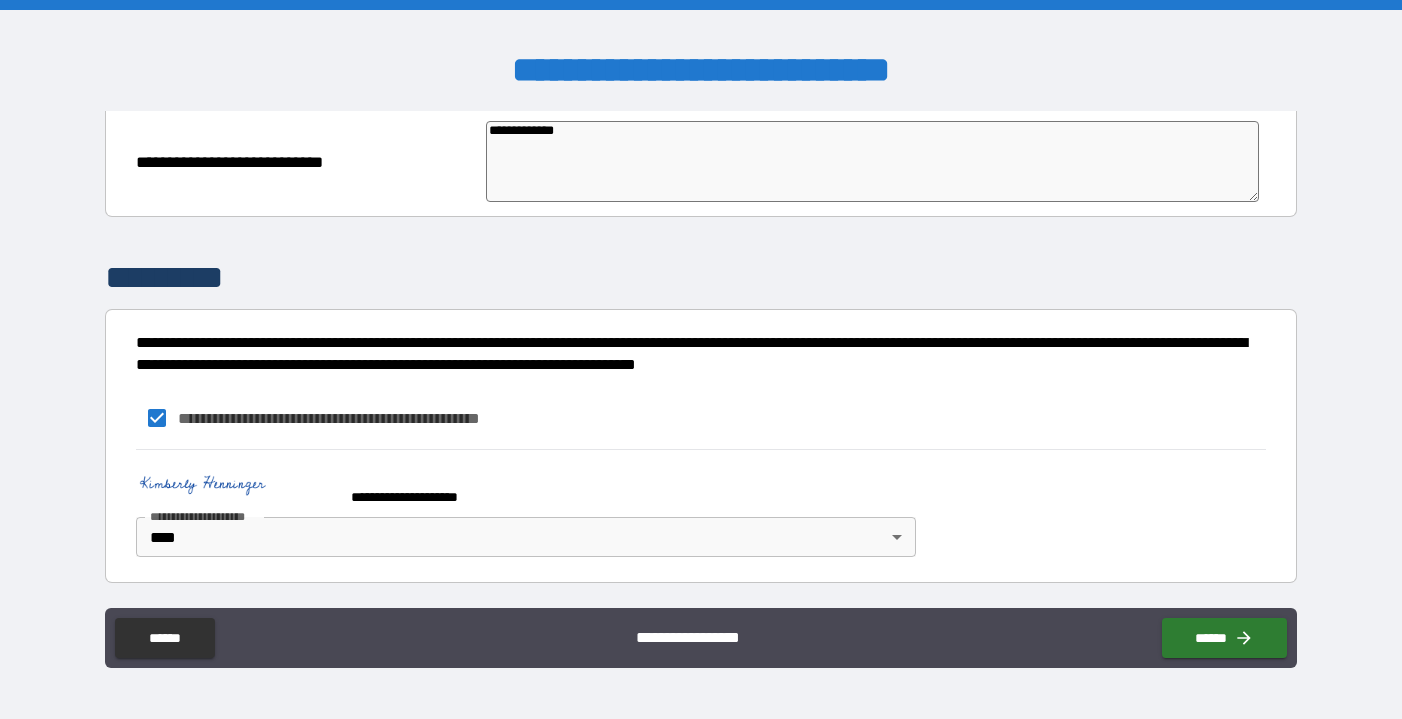 type on "**********" 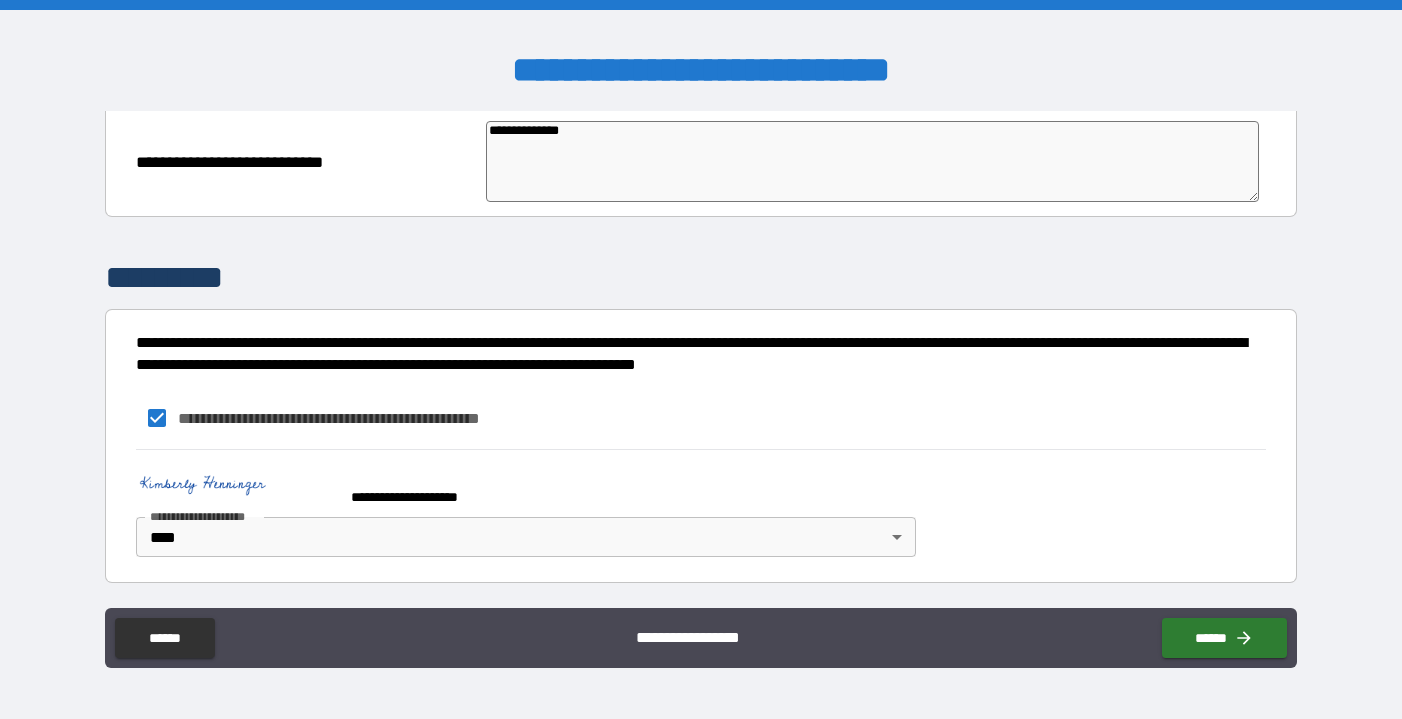 type on "*" 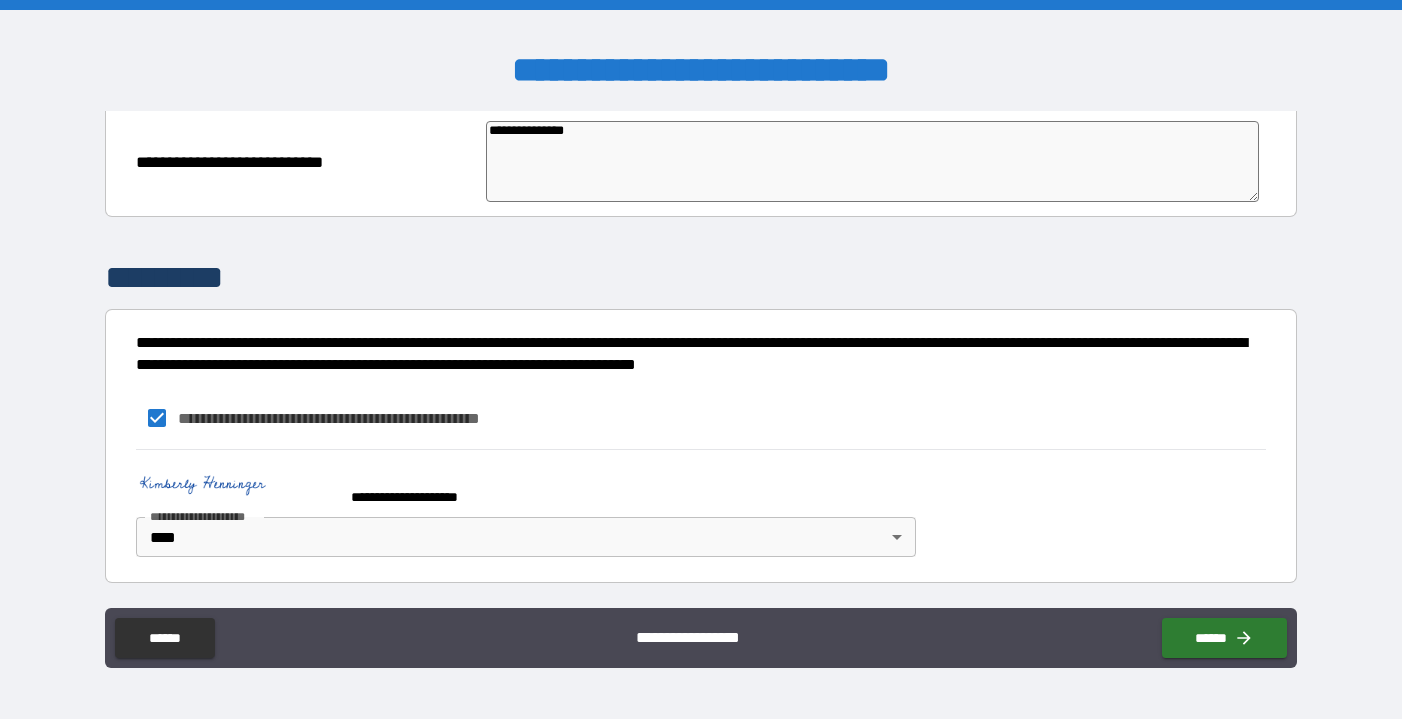 type on "**********" 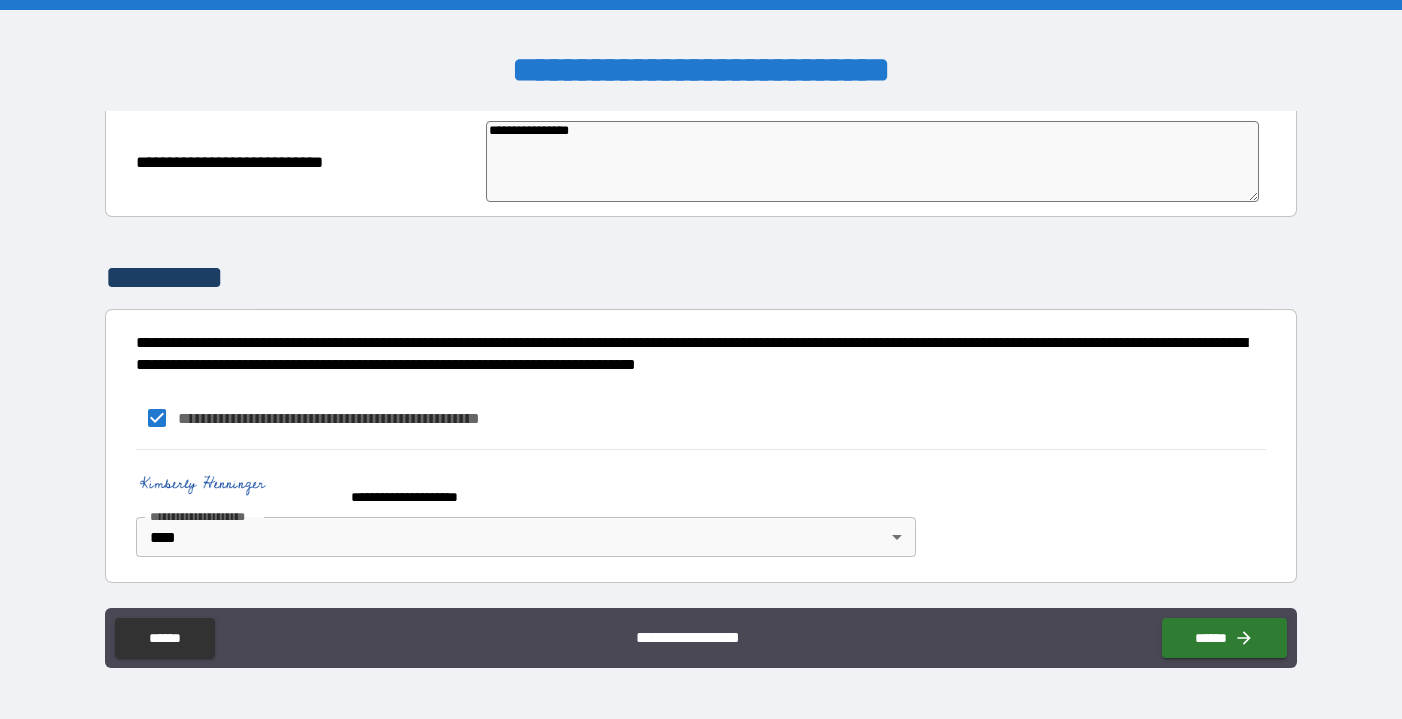 type on "**********" 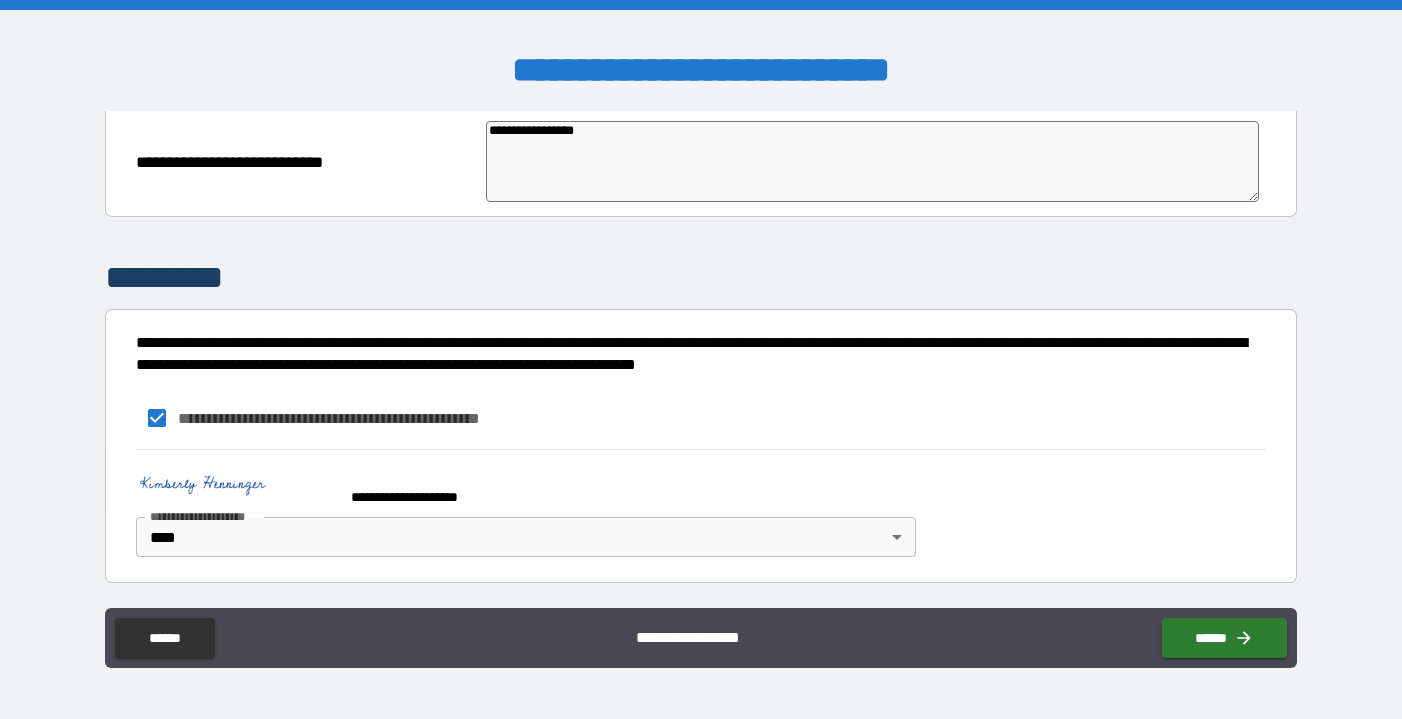 type on "*" 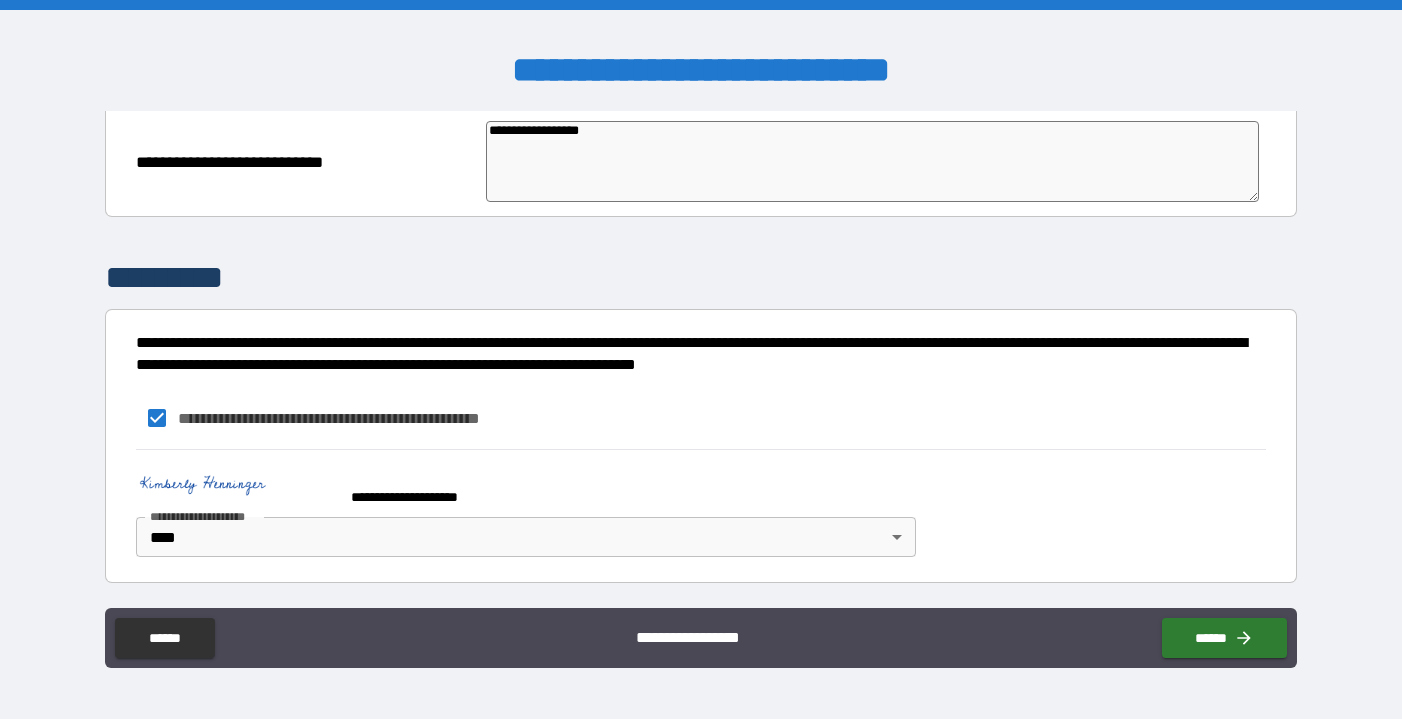 type on "**********" 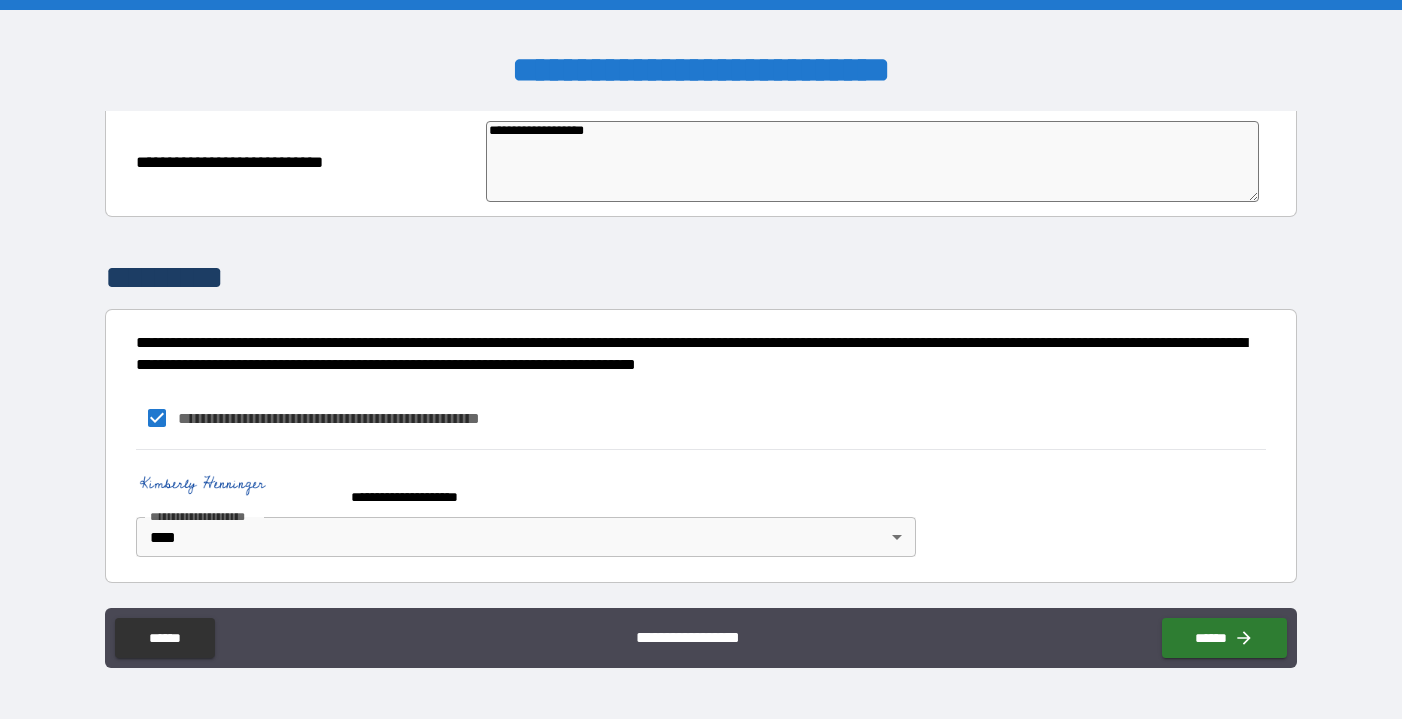 type on "*" 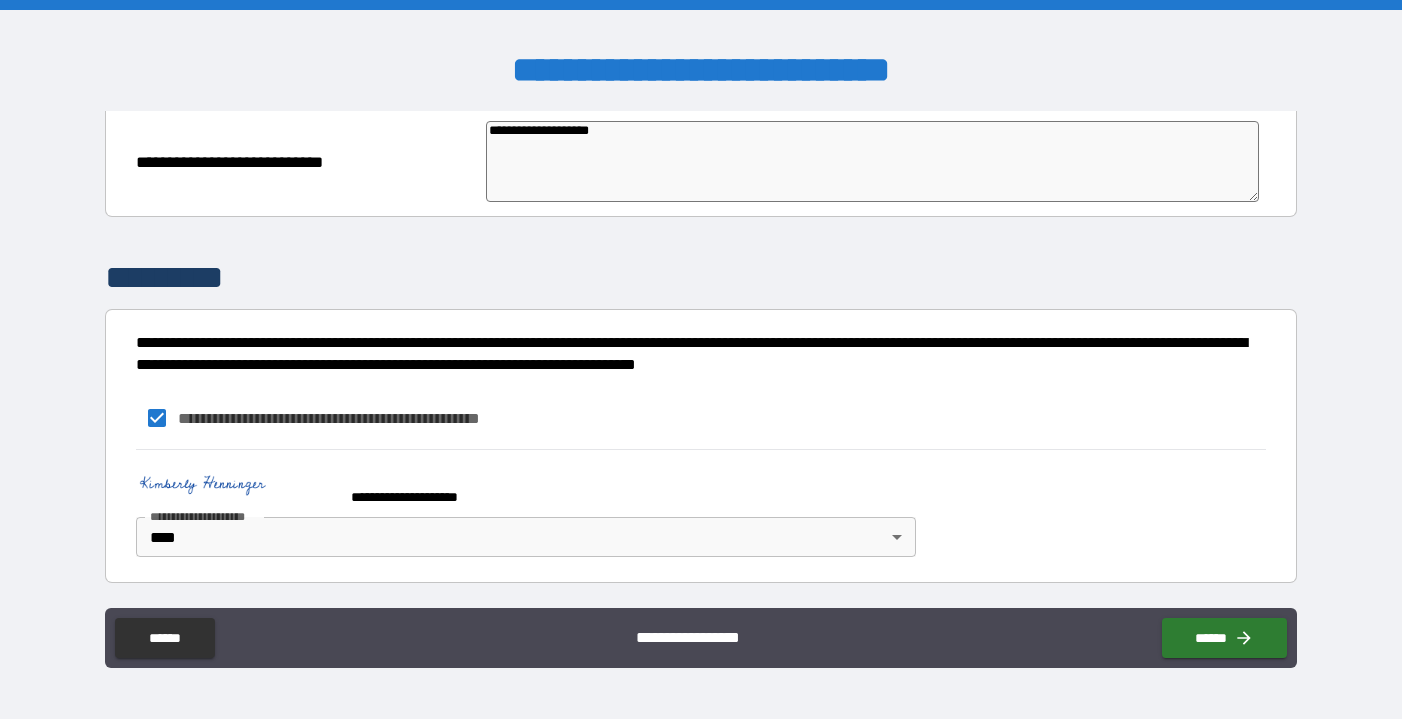 type on "*" 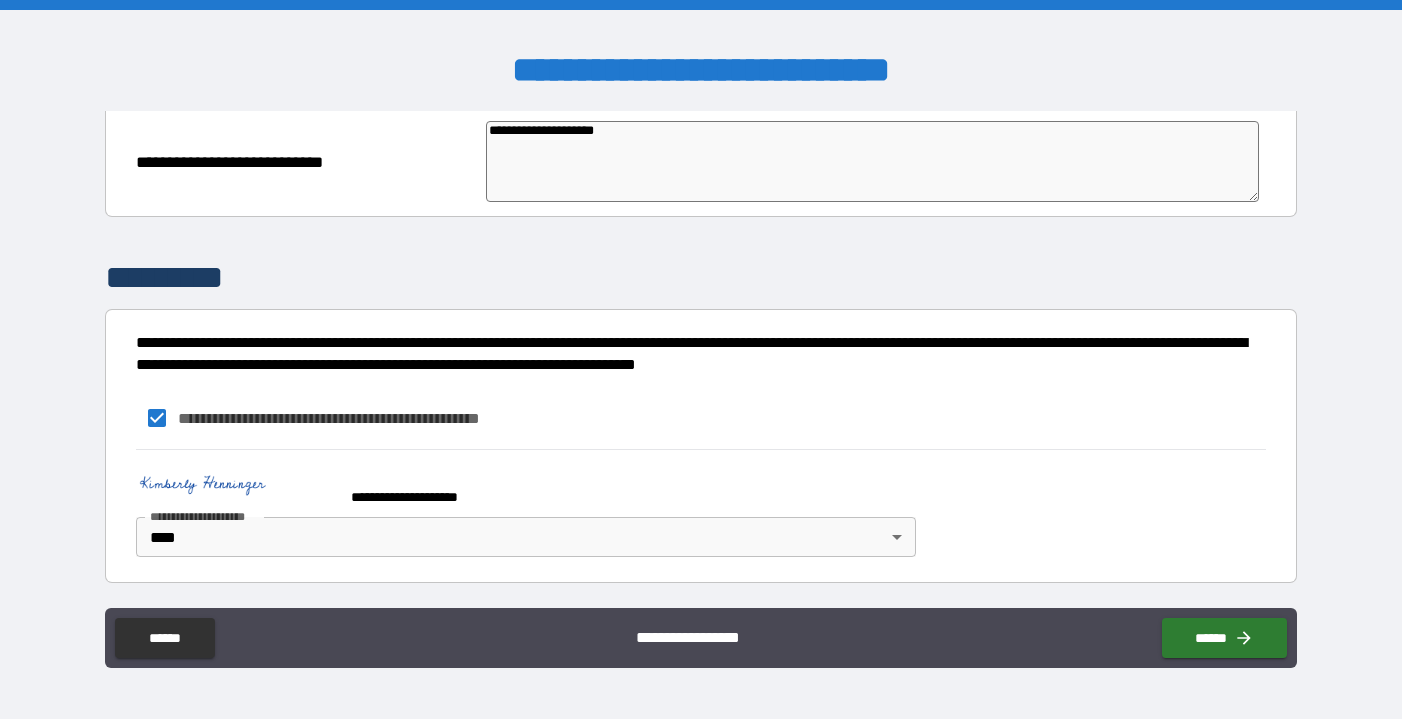 type on "*" 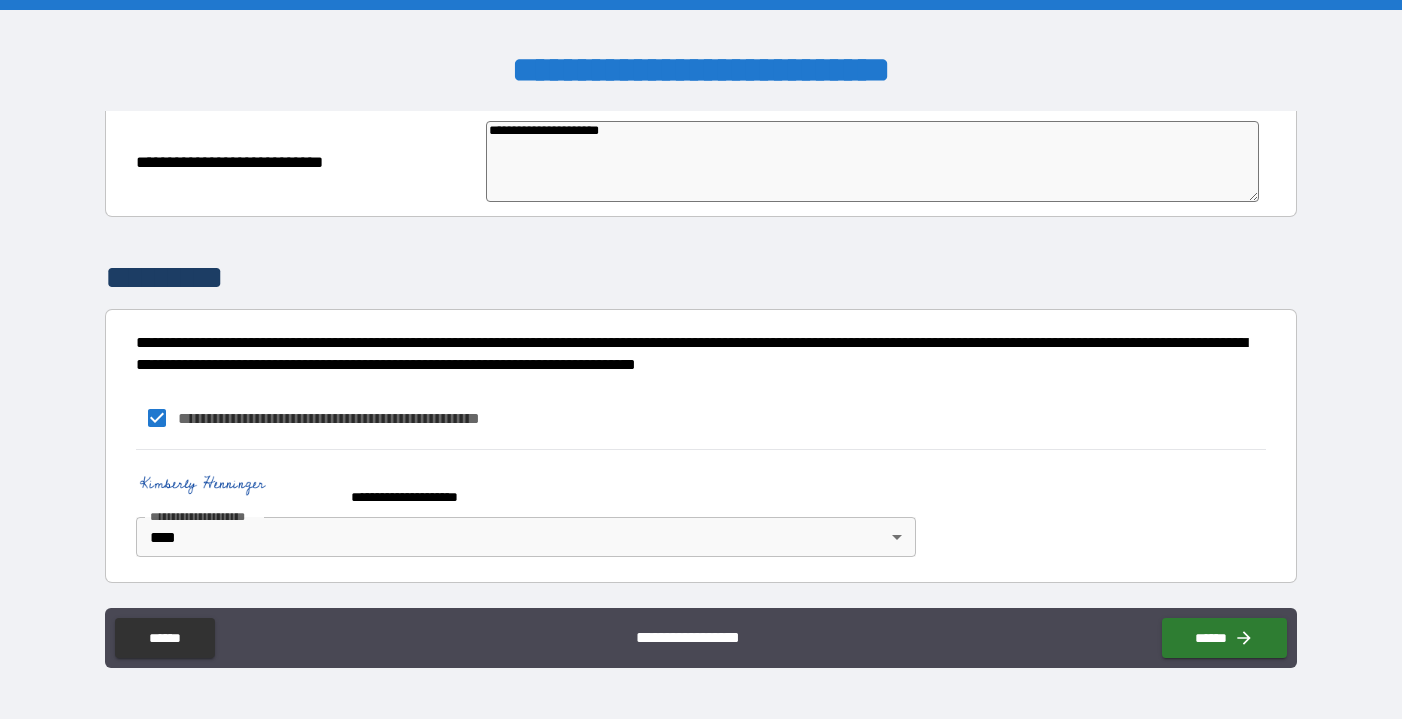 type on "**********" 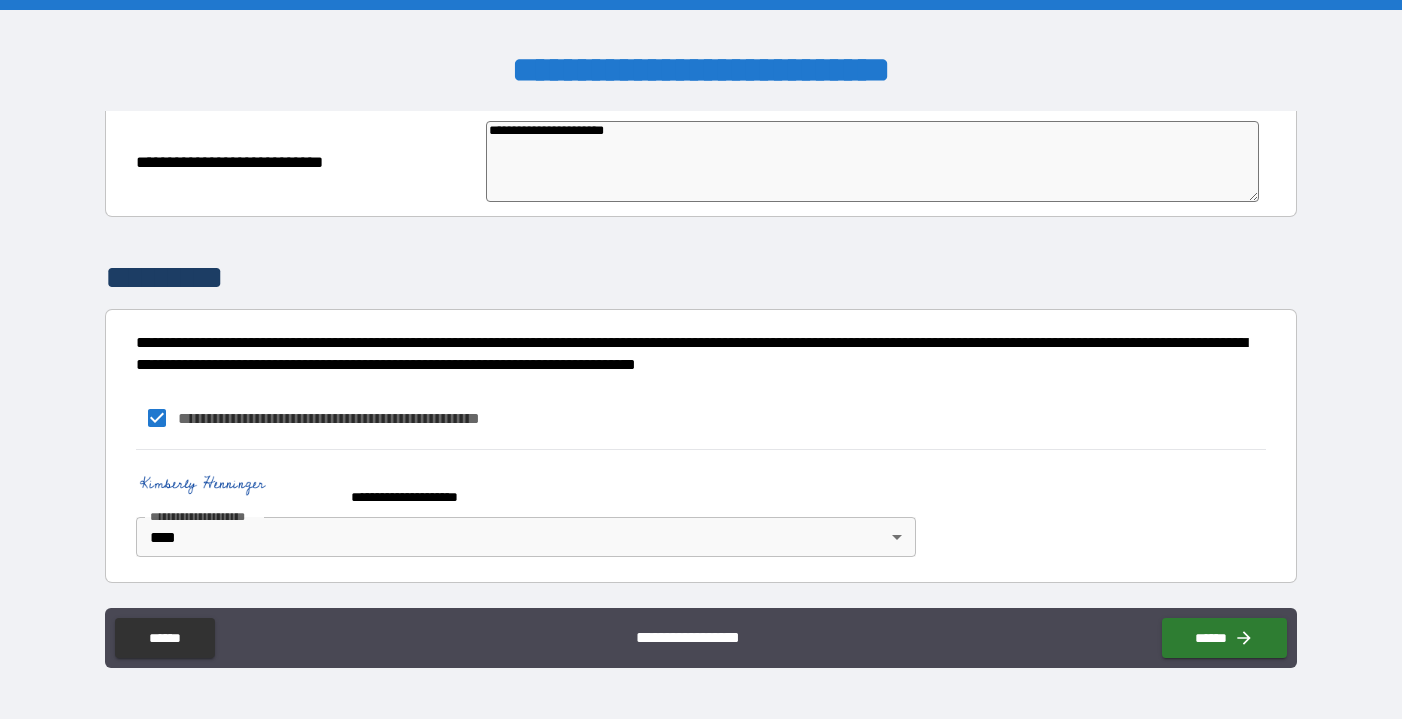 type on "*" 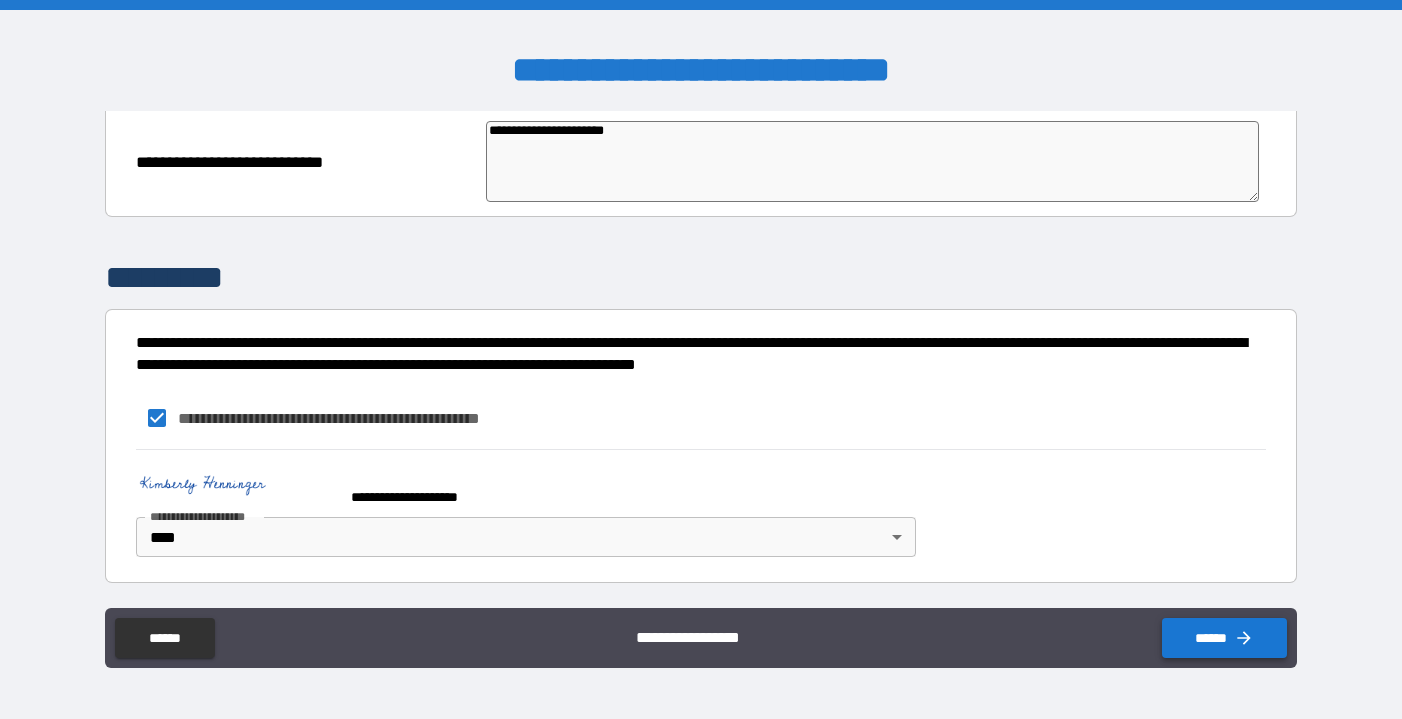 type on "**********" 